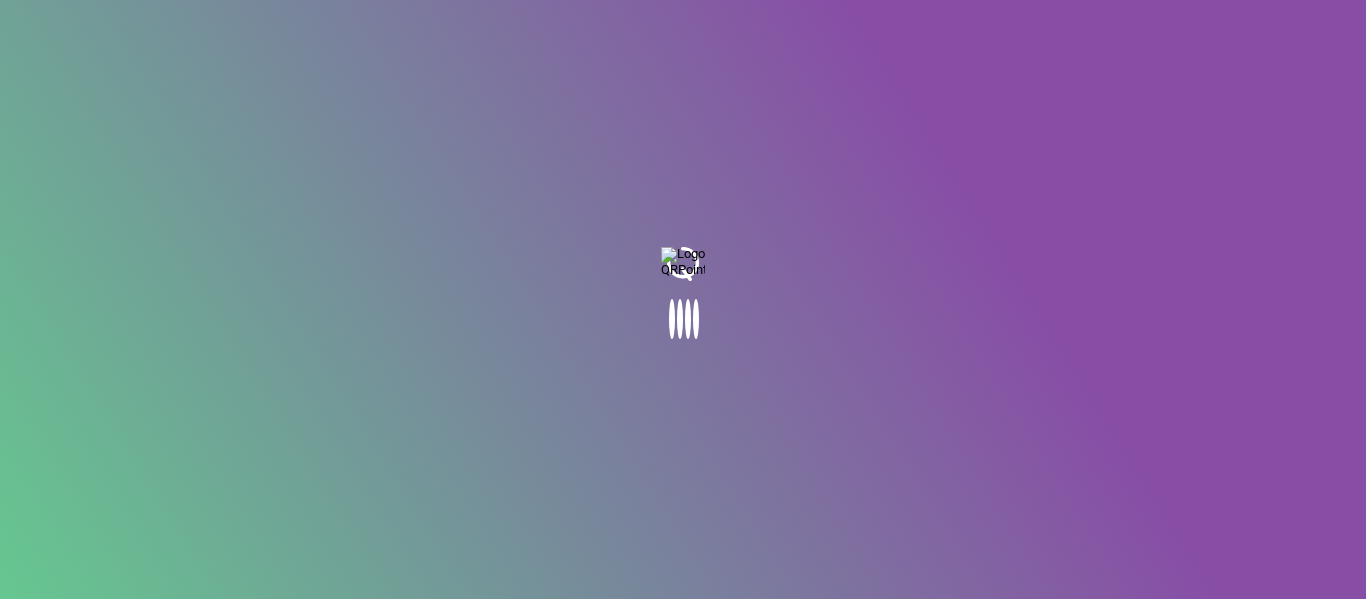 scroll, scrollTop: 0, scrollLeft: 0, axis: both 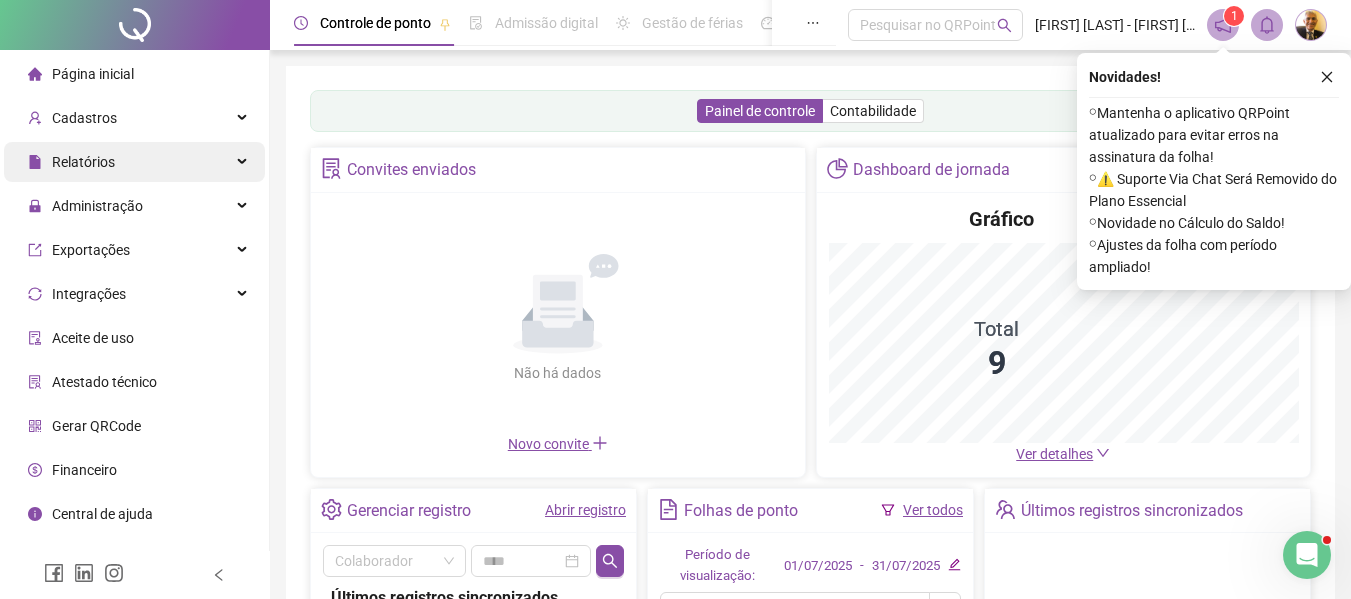 click on "Relatórios" at bounding box center [83, 162] 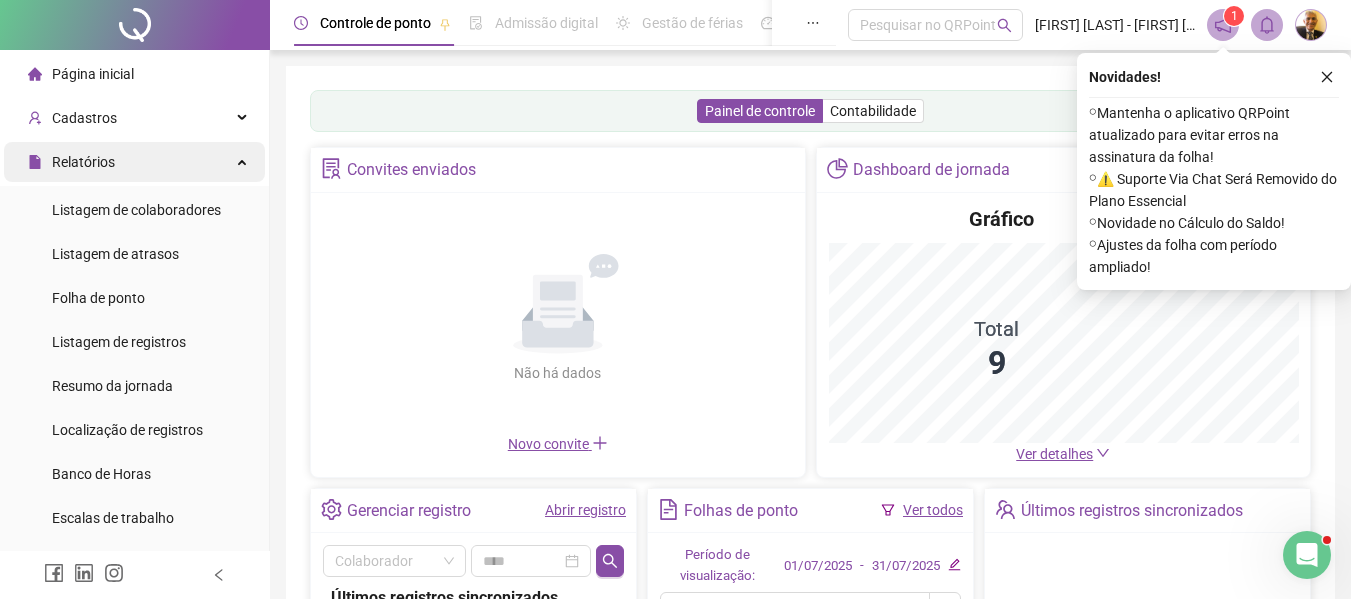 click on "Relatórios" at bounding box center [71, 162] 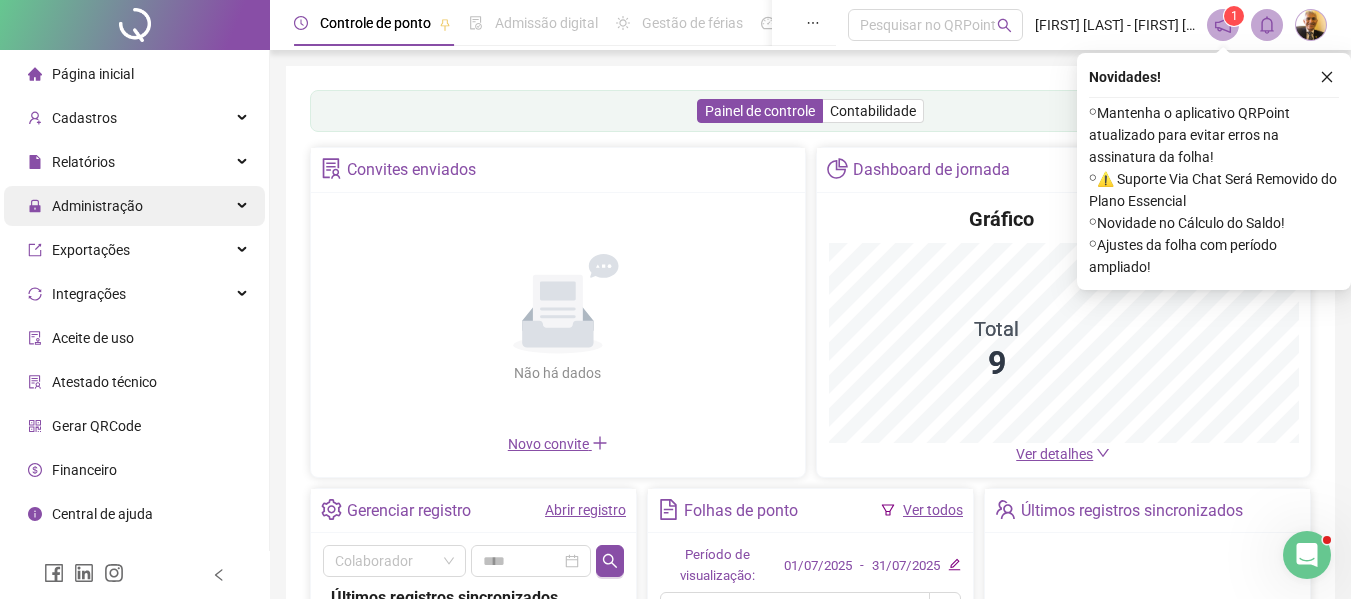 click on "Administração" at bounding box center (97, 206) 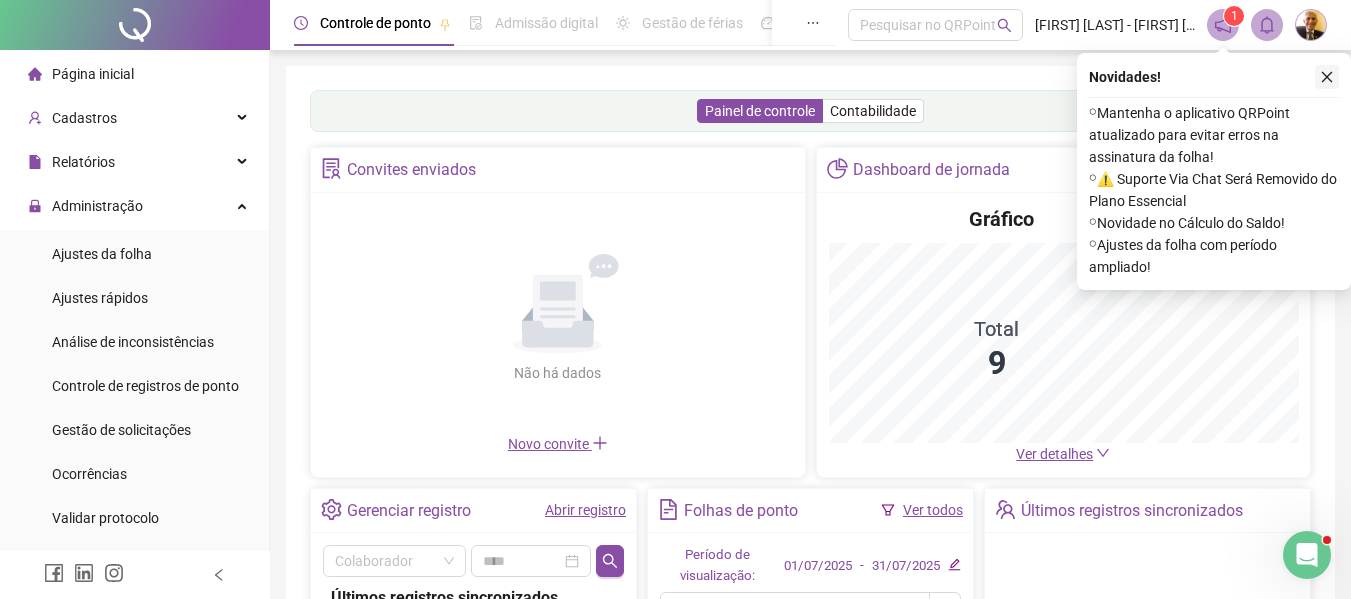 click 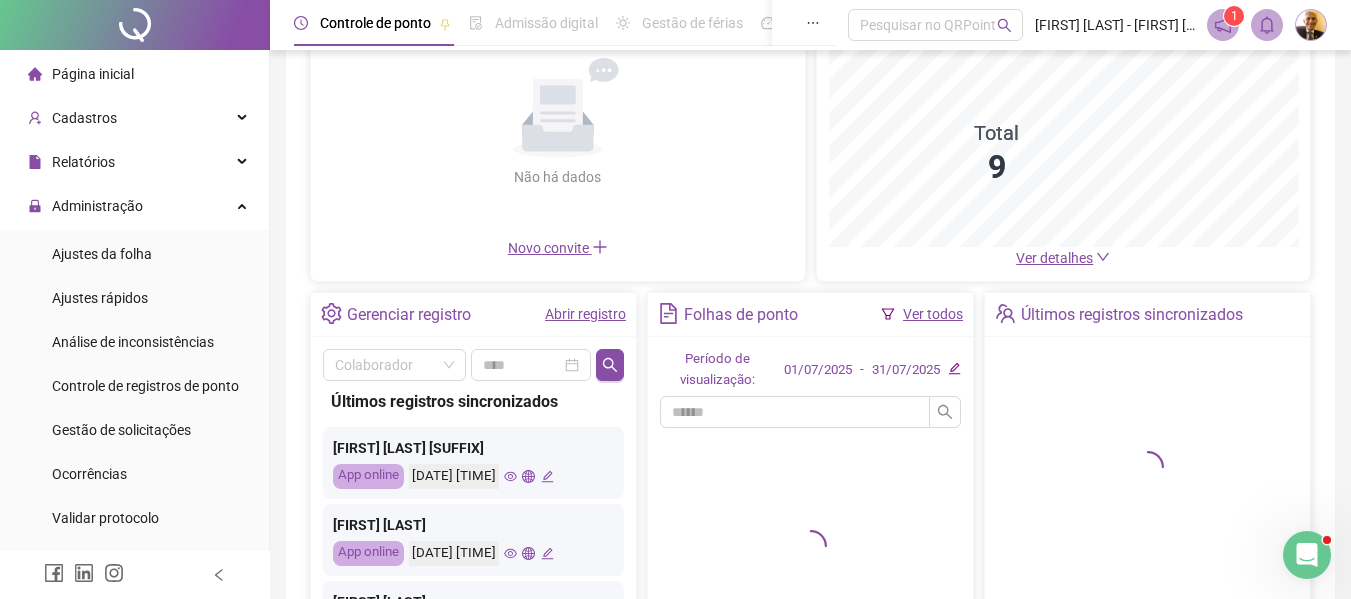 scroll, scrollTop: 200, scrollLeft: 0, axis: vertical 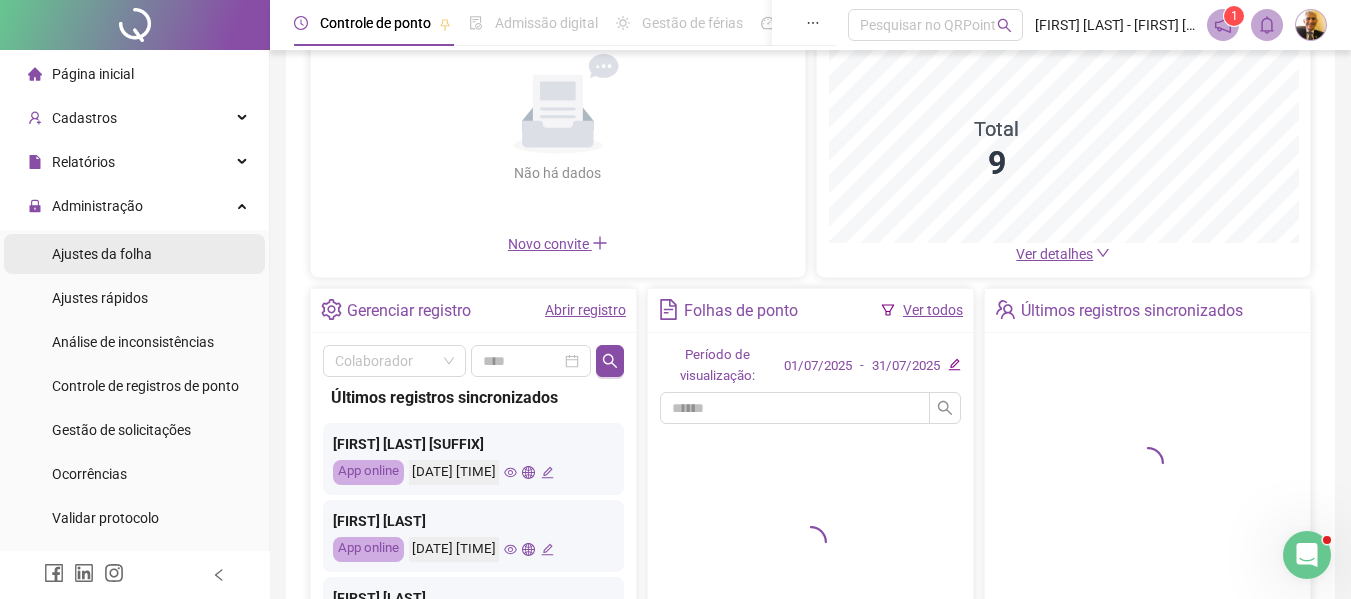 click on "Ajustes da folha" at bounding box center (102, 254) 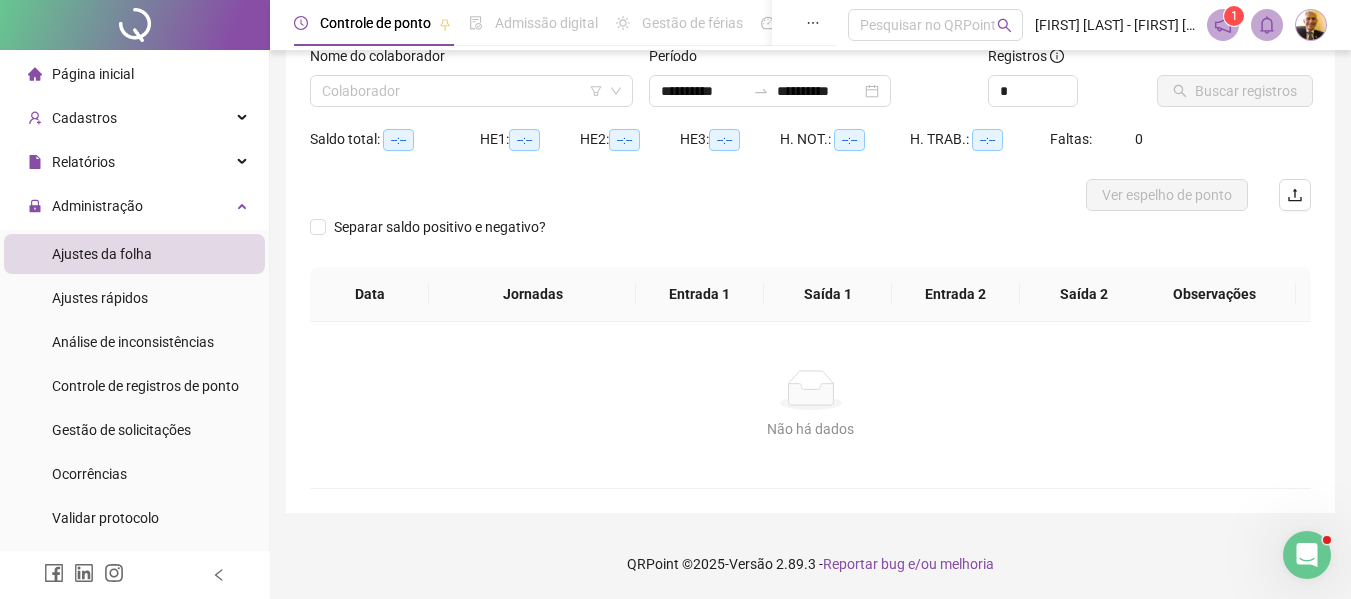 scroll, scrollTop: 139, scrollLeft: 0, axis: vertical 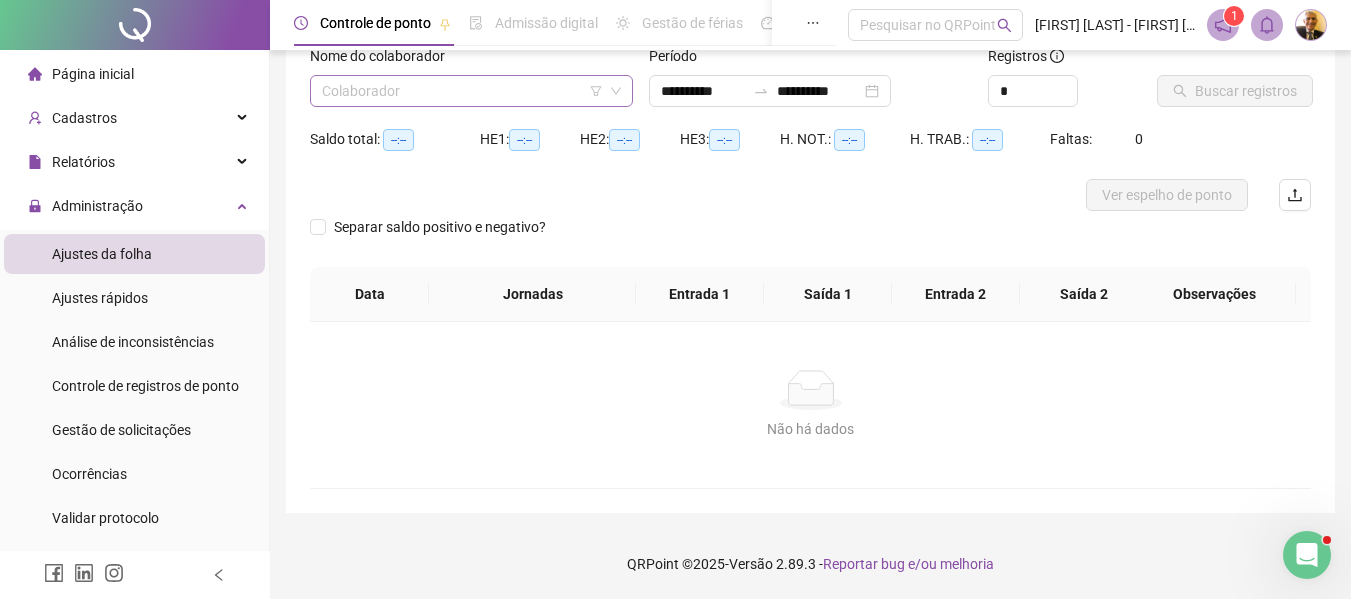 click at bounding box center [462, 91] 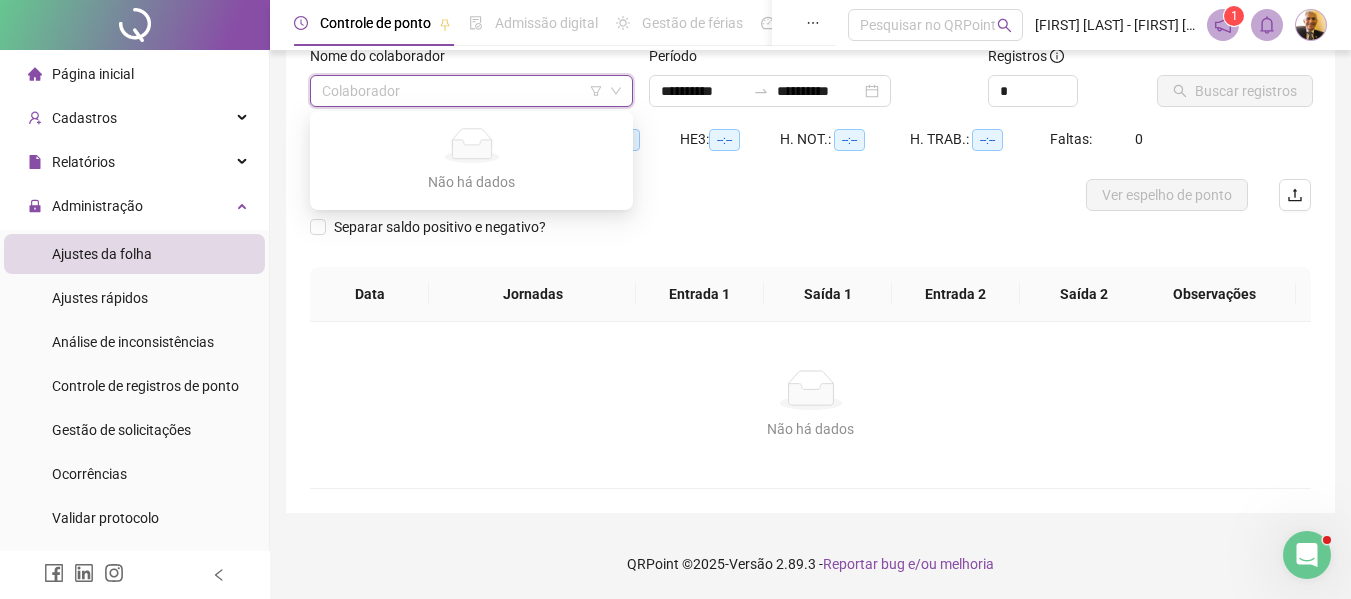 click at bounding box center (471, 91) 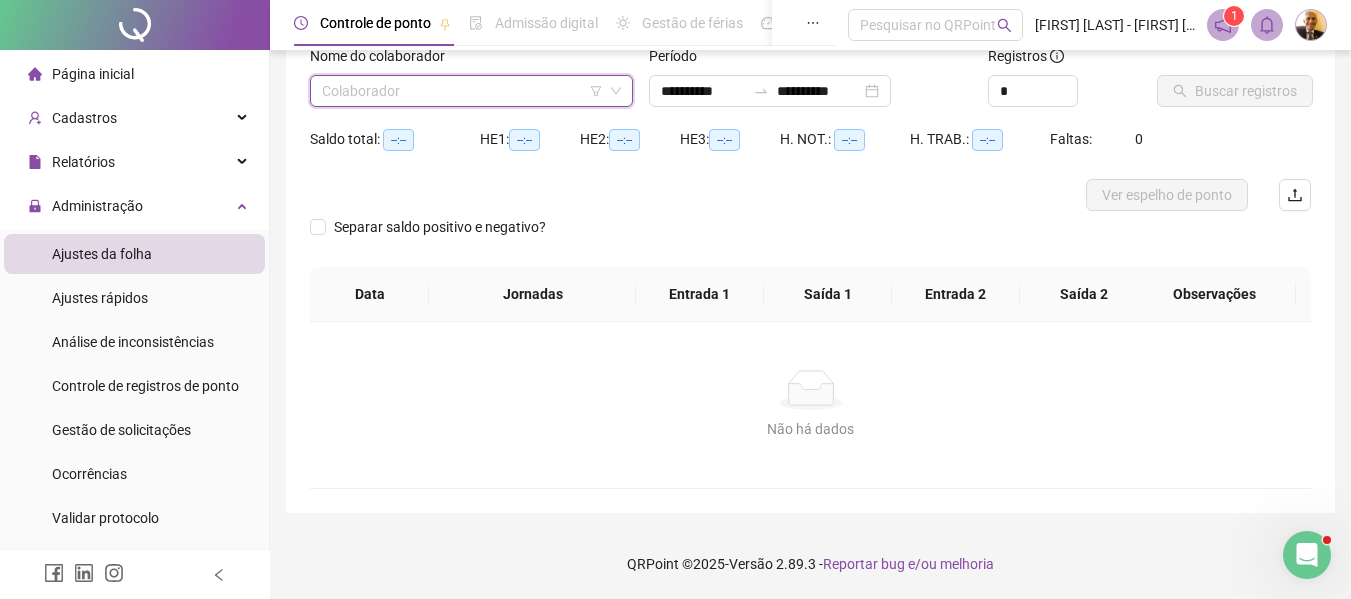 click 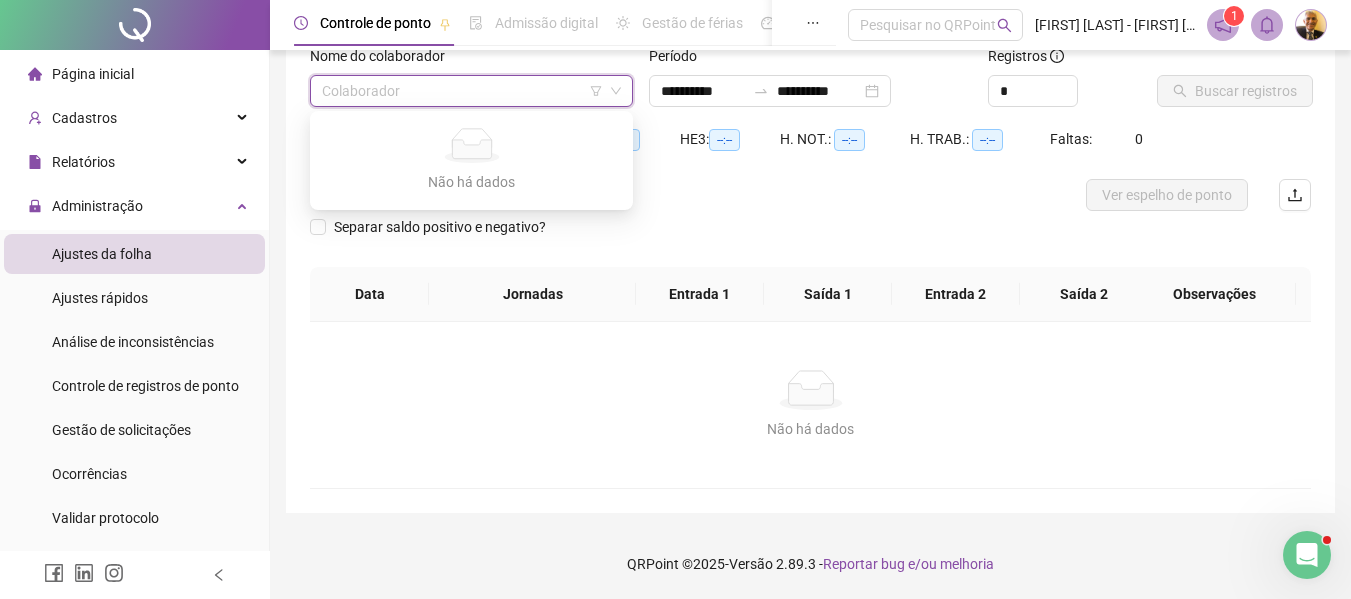 click on "Não há dados" at bounding box center [471, 182] 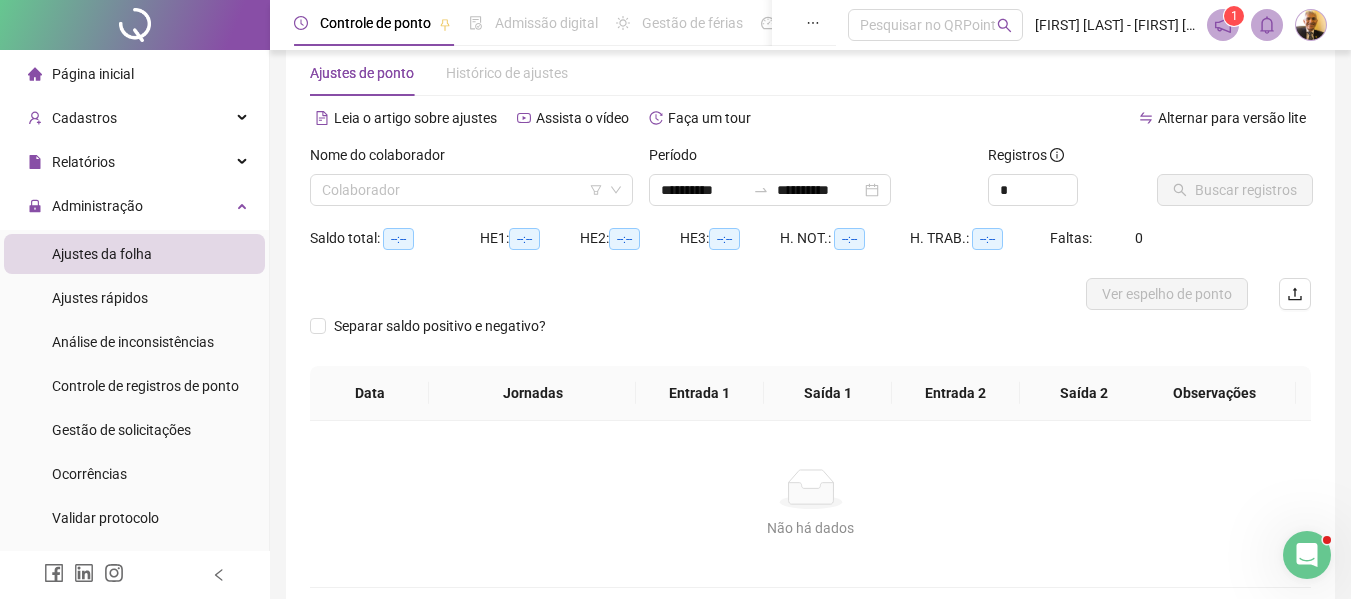 scroll, scrollTop: 39, scrollLeft: 0, axis: vertical 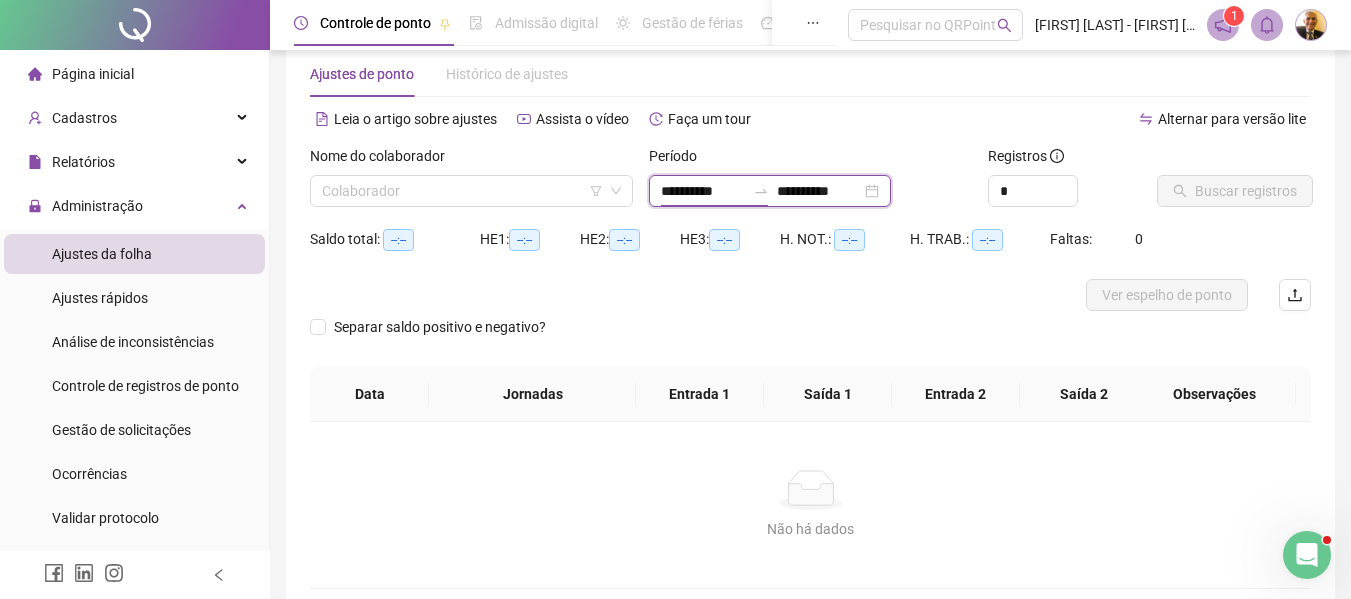 click on "**********" at bounding box center (703, 191) 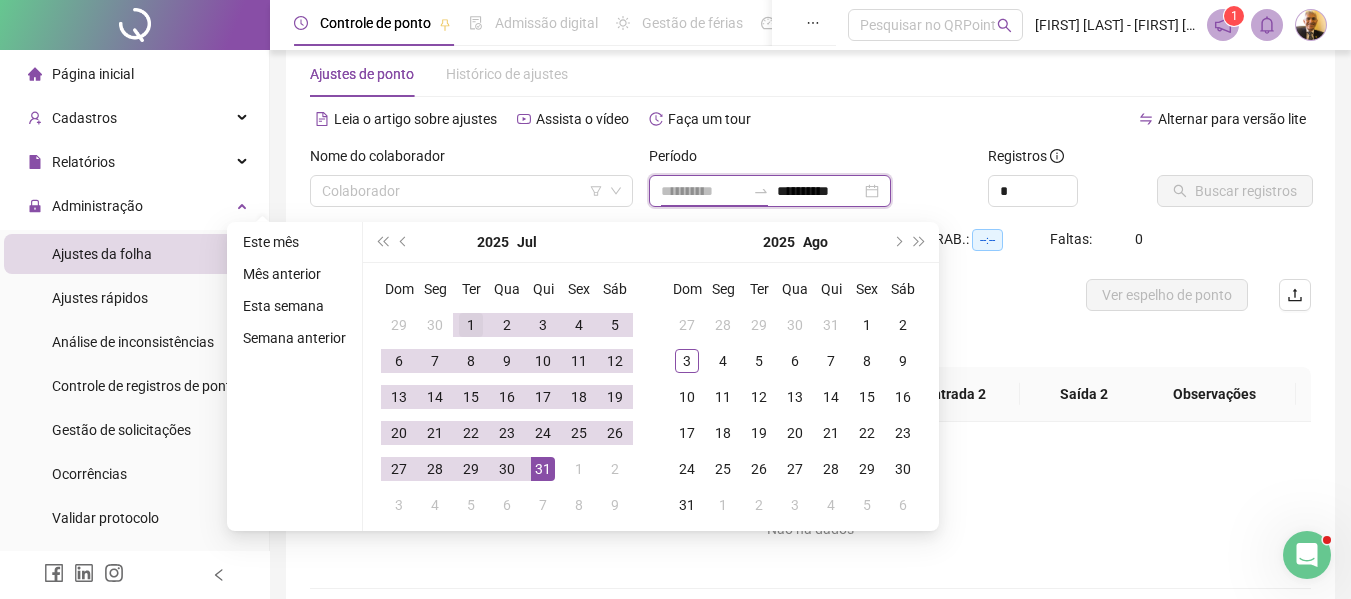 type on "**********" 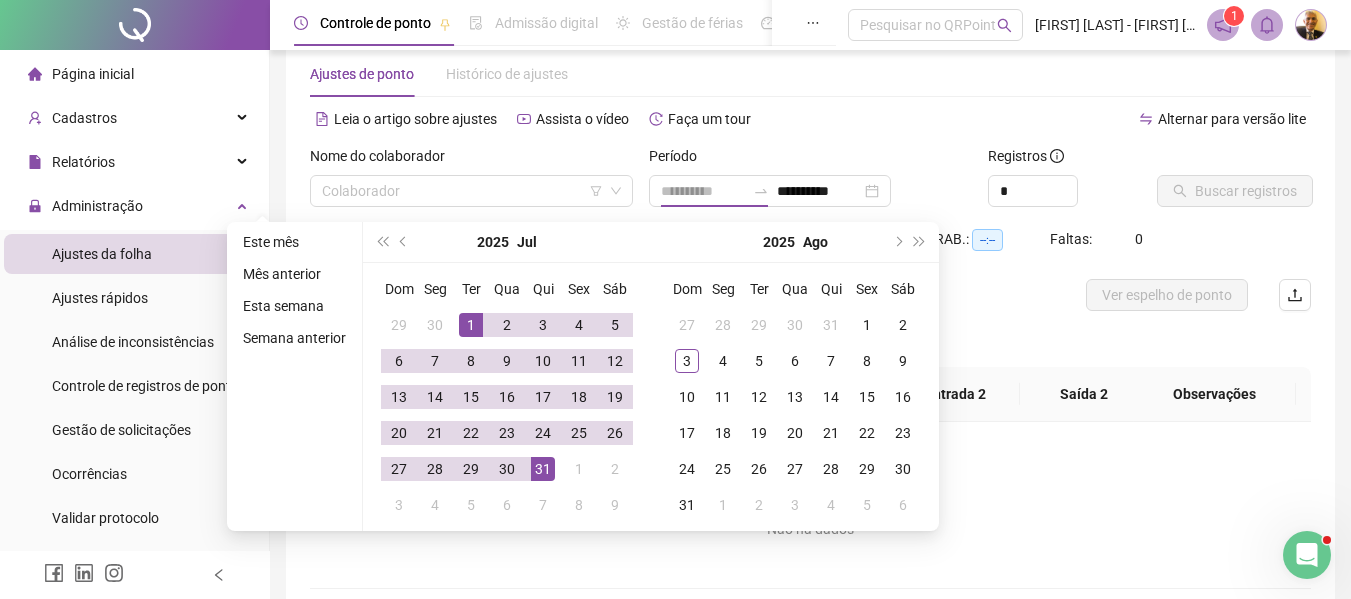 click on "1" at bounding box center [471, 325] 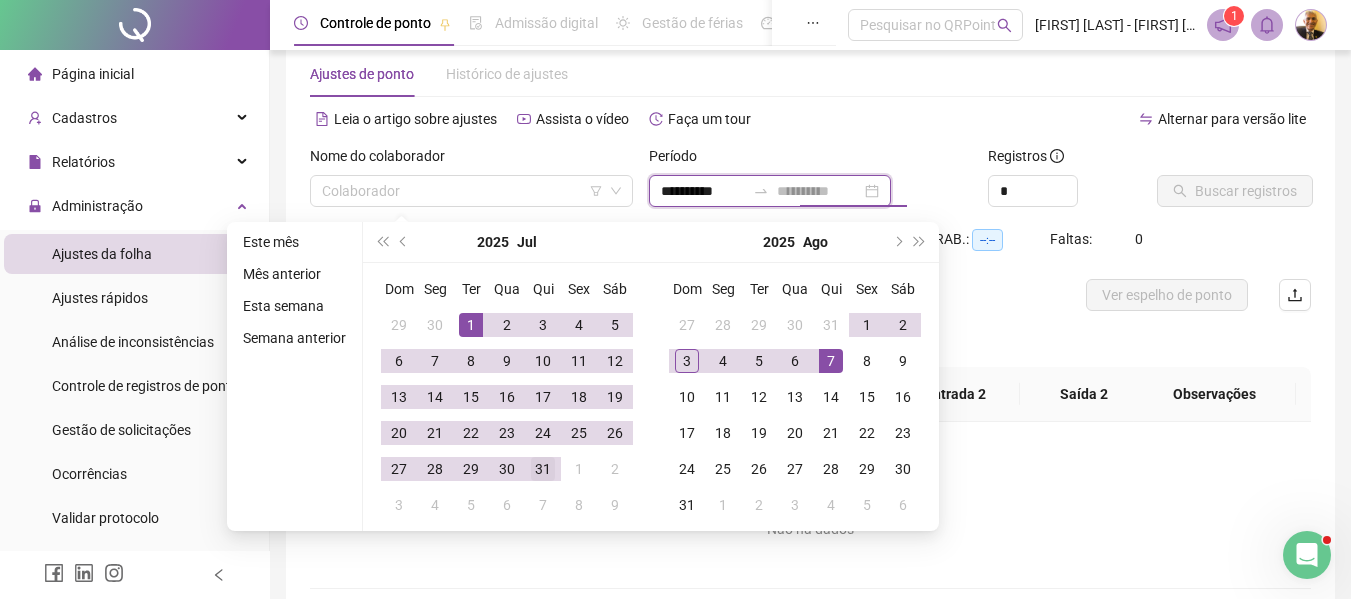 type on "**********" 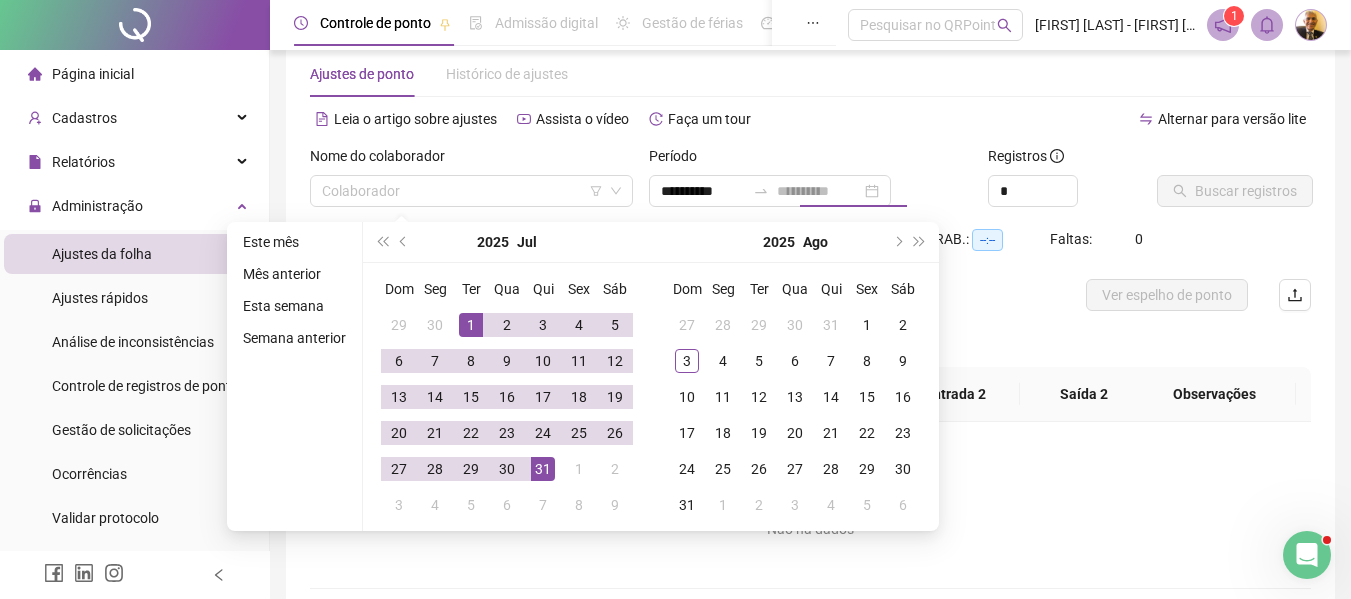 click on "31" at bounding box center (543, 469) 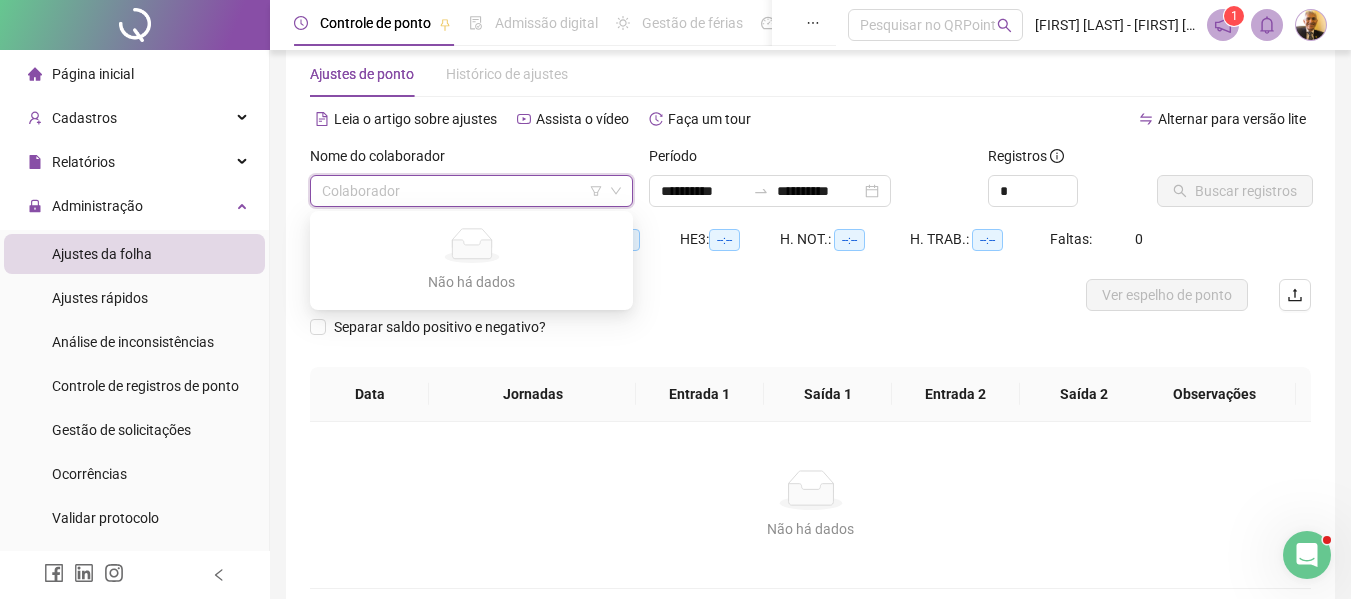 click at bounding box center (462, 191) 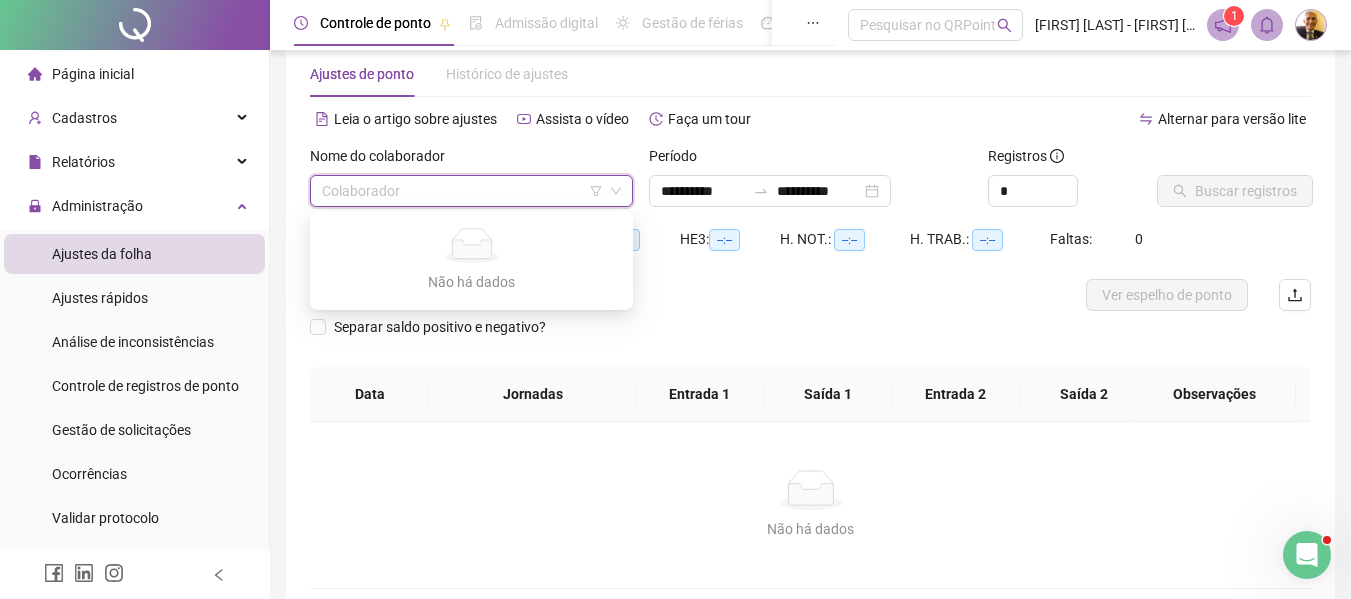 click on "Não há dados" at bounding box center [471, 282] 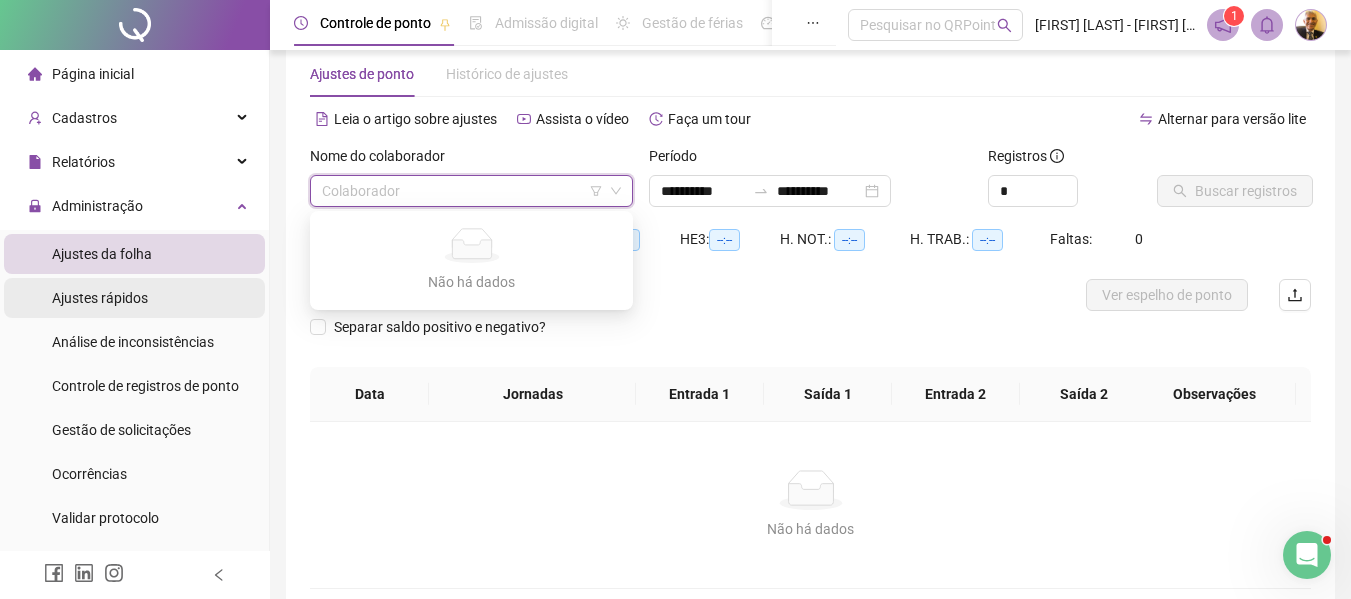 click on "Ajustes rápidos" at bounding box center (100, 298) 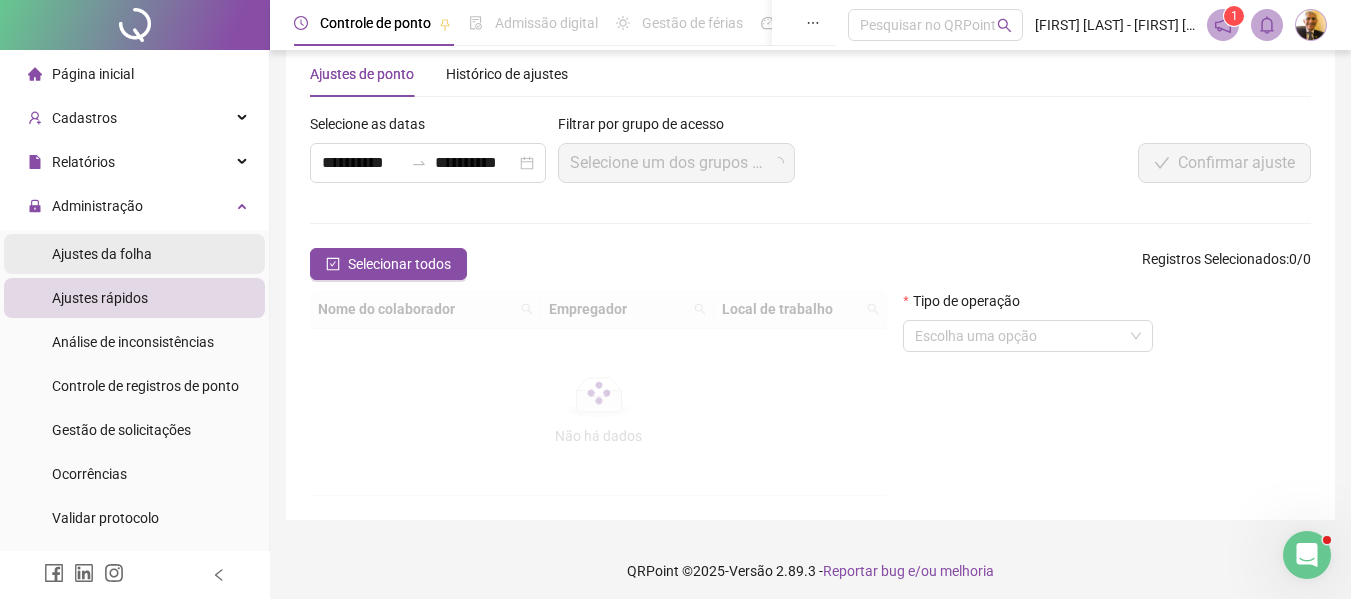 click on "Ajustes da folha" at bounding box center (102, 254) 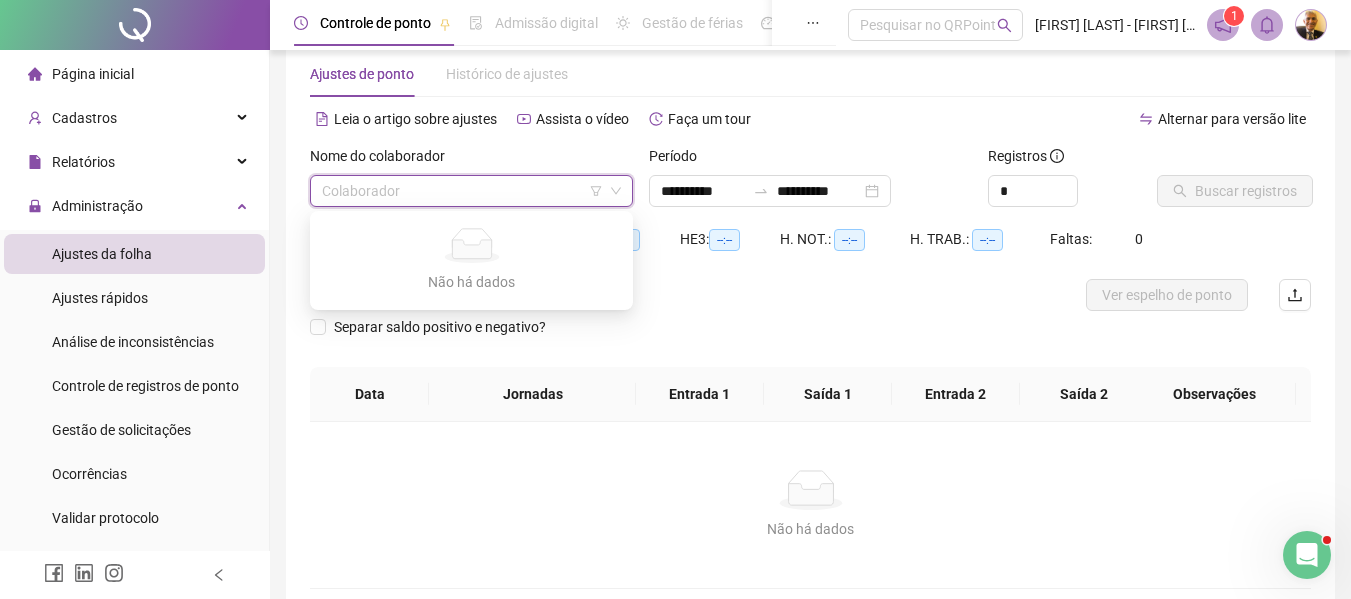 click at bounding box center [462, 191] 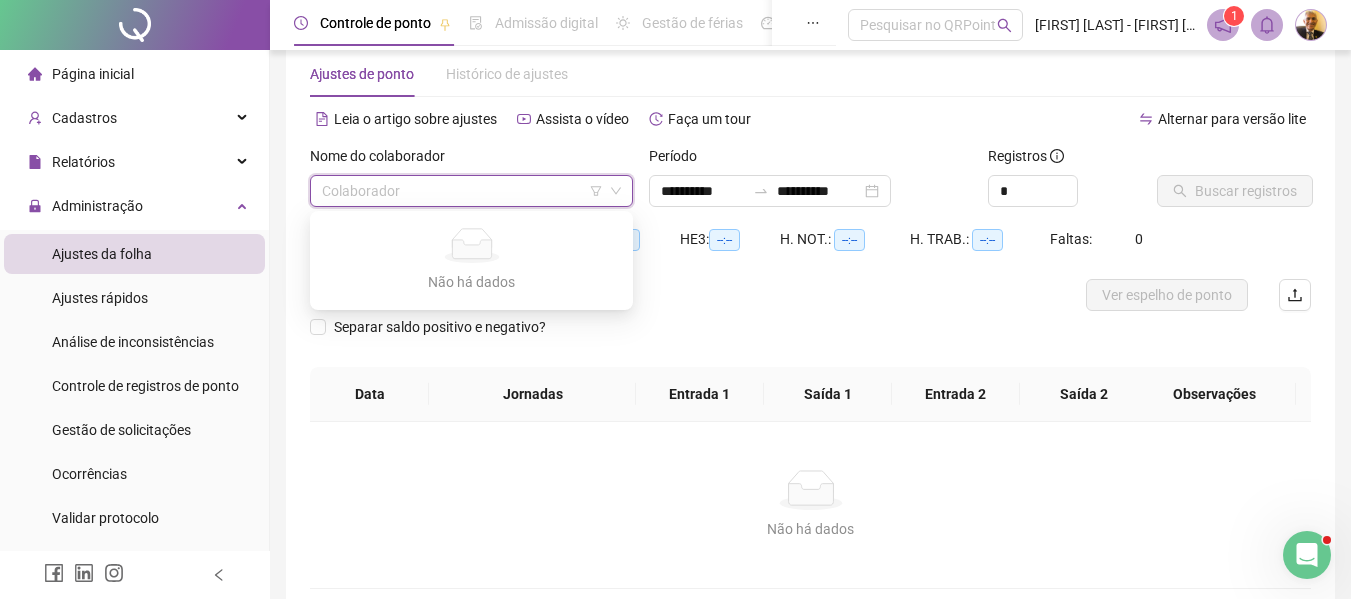 click at bounding box center [462, 191] 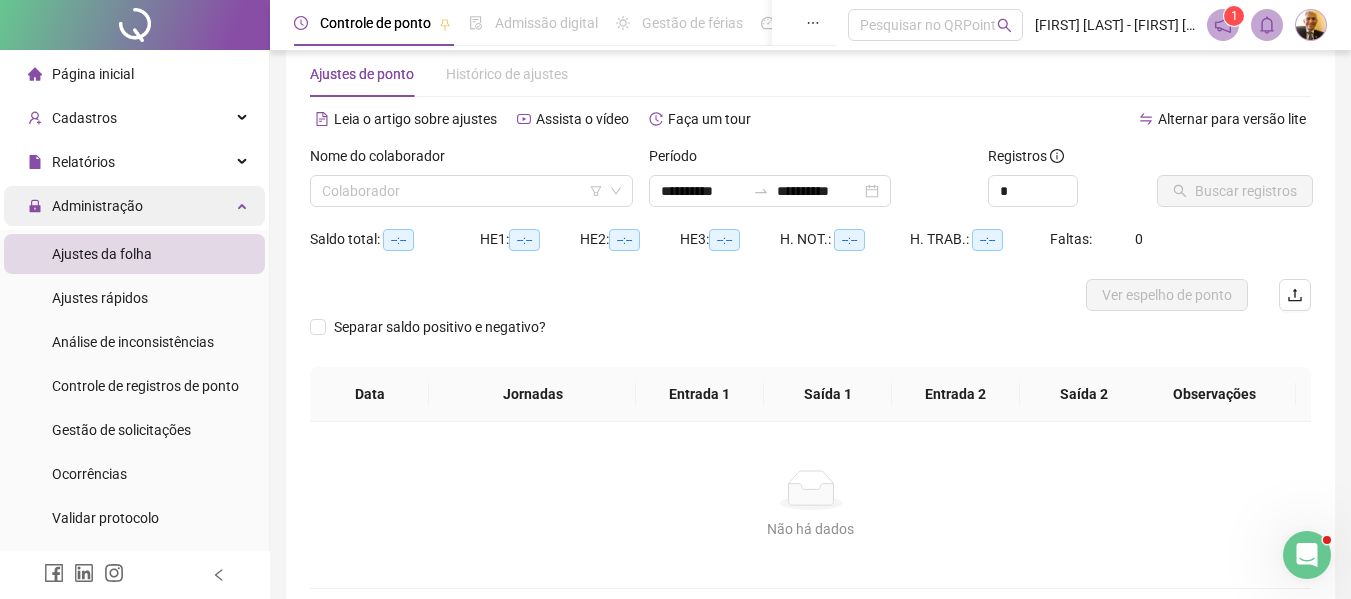click on "Administração" at bounding box center [97, 206] 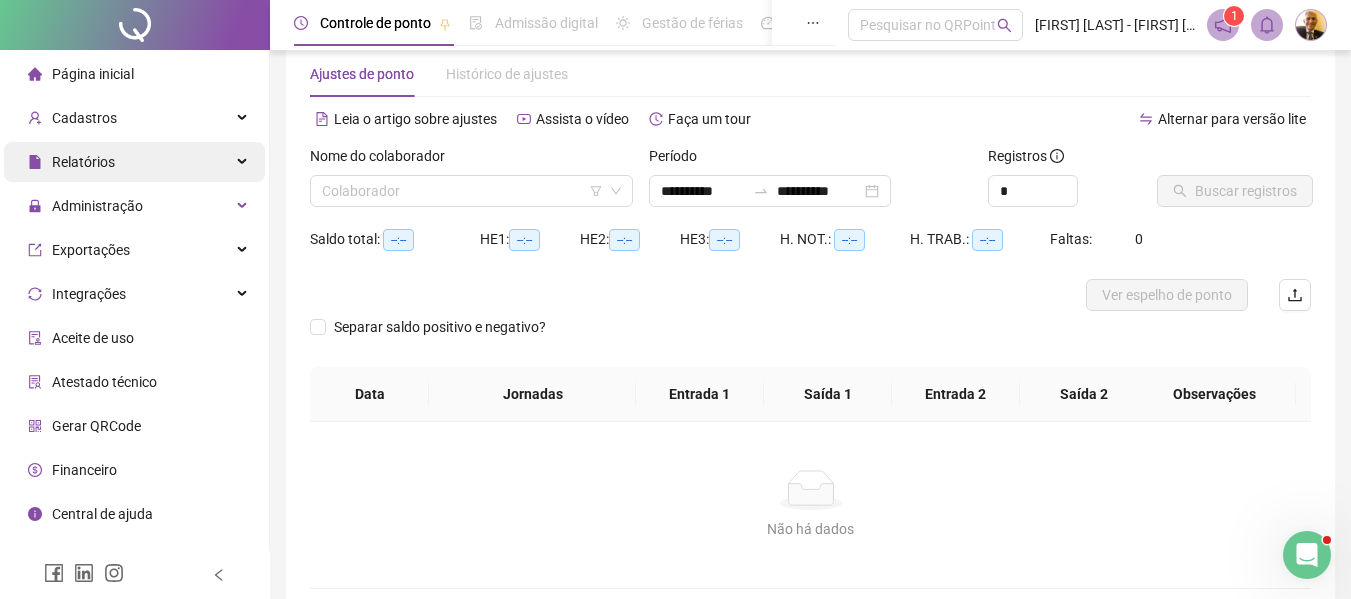 click on "Relatórios" at bounding box center (83, 162) 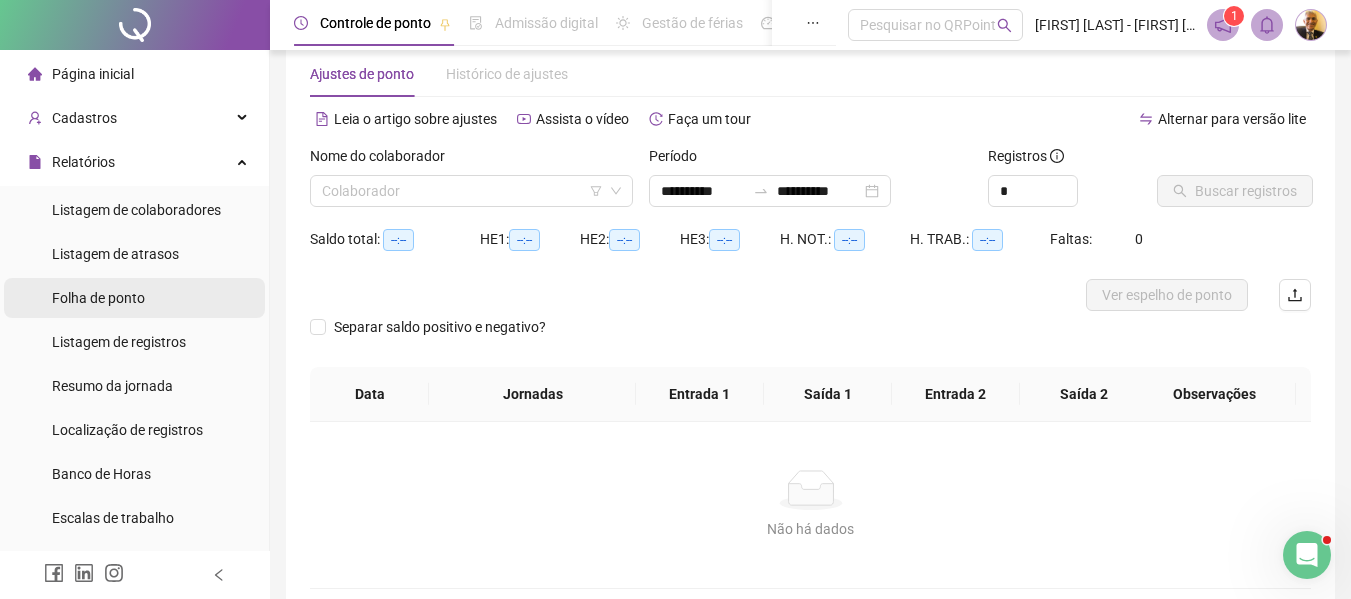 click on "Folha de ponto" at bounding box center (98, 298) 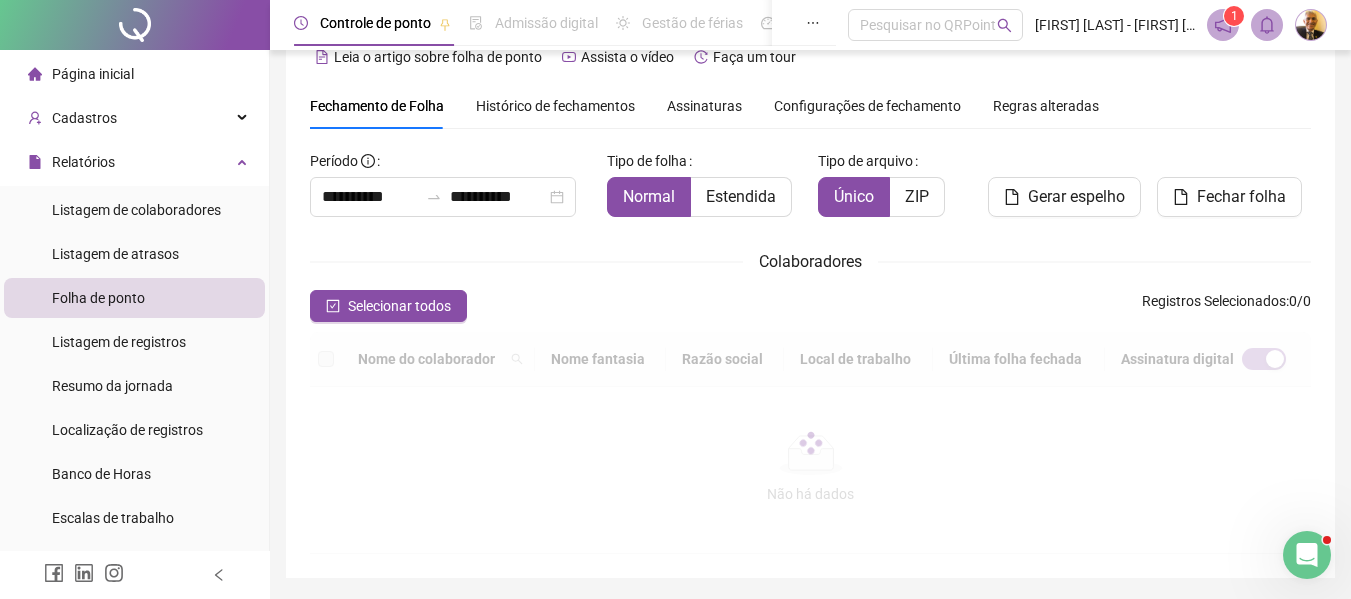 click 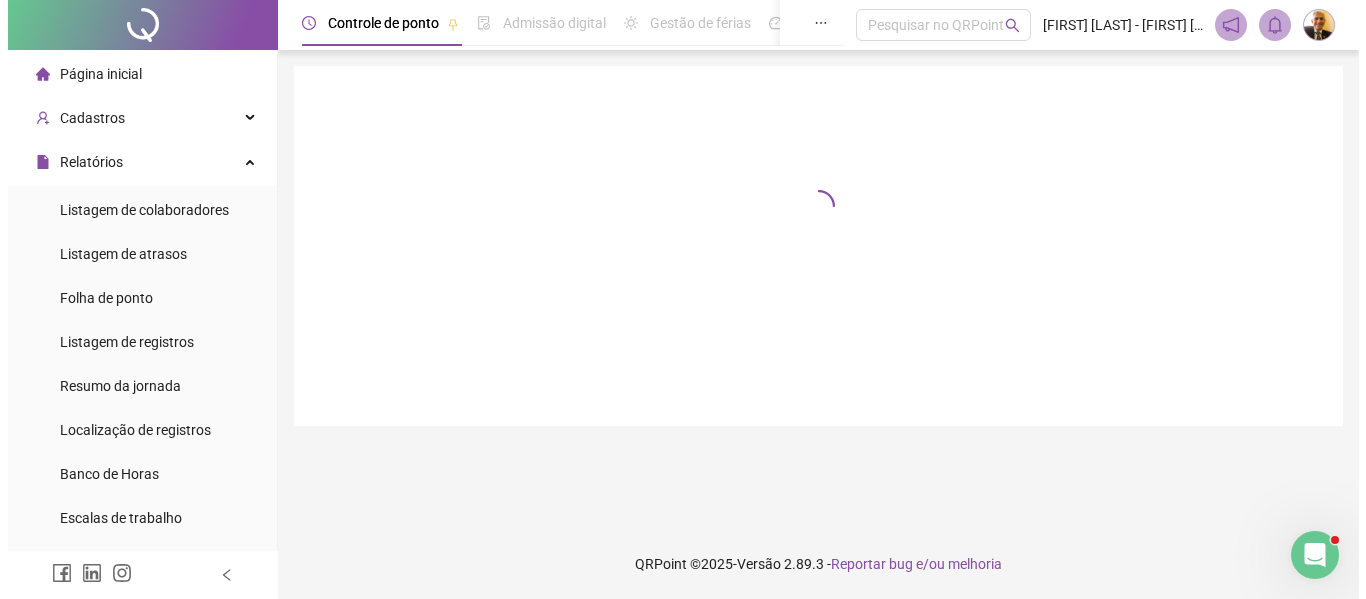 scroll, scrollTop: 0, scrollLeft: 0, axis: both 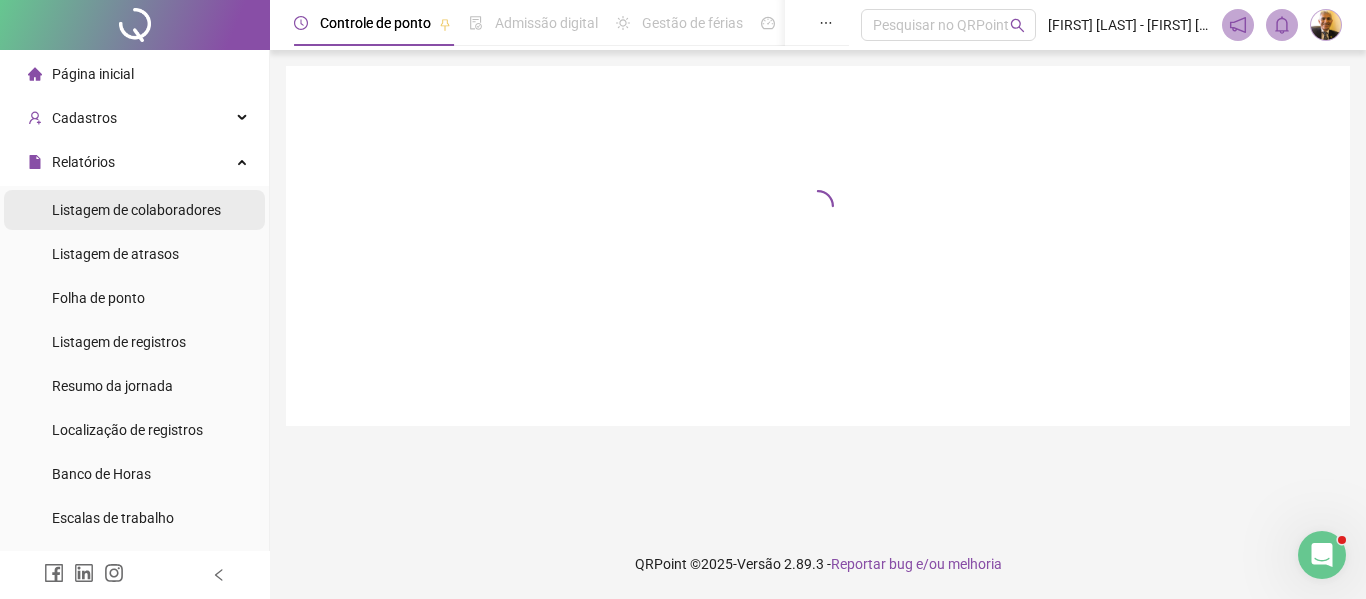 click on "Listagem de colaboradores" at bounding box center [136, 210] 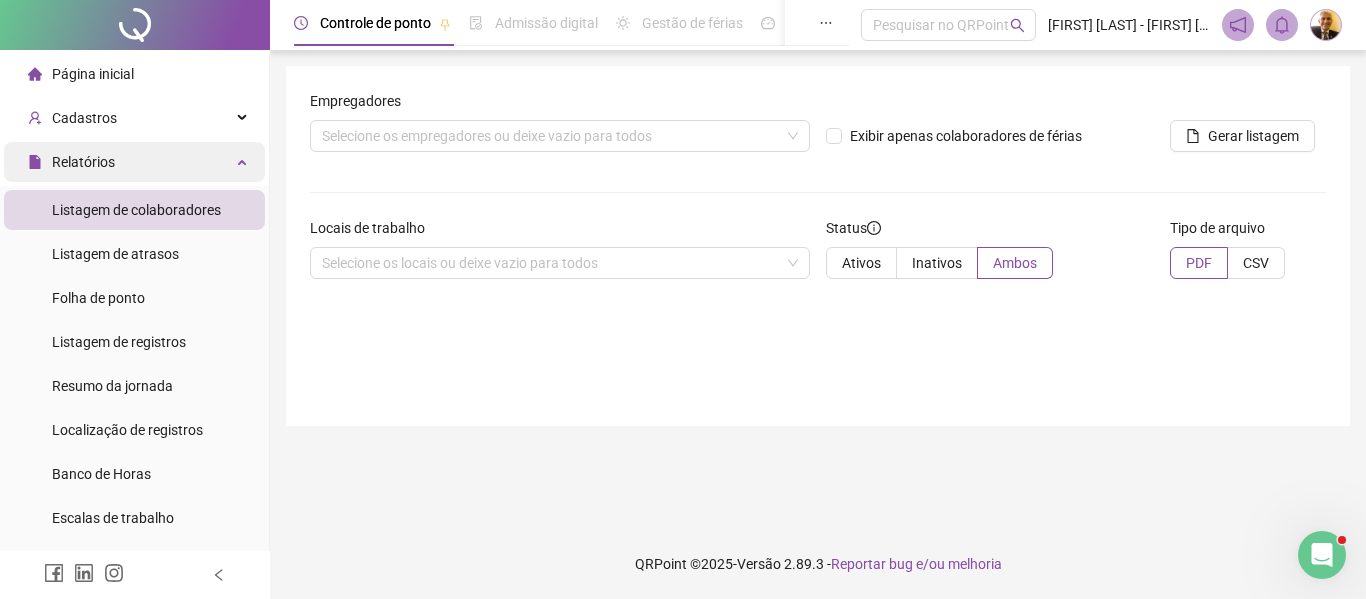 click on "Relatórios" at bounding box center [83, 162] 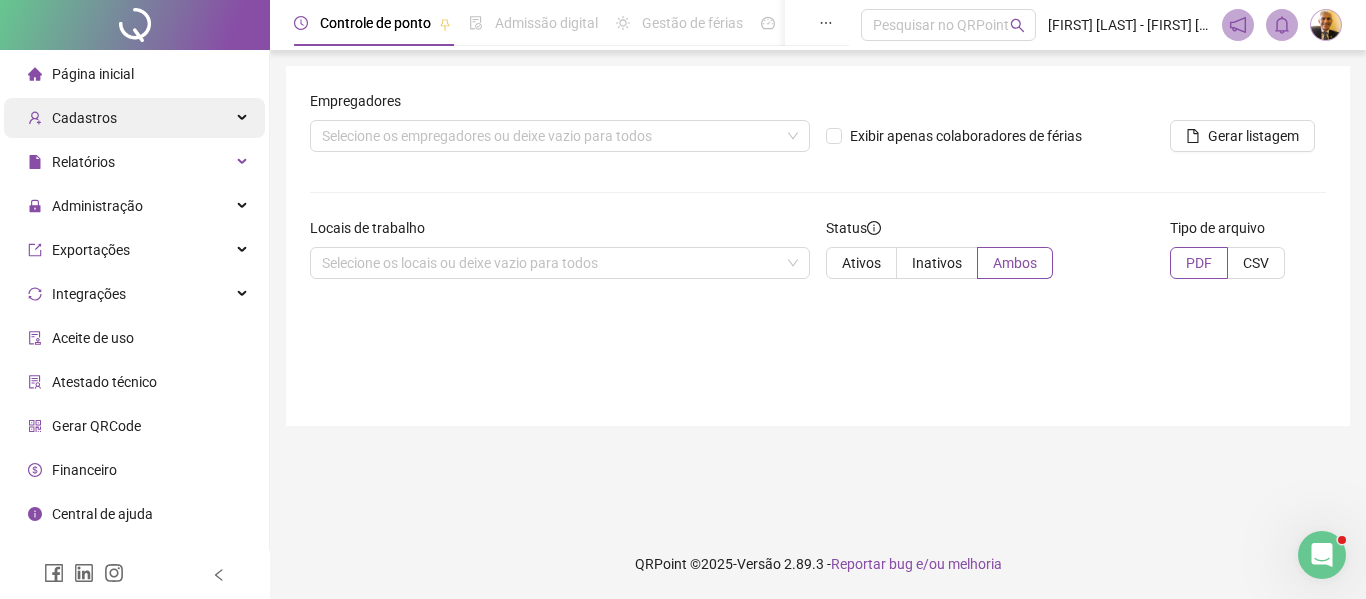 click on "Cadastros" at bounding box center [84, 118] 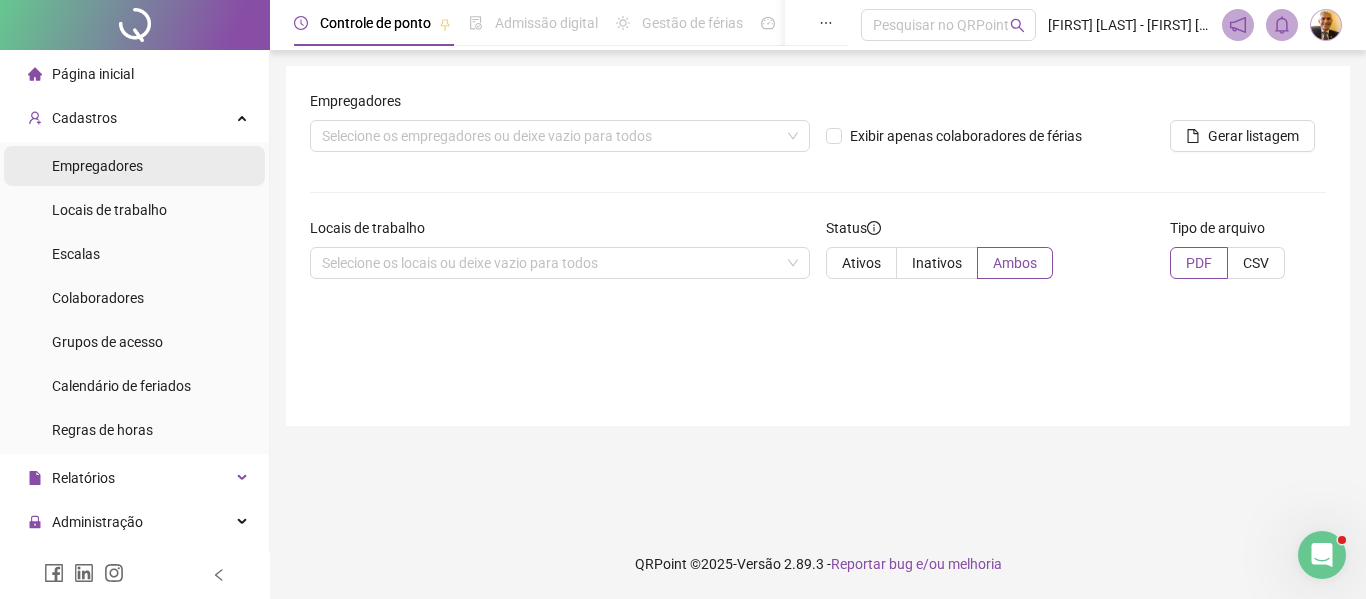 click on "Empregadores" at bounding box center (97, 166) 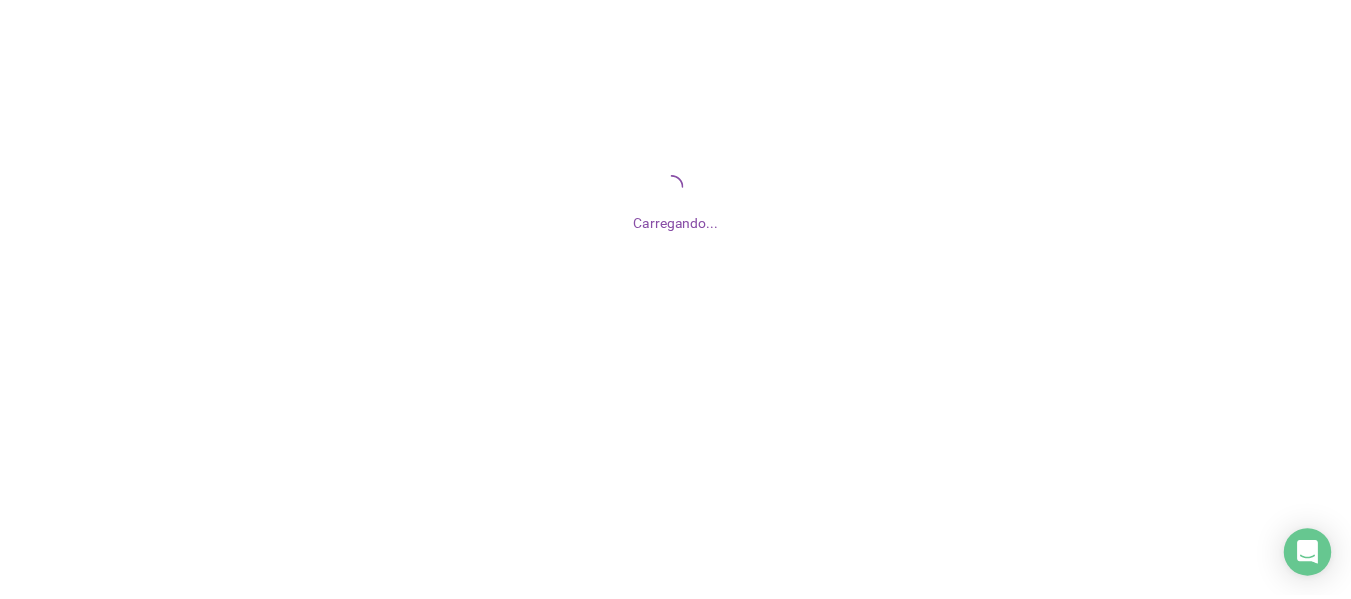 scroll, scrollTop: 0, scrollLeft: 0, axis: both 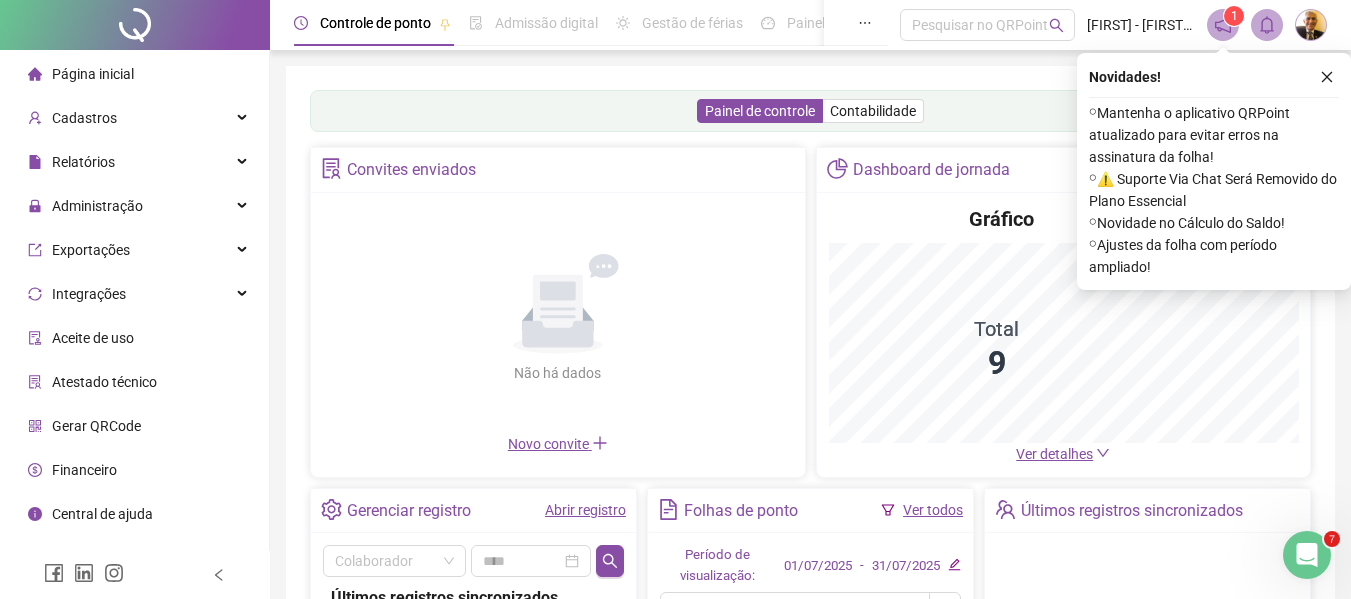 click on "Novidades ! ⚬  Mantenha o aplicativo QRPoint atualizado para evitar erros na assinatura da folha! ⚬  ⚠️ Suporte Via Chat Será Removido do Plano Essencial ⚬  Novidade no Cálculo do Saldo! ⚬  Ajustes da folha com período ampliado!" at bounding box center (1214, 171) 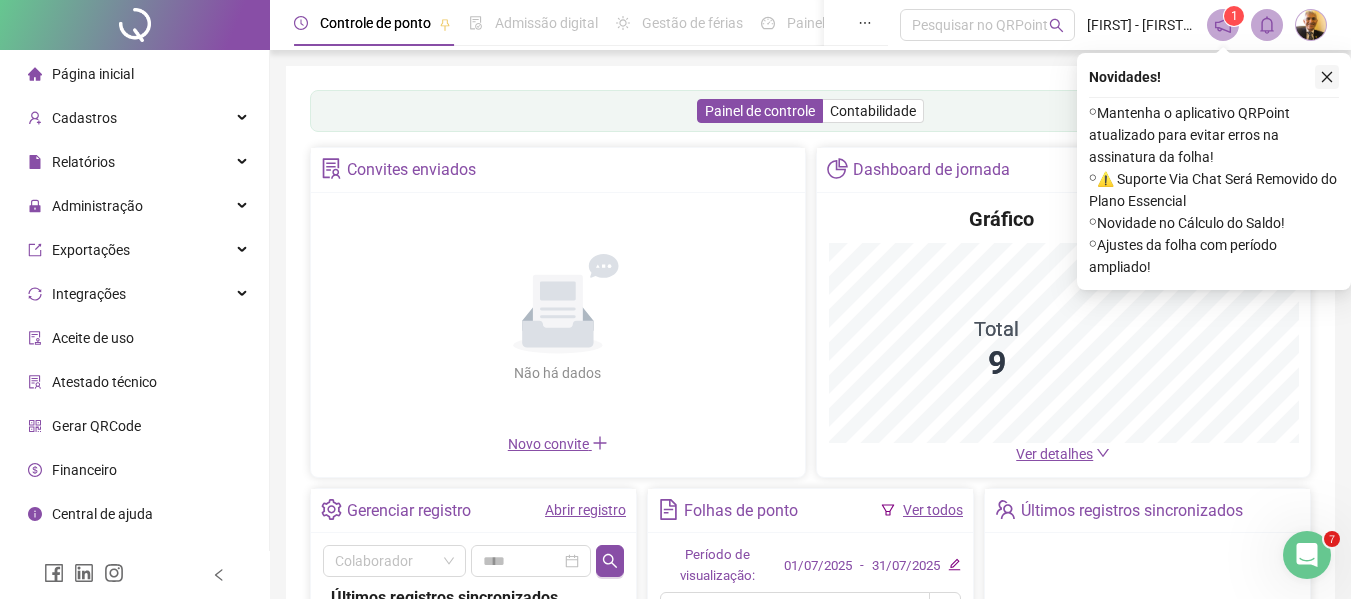 click 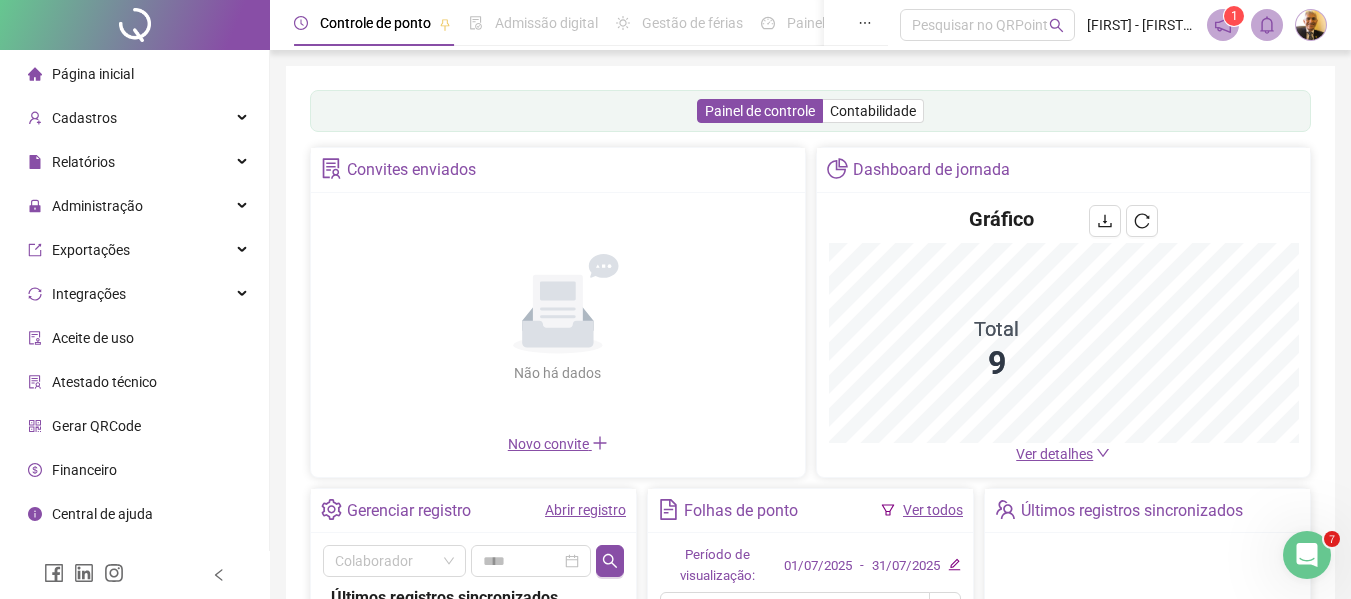 click on "1" at bounding box center (1223, 25) 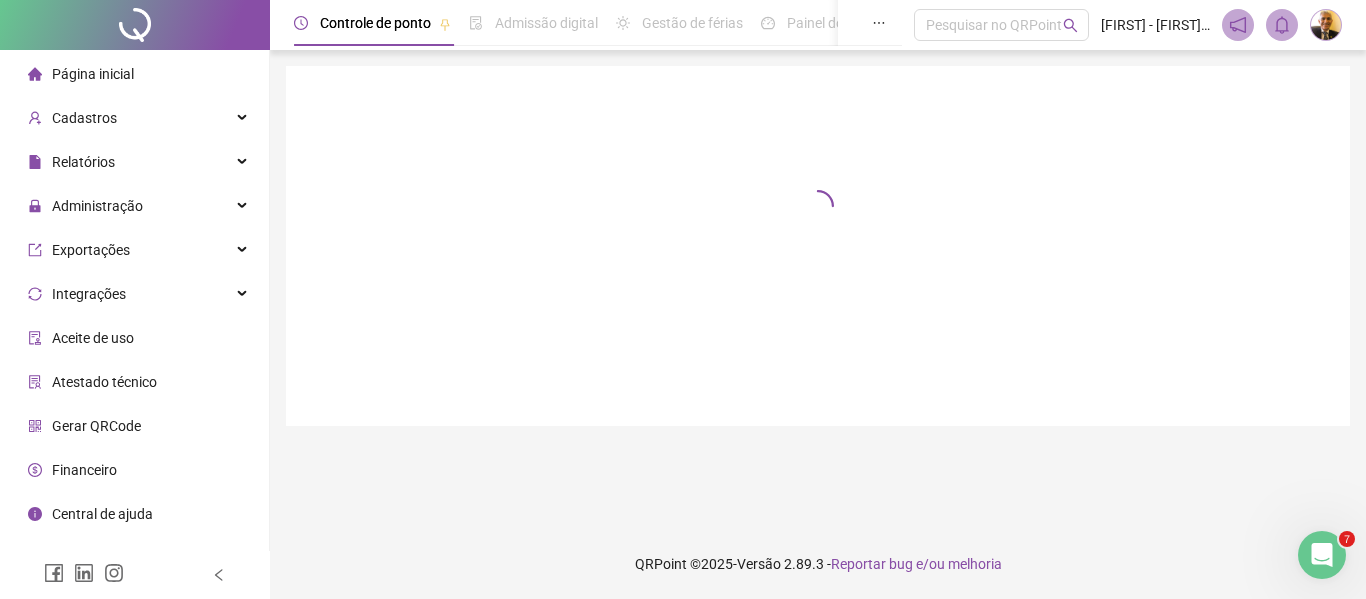click at bounding box center (1238, 25) 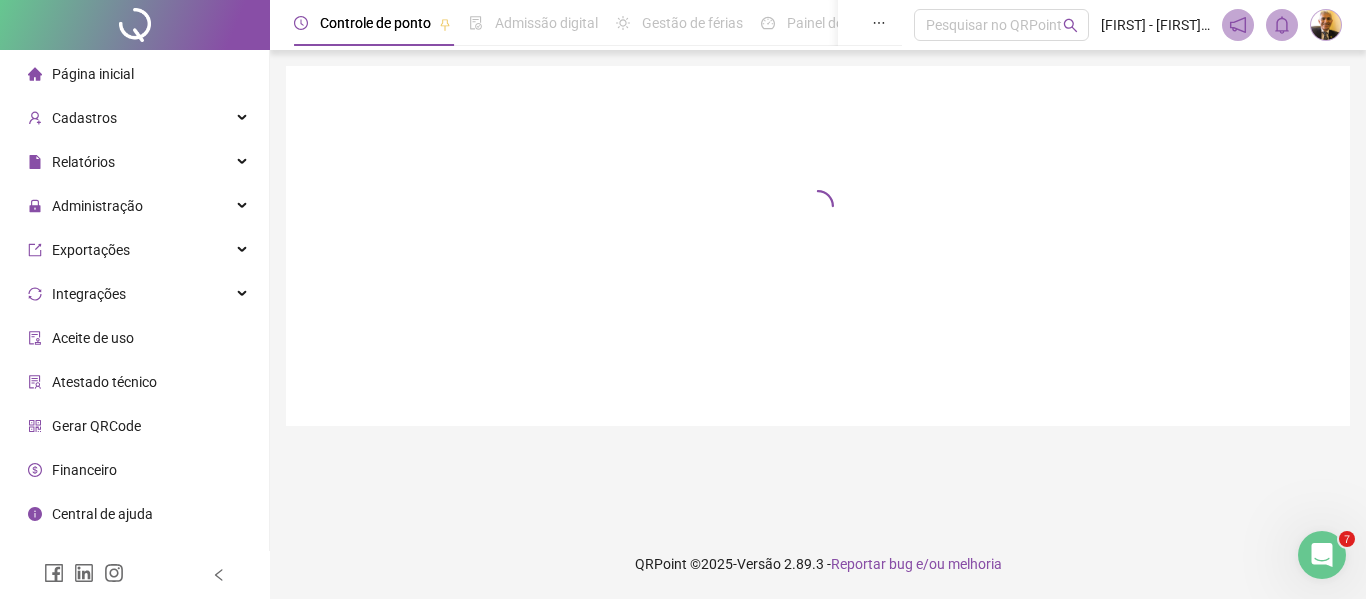 click at bounding box center (1326, 25) 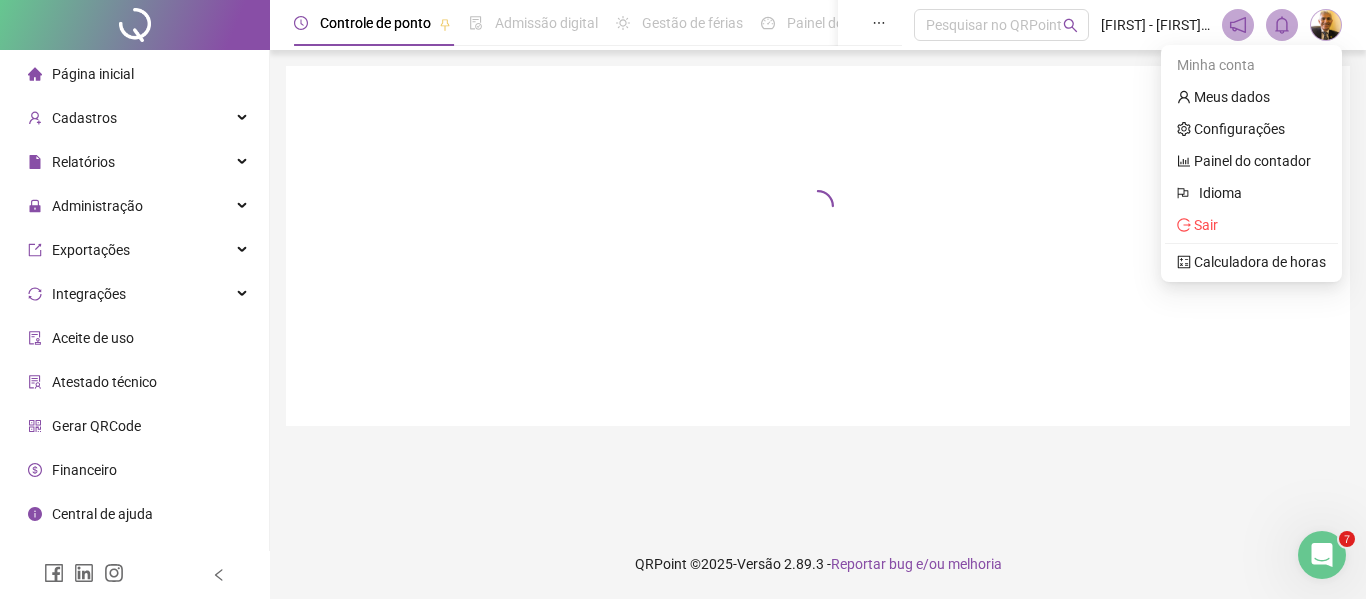 click at bounding box center [1238, 25] 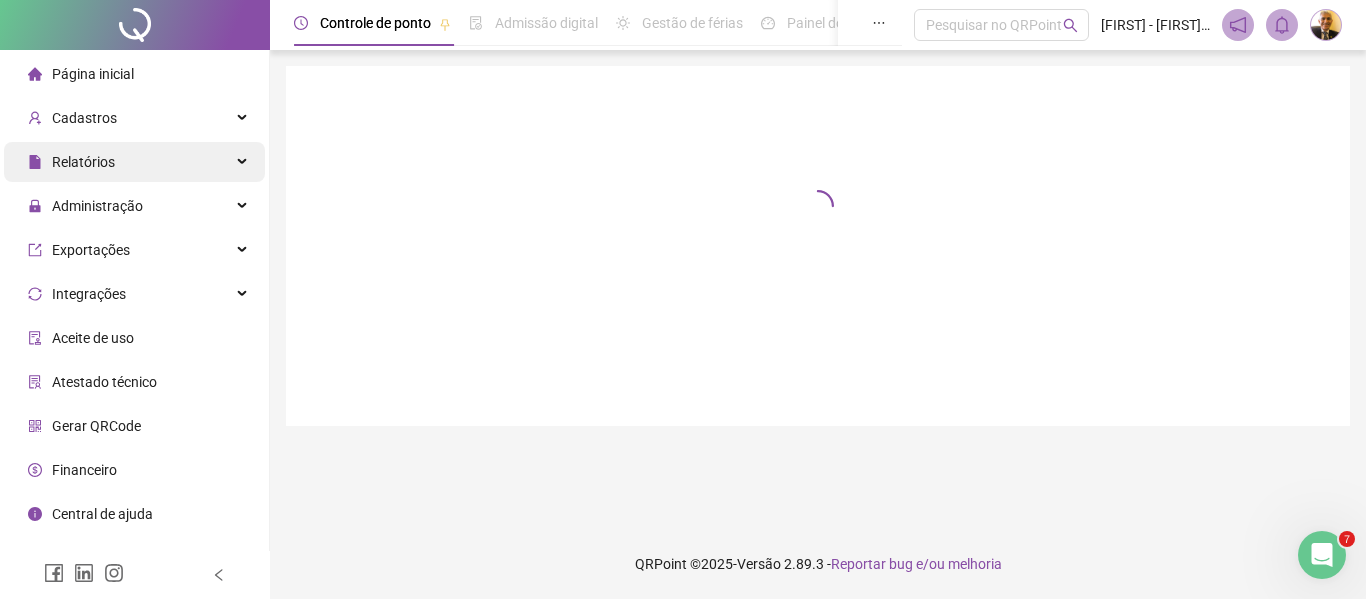 click on "Relatórios" at bounding box center [83, 162] 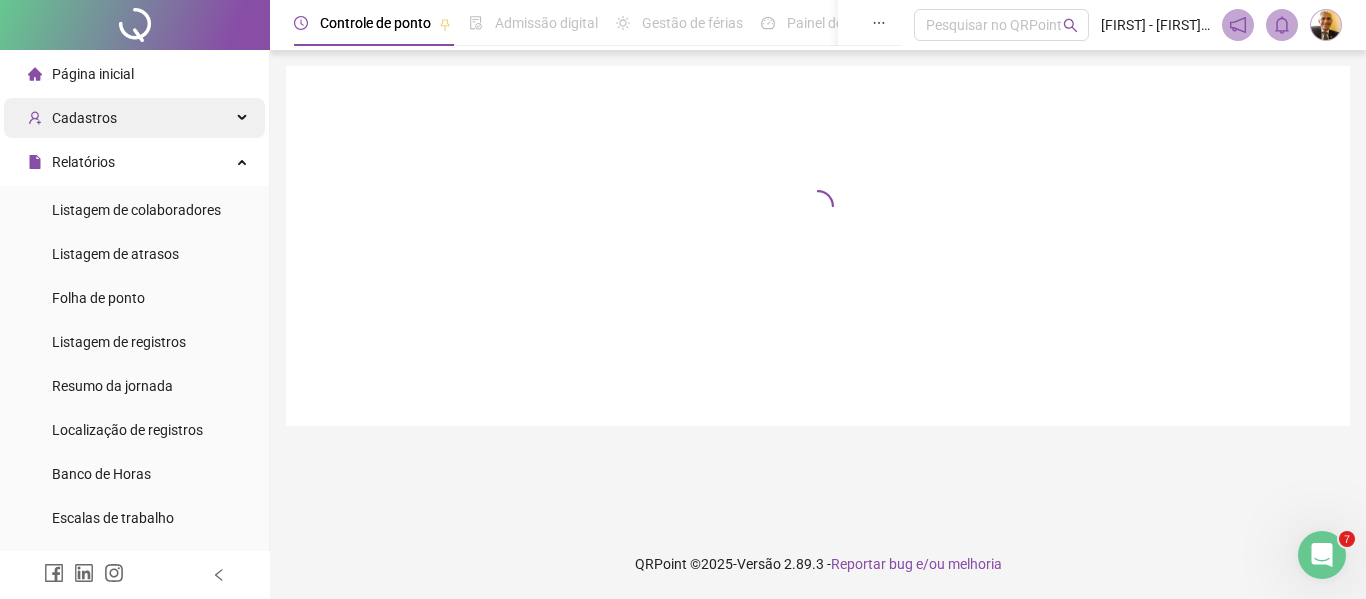 click on "Cadastros" at bounding box center (84, 118) 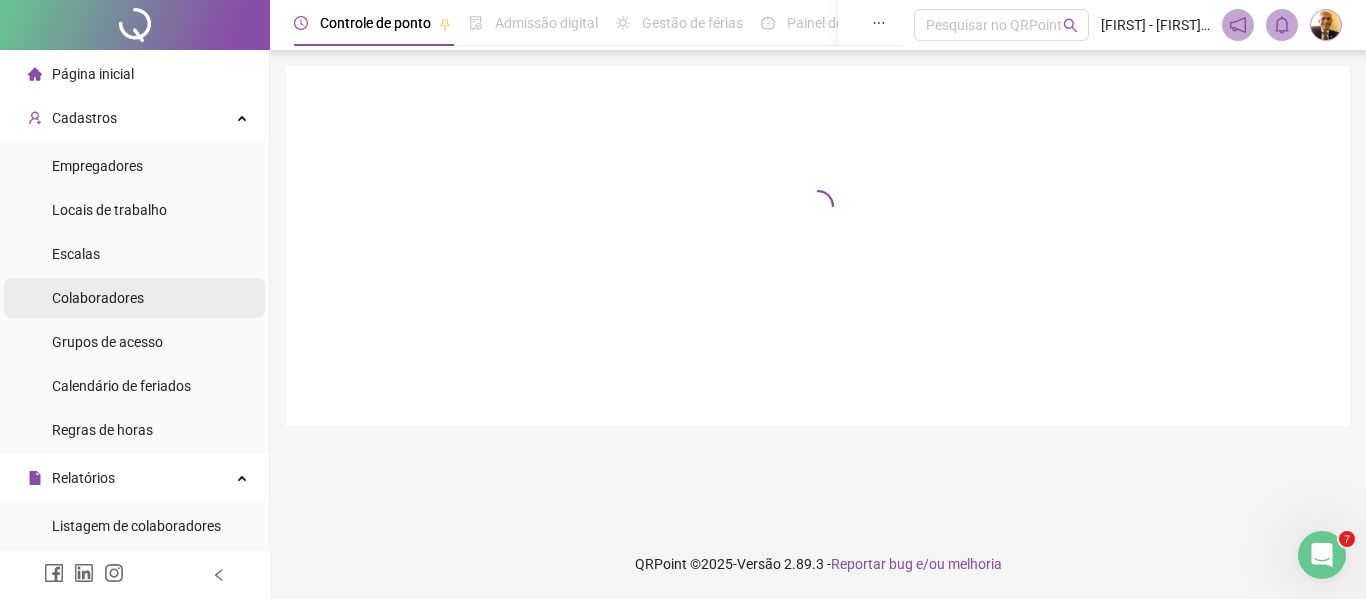 click on "Colaboradores" at bounding box center (98, 298) 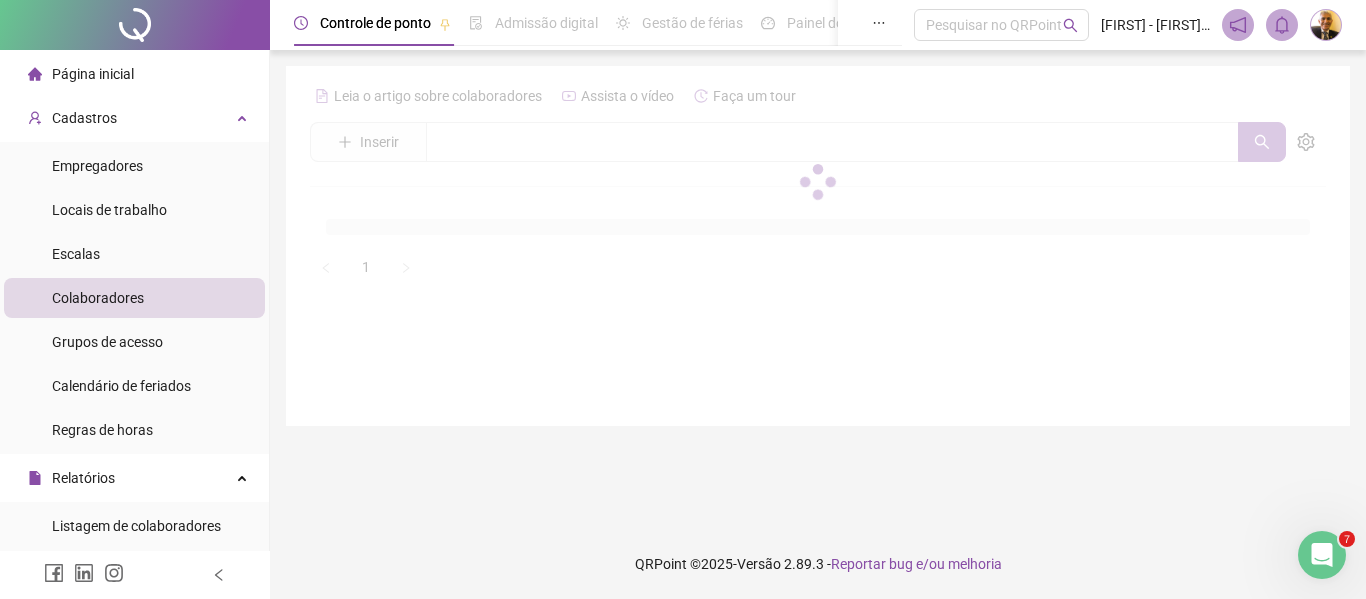 click on "Controle de ponto" at bounding box center (375, 23) 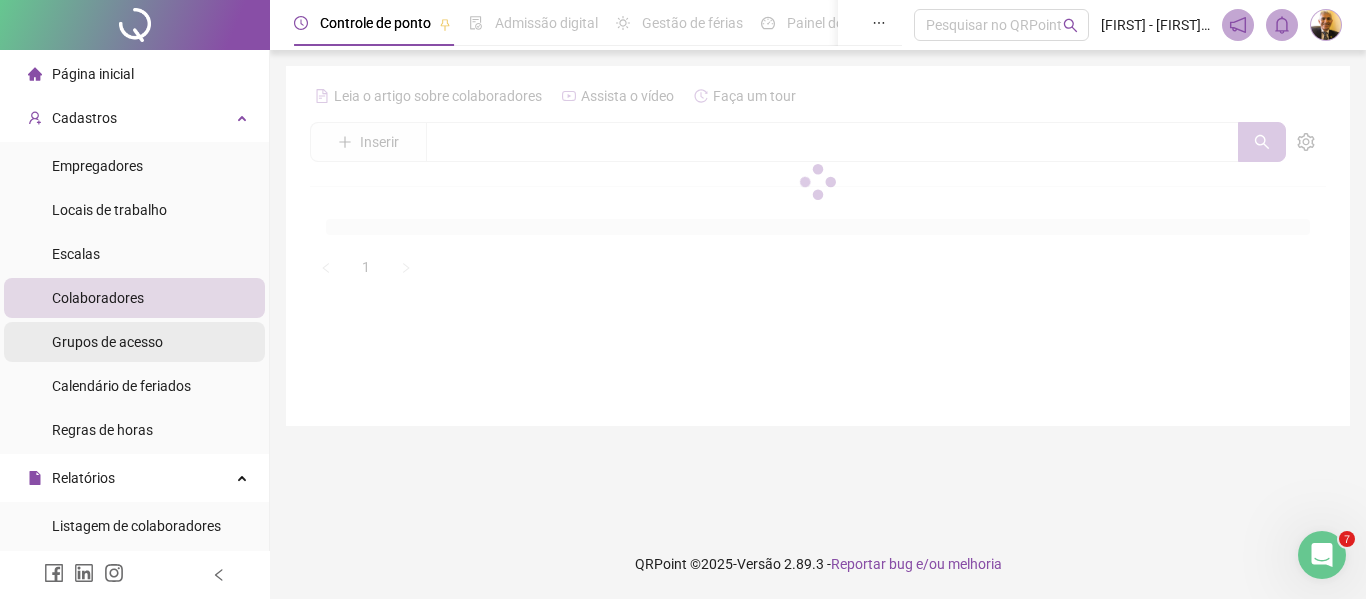 click on "Grupos de acesso" at bounding box center (107, 342) 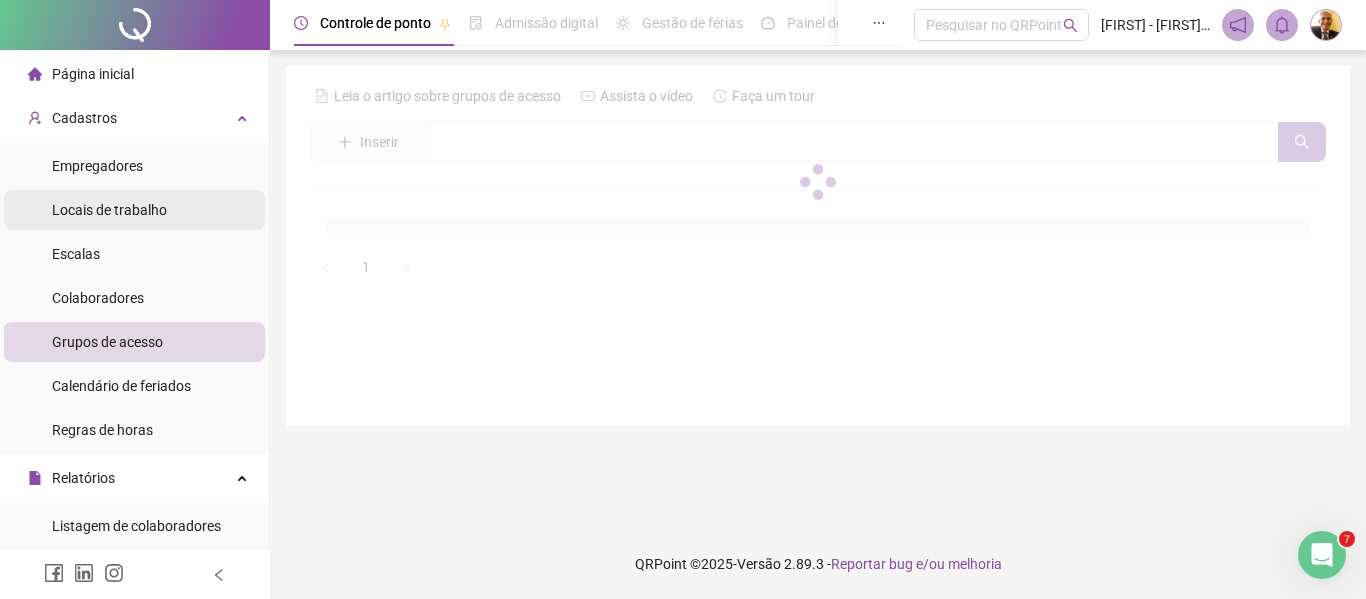 click on "Locais de trabalho" at bounding box center (109, 210) 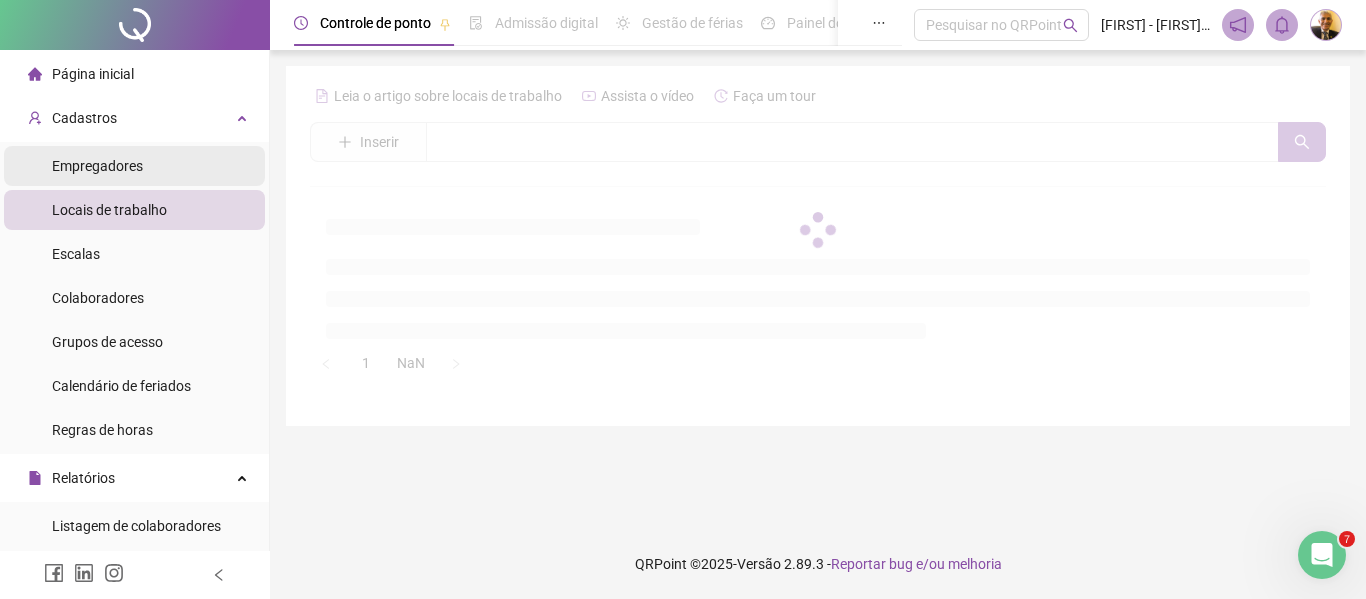click on "Empregadores" at bounding box center [97, 166] 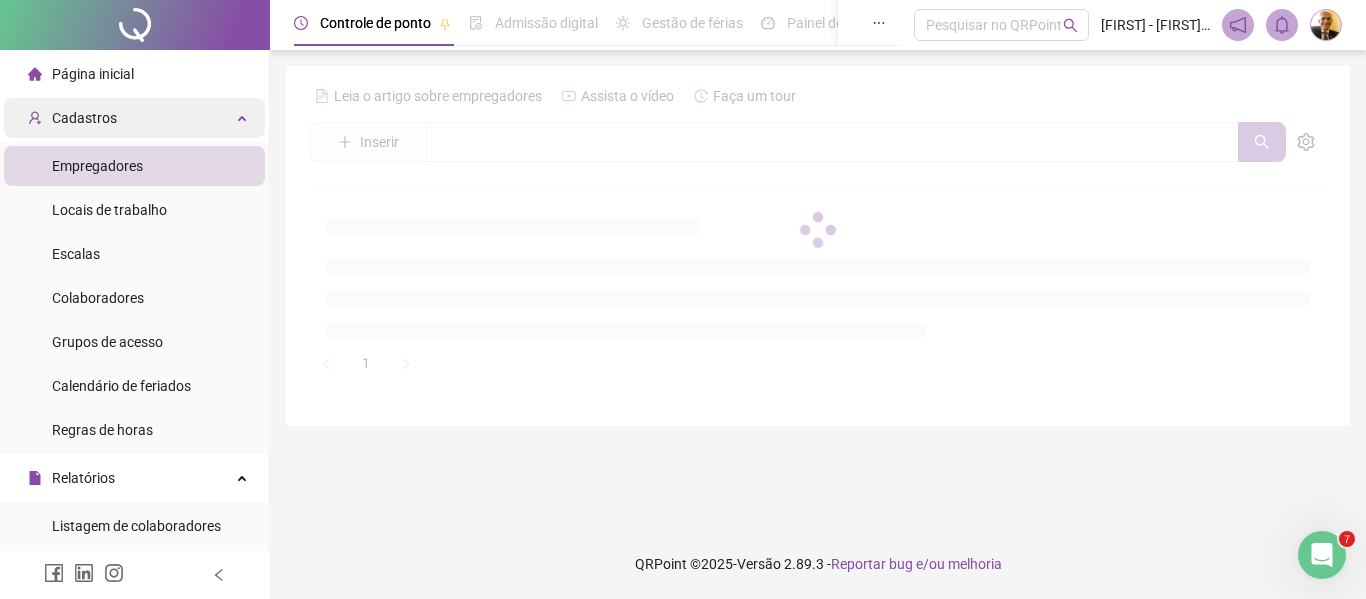 click on "Cadastros" at bounding box center (84, 118) 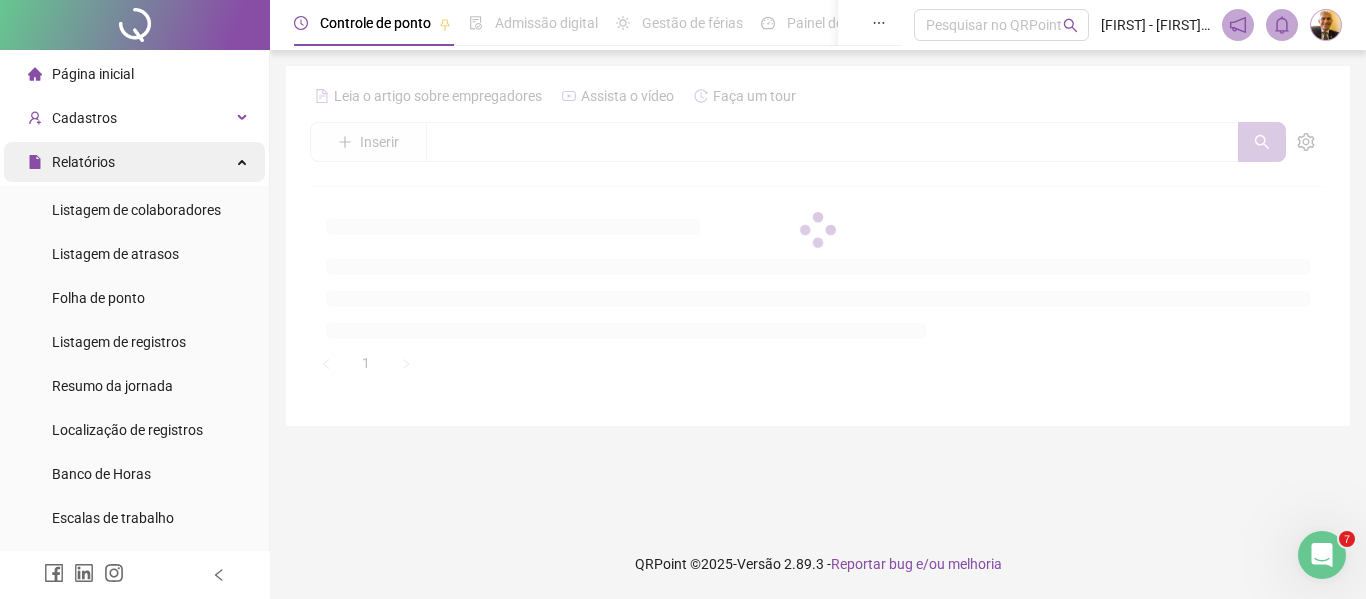 click on "Relatórios" at bounding box center [83, 162] 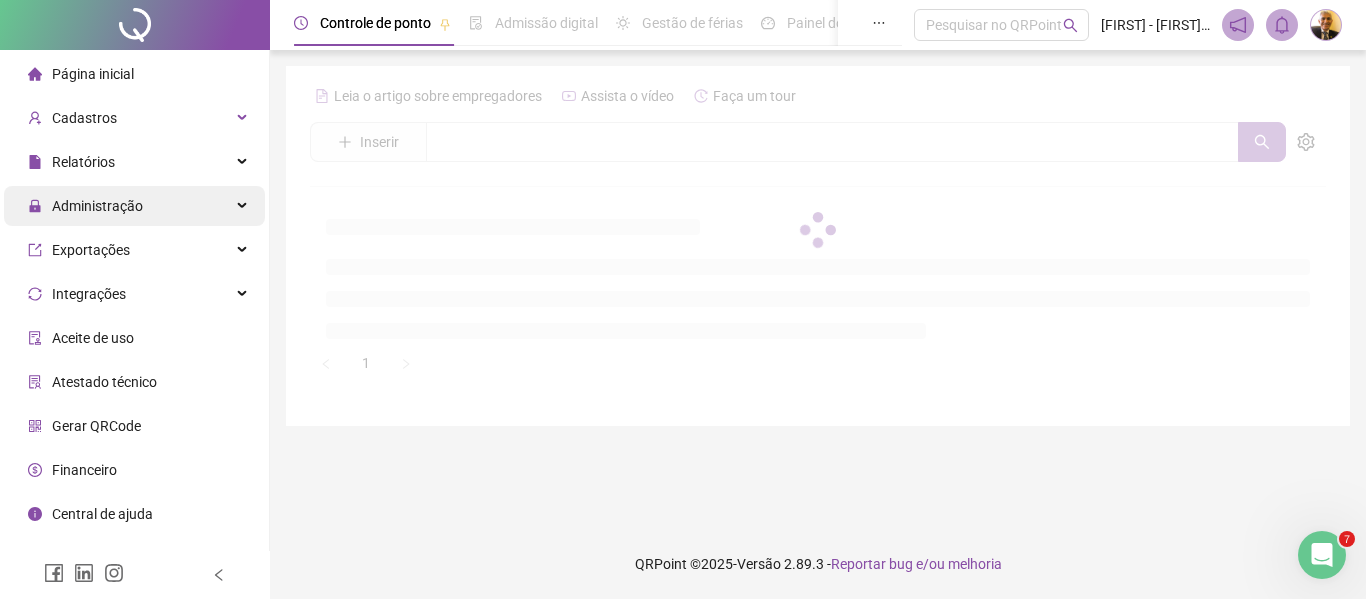 click on "Administração" at bounding box center (97, 206) 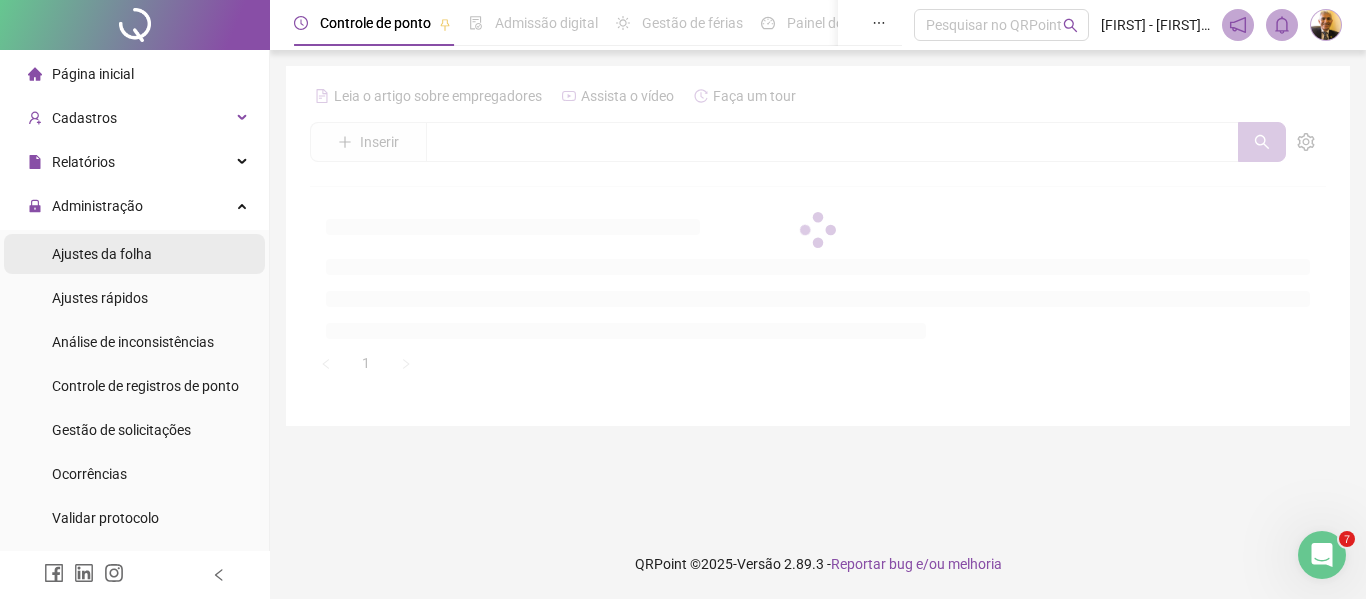 click on "Ajustes da folha" at bounding box center [102, 254] 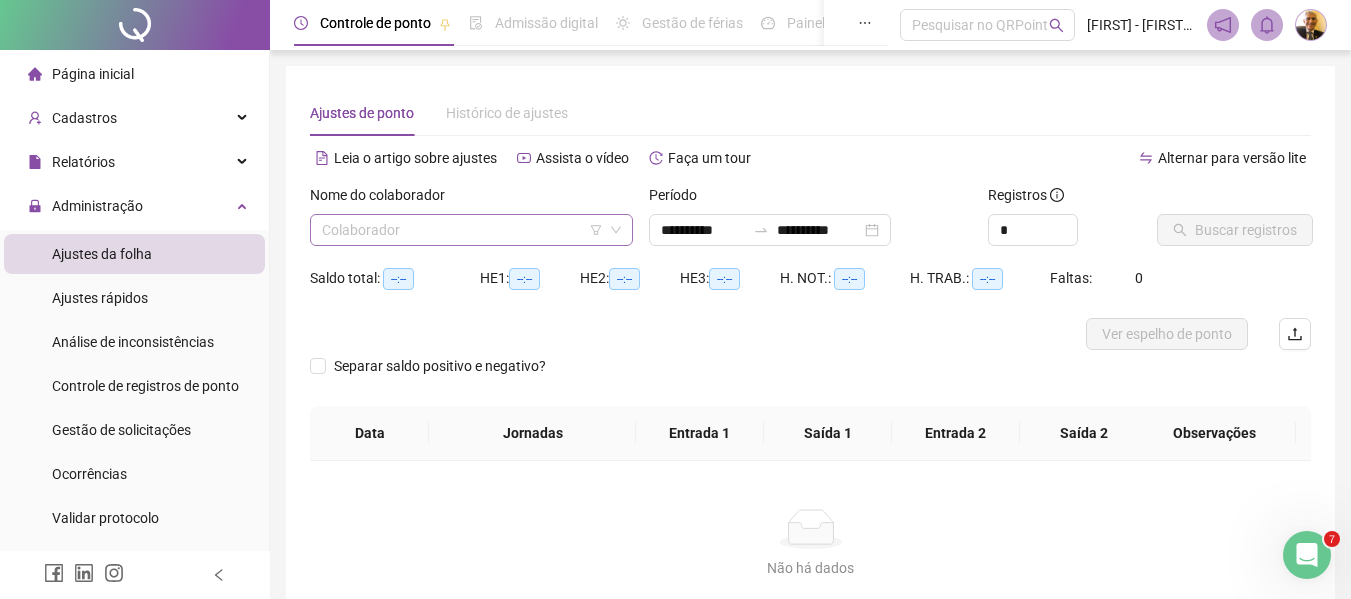 click at bounding box center (462, 230) 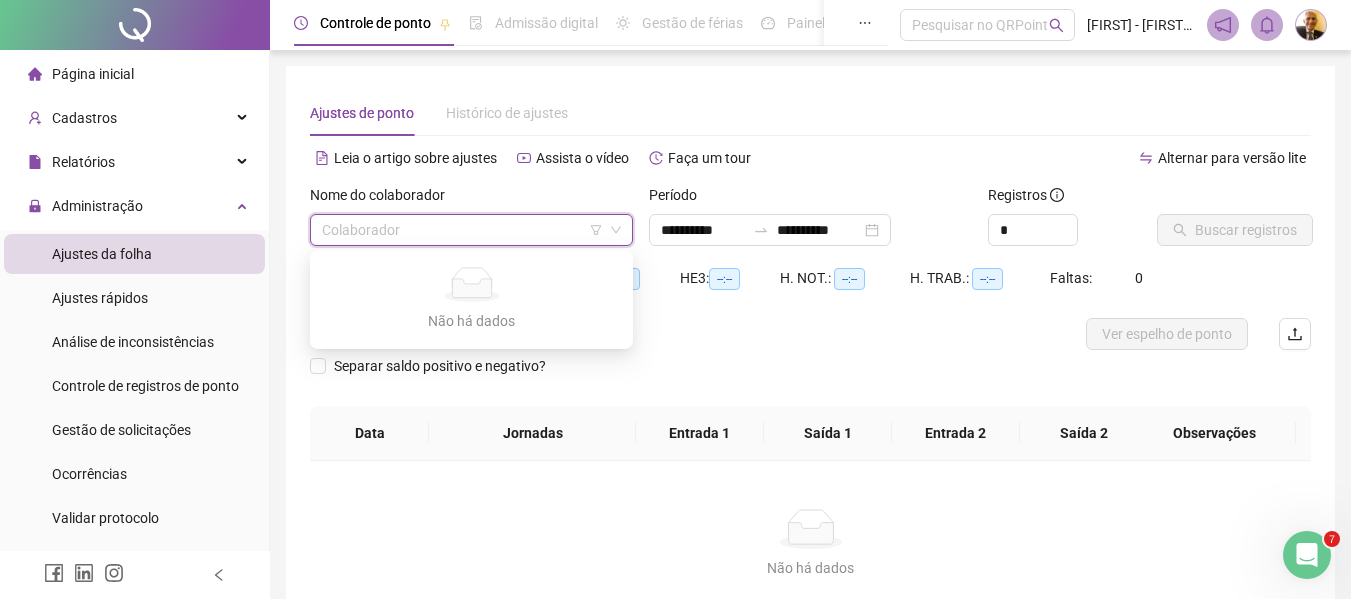 click on "Não há dados" at bounding box center (471, 321) 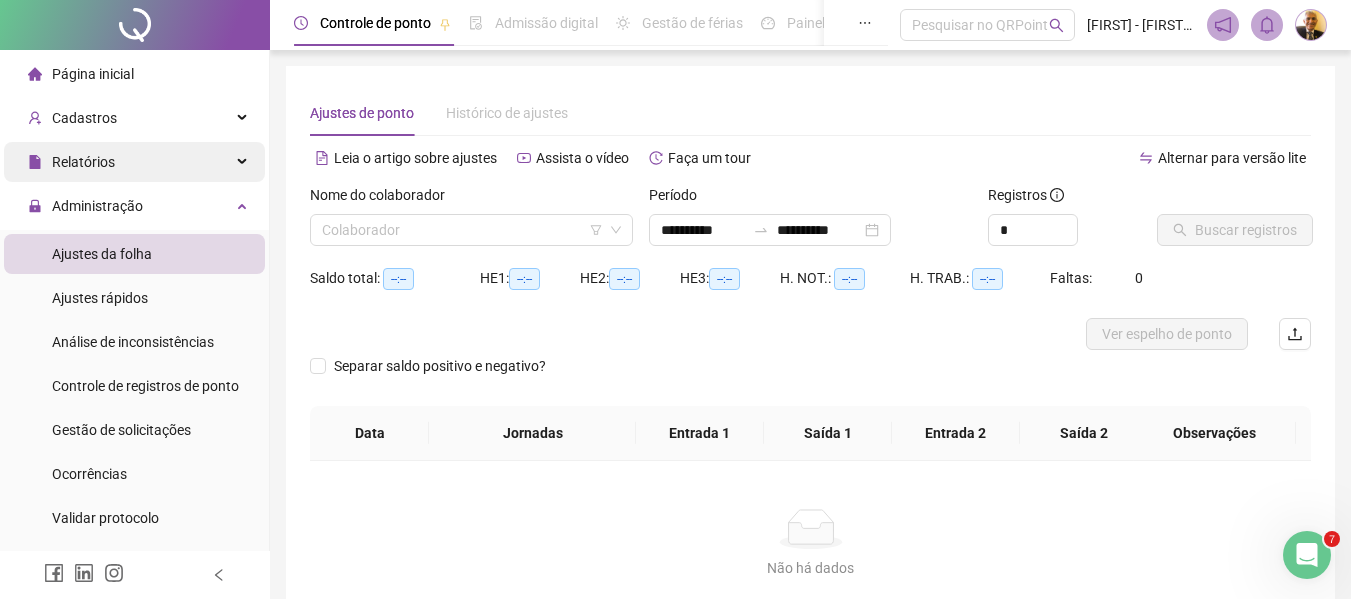 click on "Relatórios" at bounding box center (71, 162) 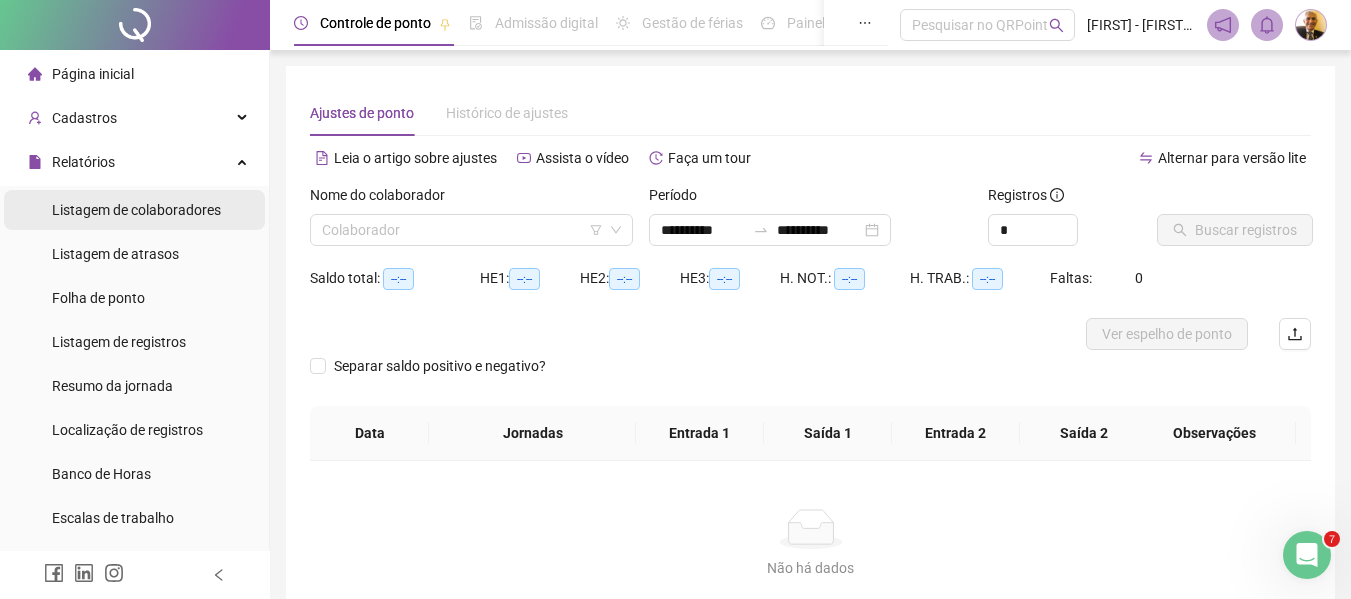 click on "Listagem de colaboradores" at bounding box center (136, 210) 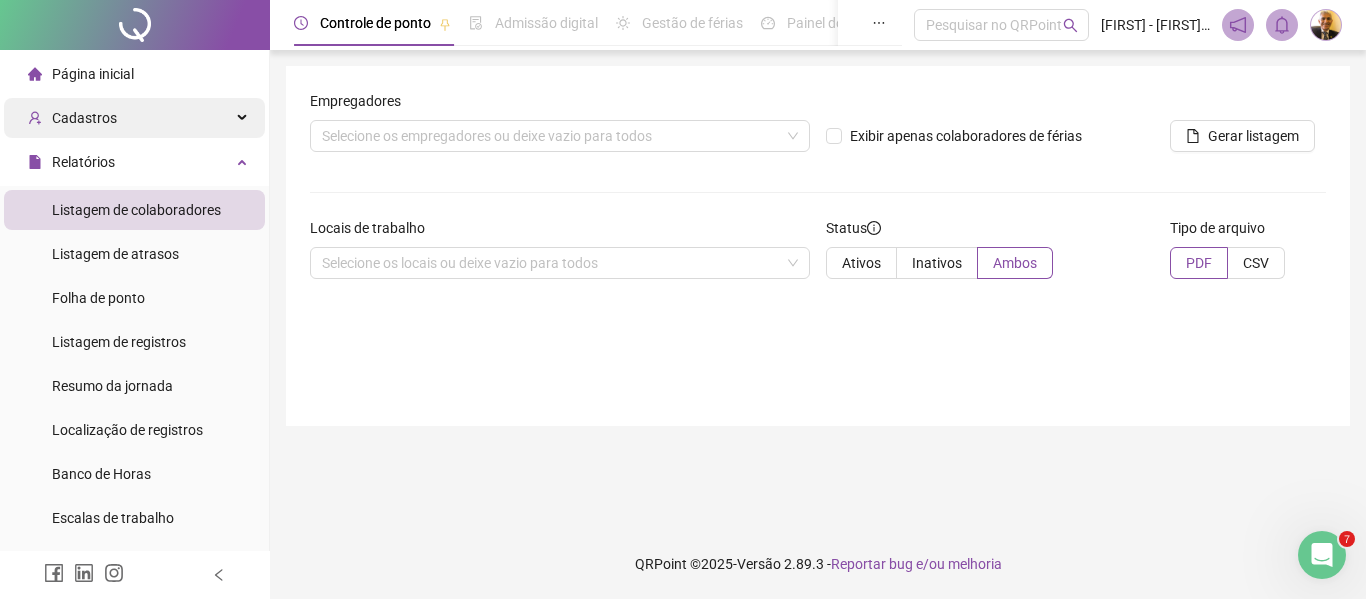 click on "Cadastros" at bounding box center [84, 118] 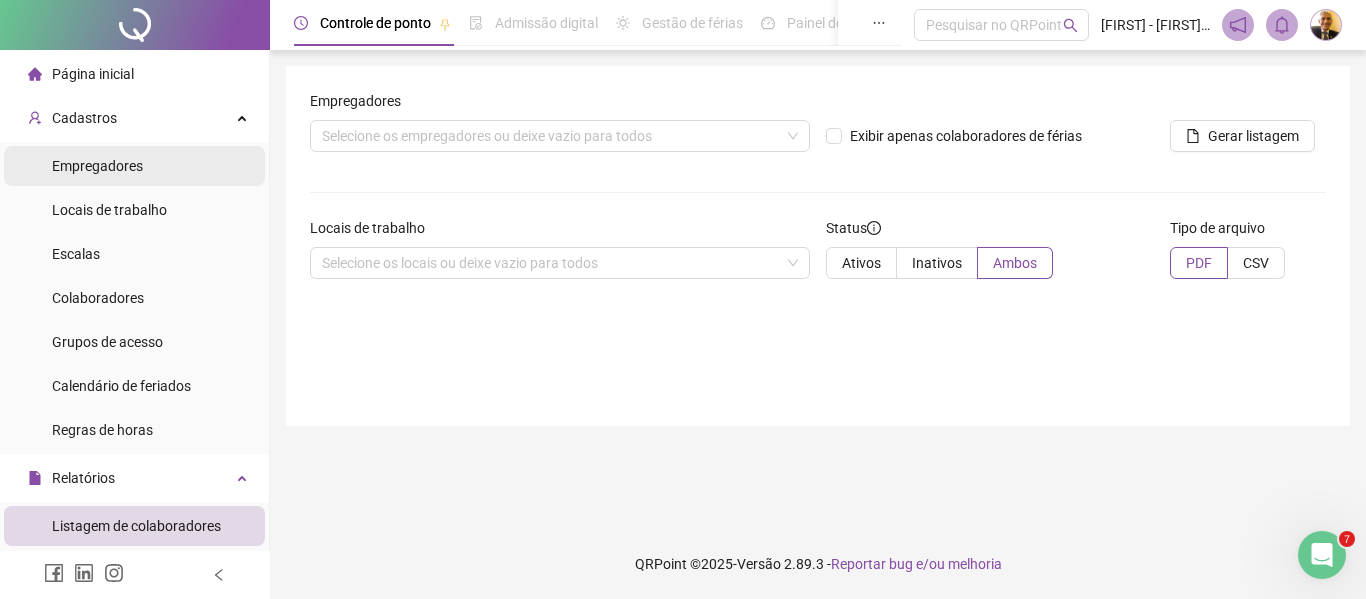 click on "Empregadores" at bounding box center [97, 166] 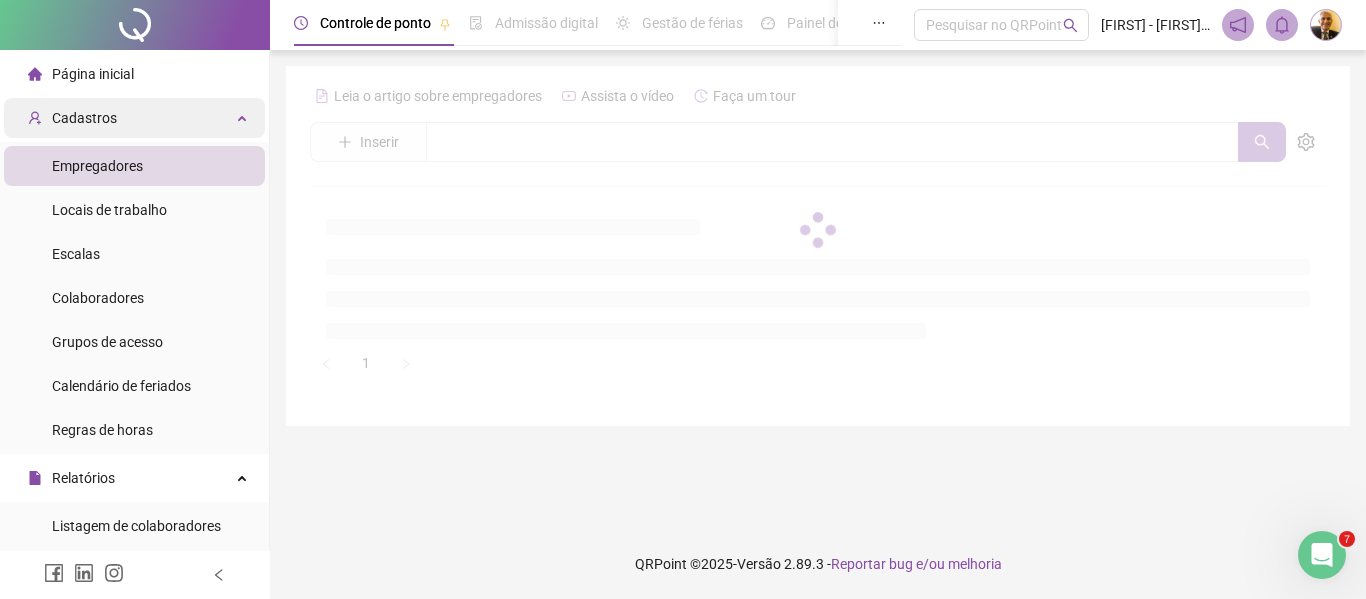 click on "Cadastros" at bounding box center (72, 118) 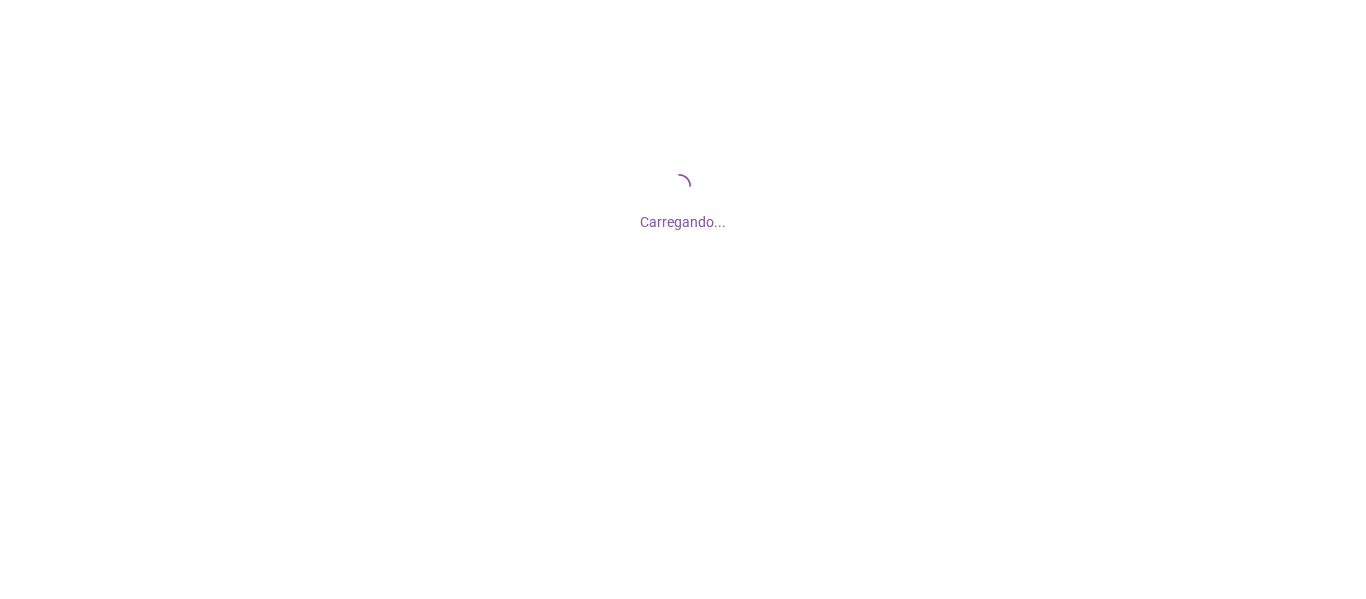 scroll, scrollTop: 0, scrollLeft: 0, axis: both 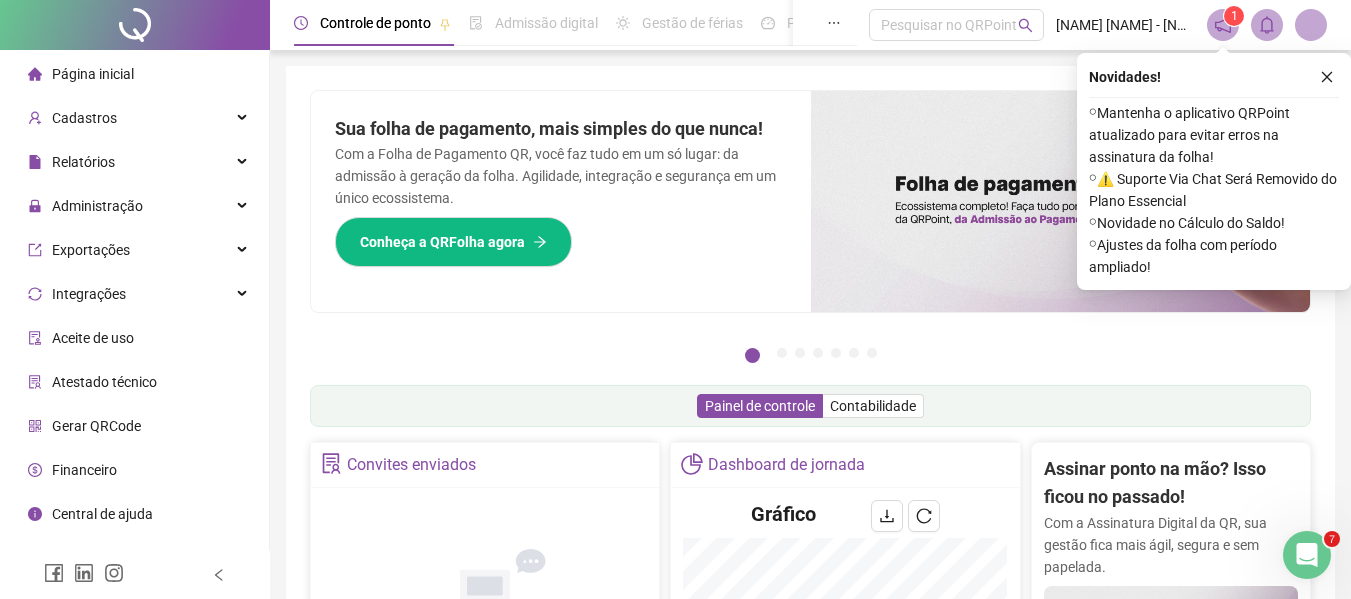 click 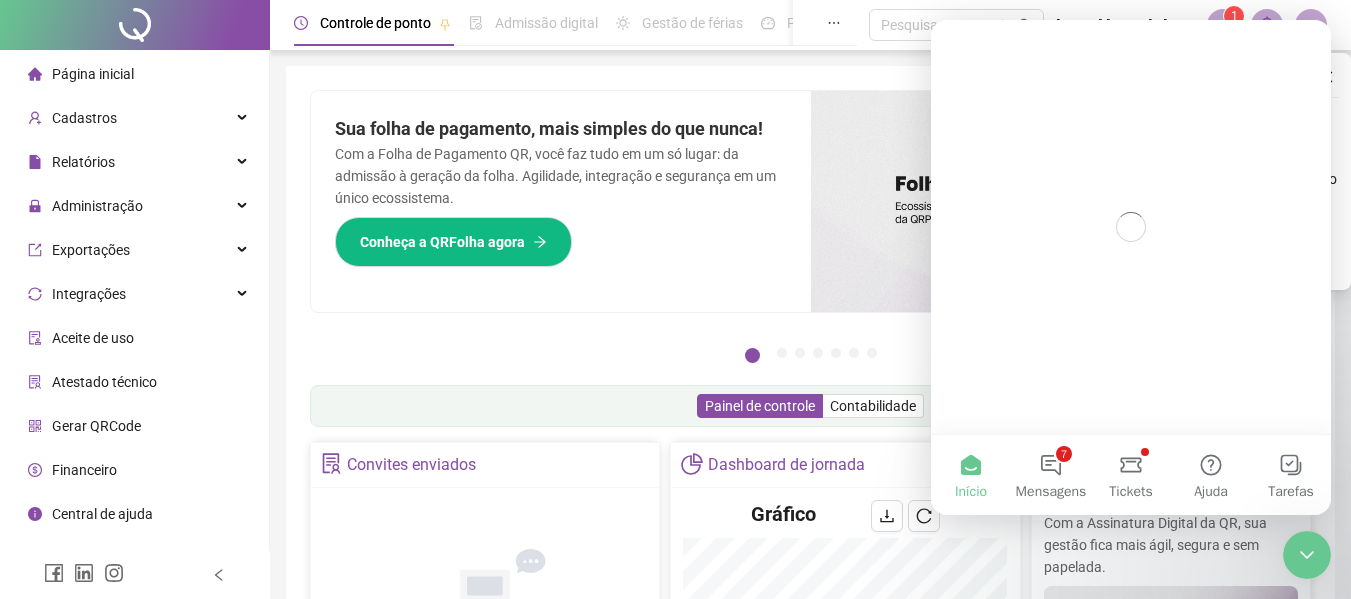 scroll, scrollTop: 0, scrollLeft: 0, axis: both 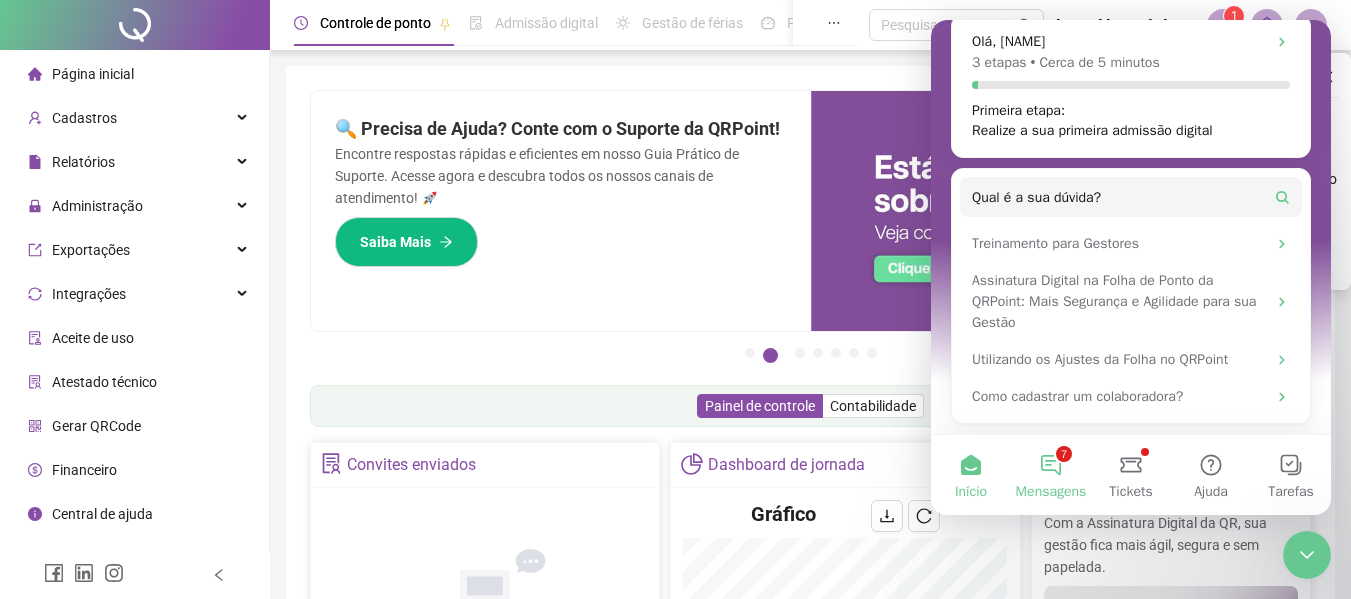 click on "7 Mensagens" at bounding box center [1051, 475] 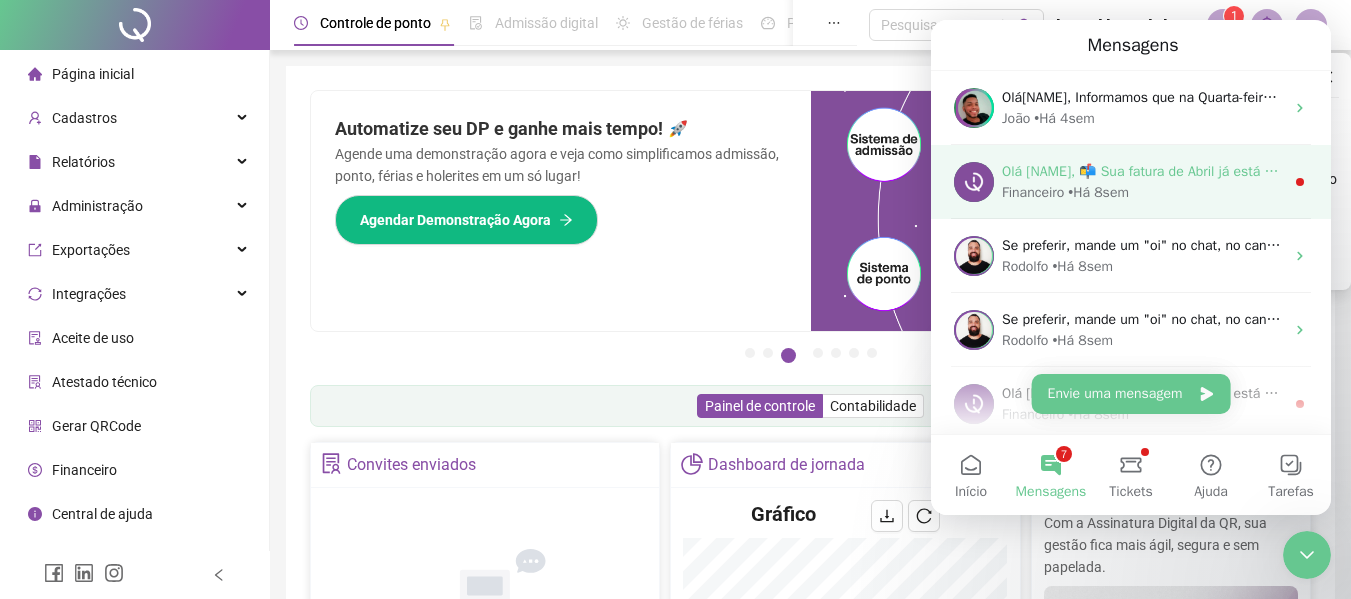 click on "Financeiro" at bounding box center (1033, 192) 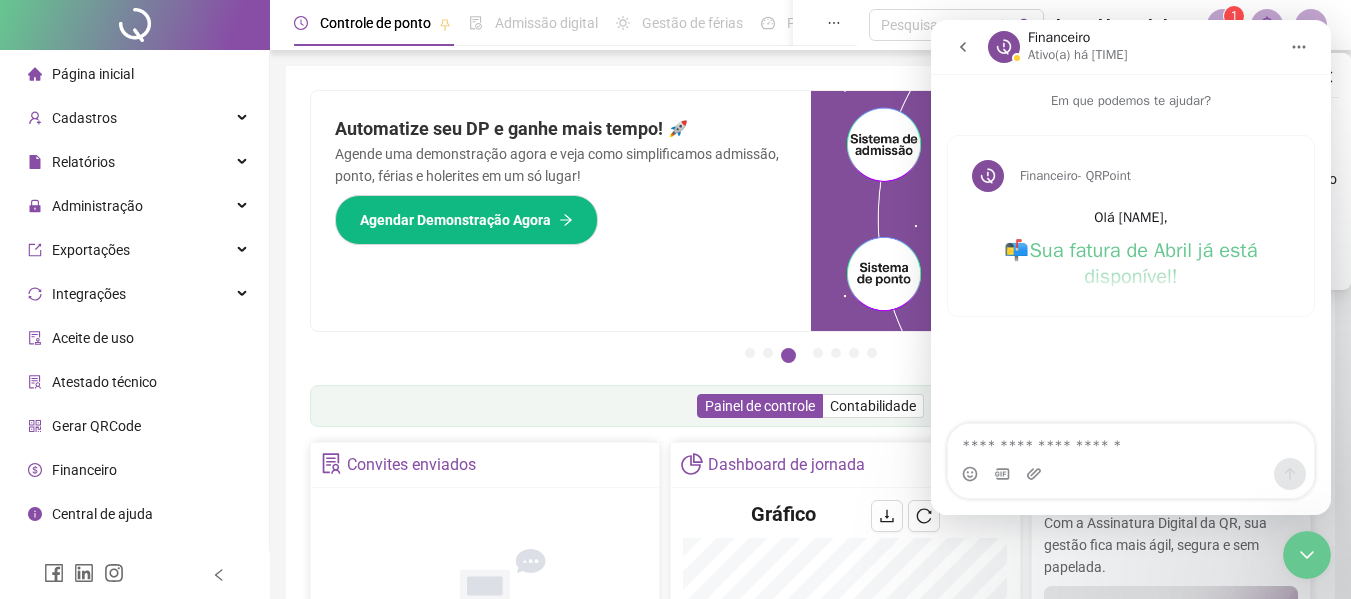click on "Sua fatura de Abril já está disponível!" at bounding box center [1143, 264] 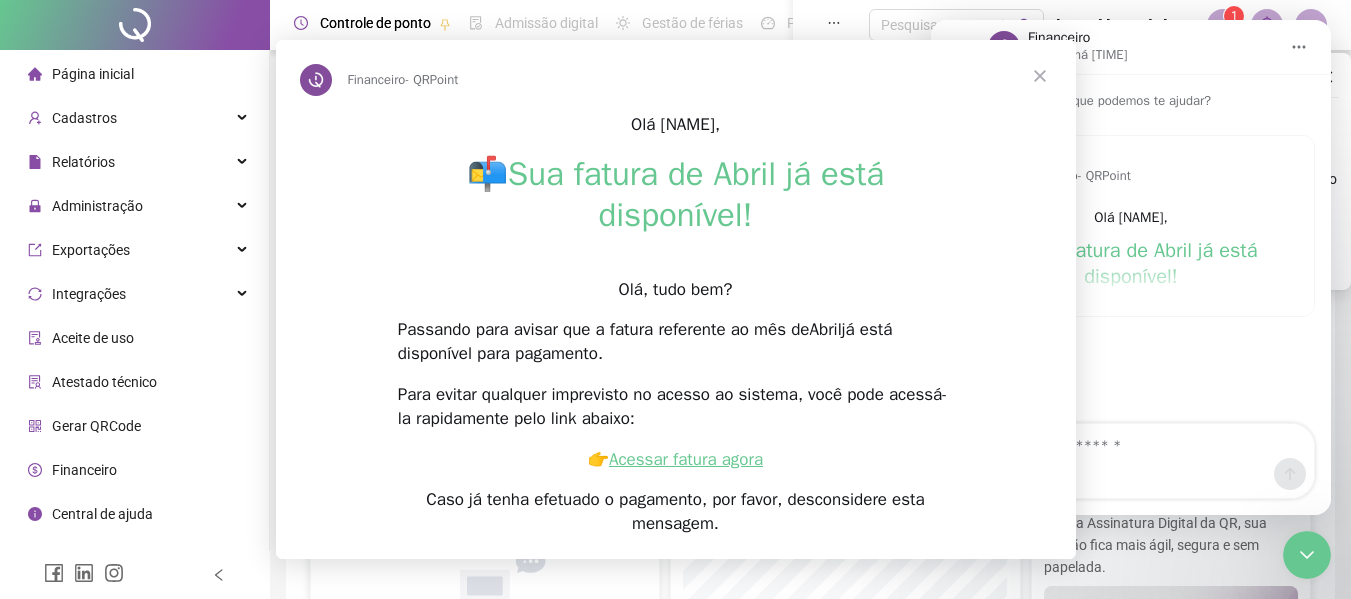 scroll, scrollTop: 0, scrollLeft: 0, axis: both 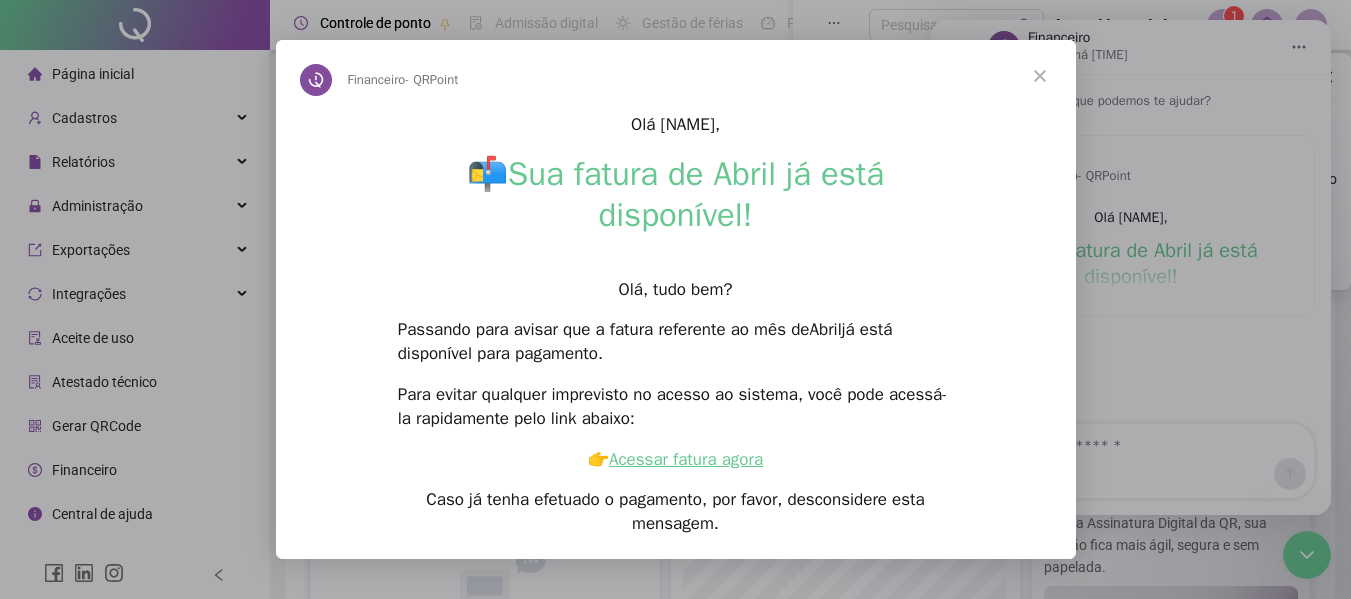 click at bounding box center (1040, 76) 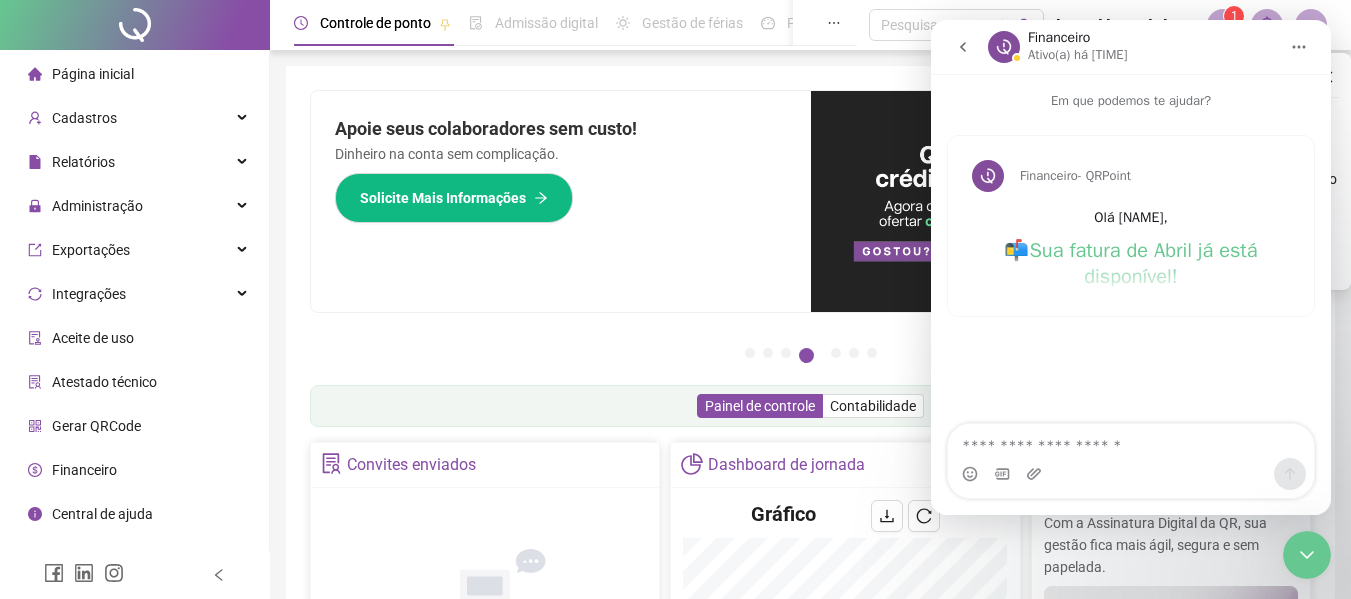 click on "Em que podemos te ajudar?" at bounding box center (1131, 92) 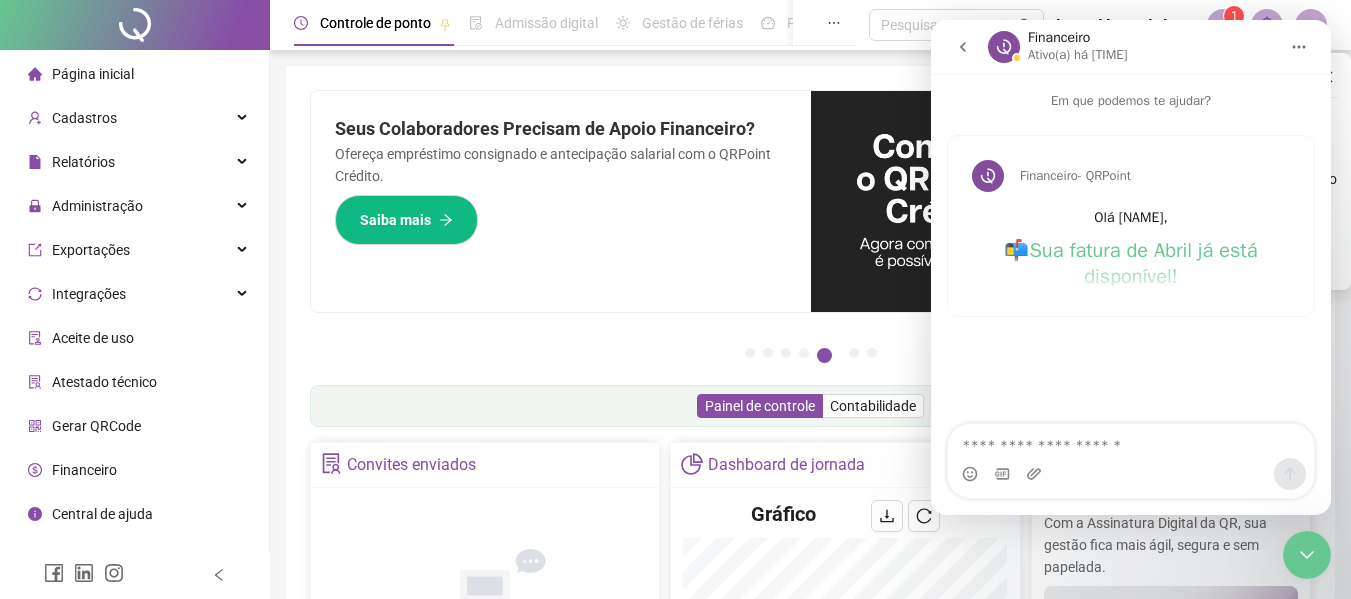 click on "Em que podemos te ajudar?" at bounding box center [1131, 92] 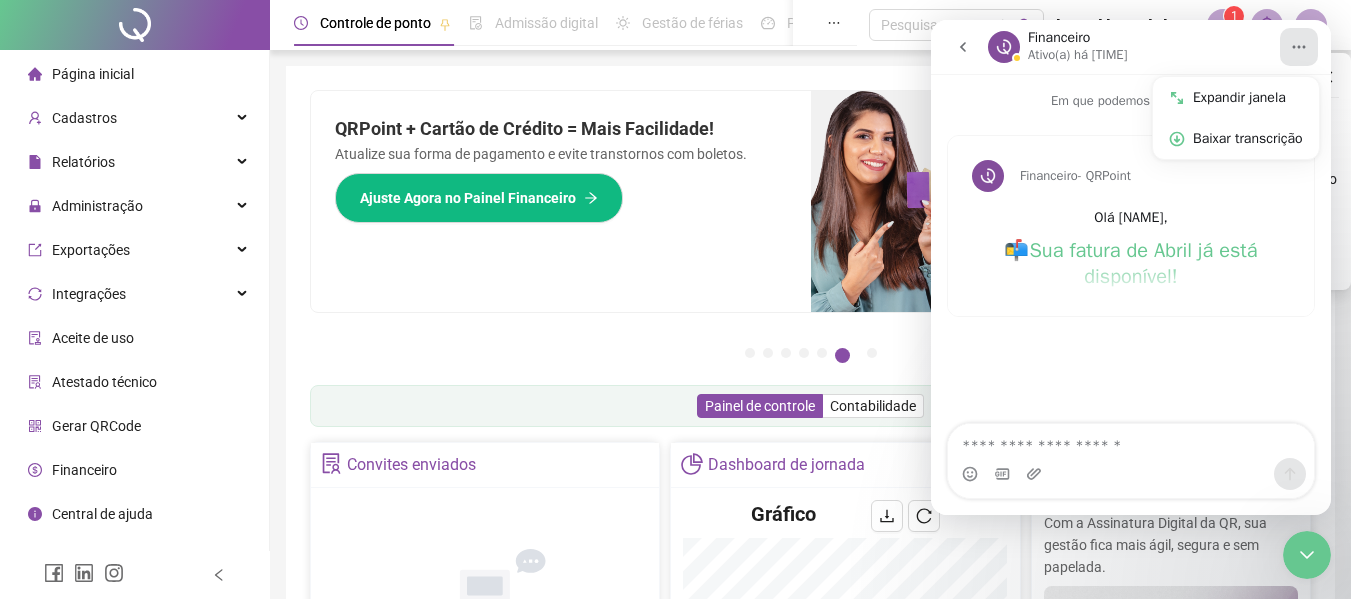 click 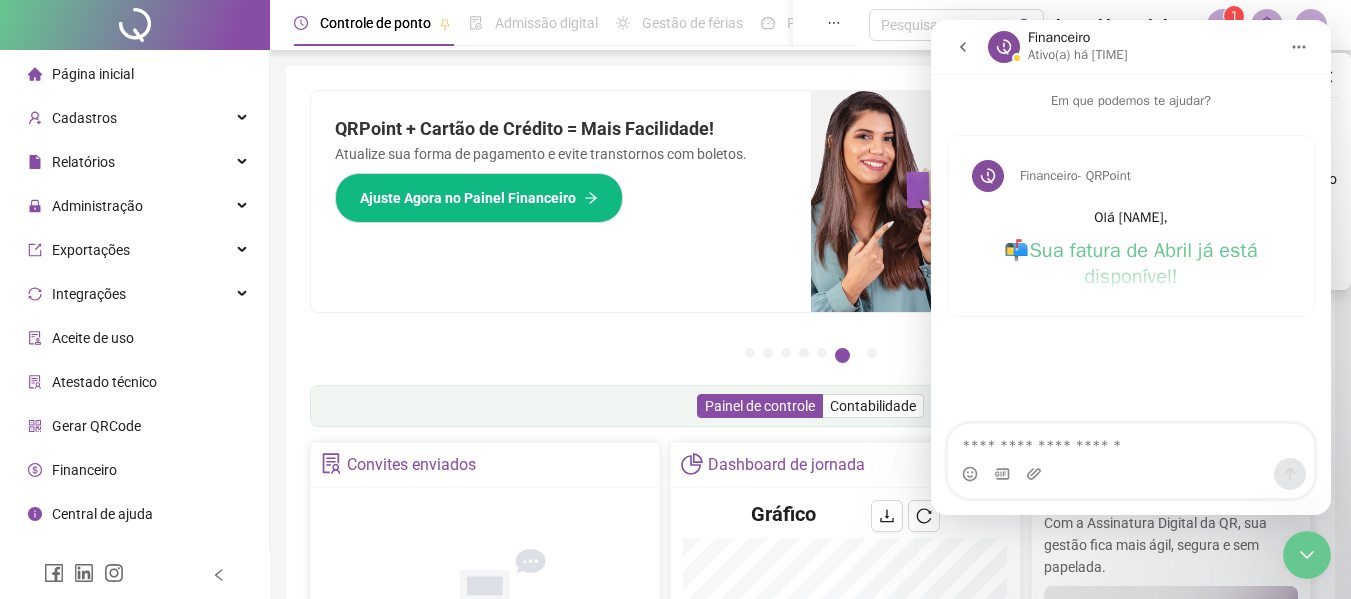 click on "Ativo(a) há 2d" at bounding box center (1077, 55) 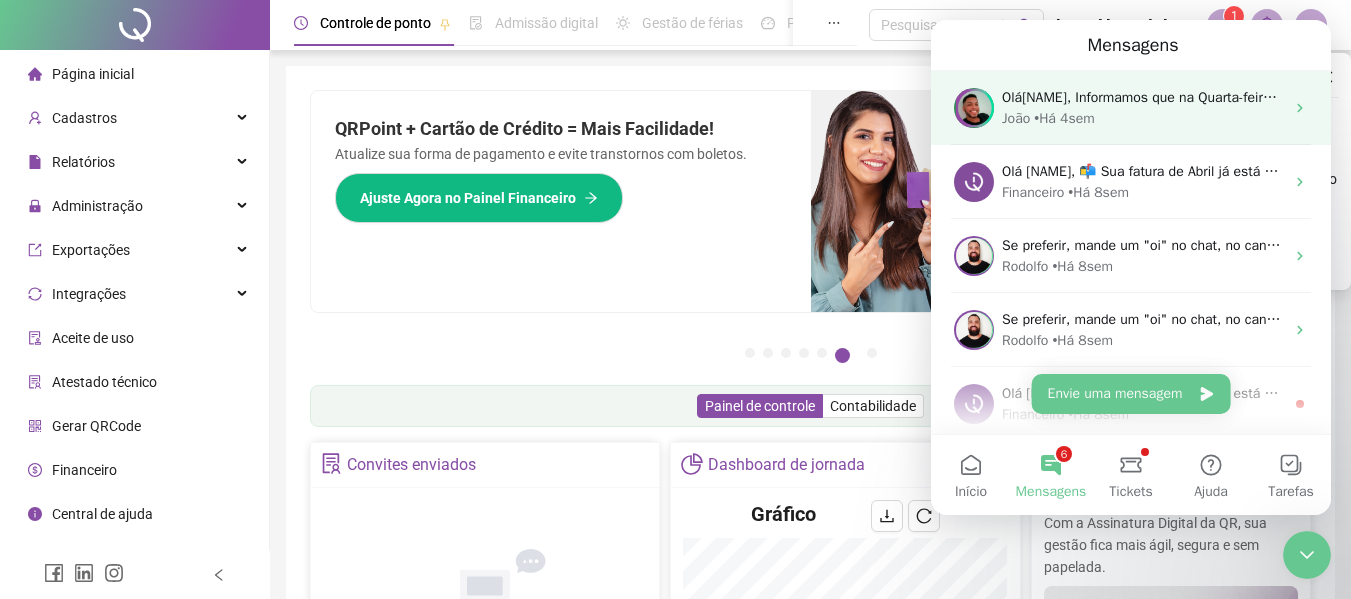 click on "Olá[NAME], Informamos que na Quarta-feira ([DATE]) não estaremos disponíveis devido ao feriado da Independência da Bahia. Retornaremos normalmente na Quinta-feira ([DATE]) a partir das 08:00 (horário de Brasília).." at bounding box center (1675, 97) 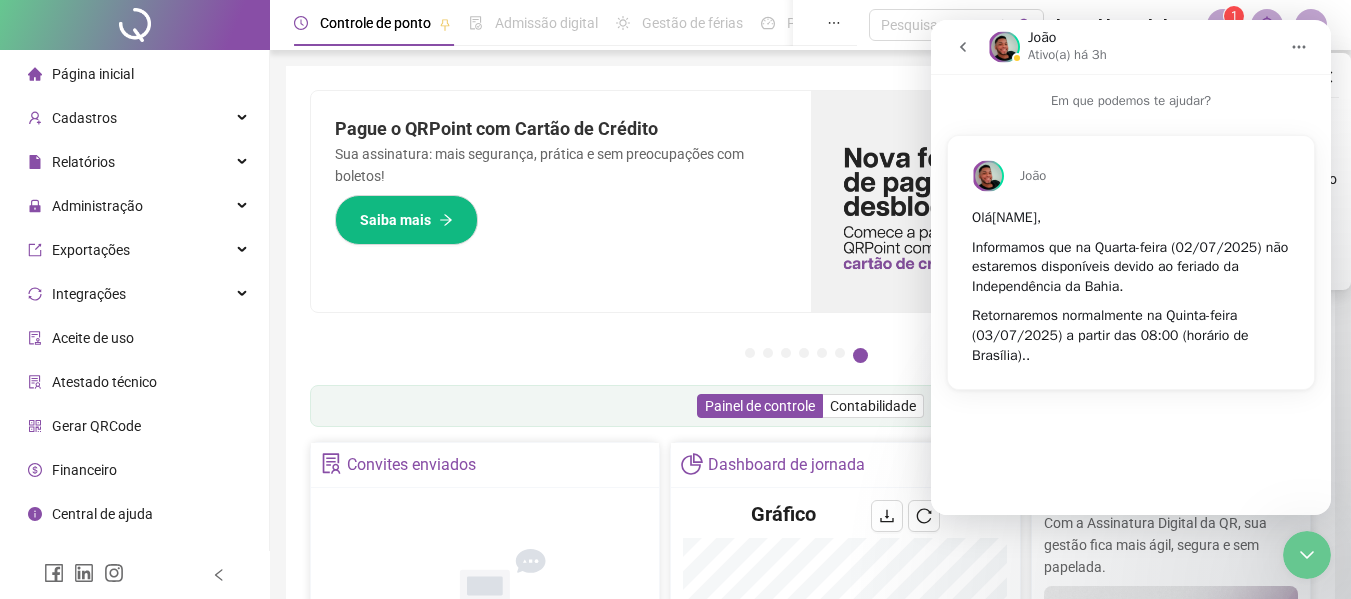 click 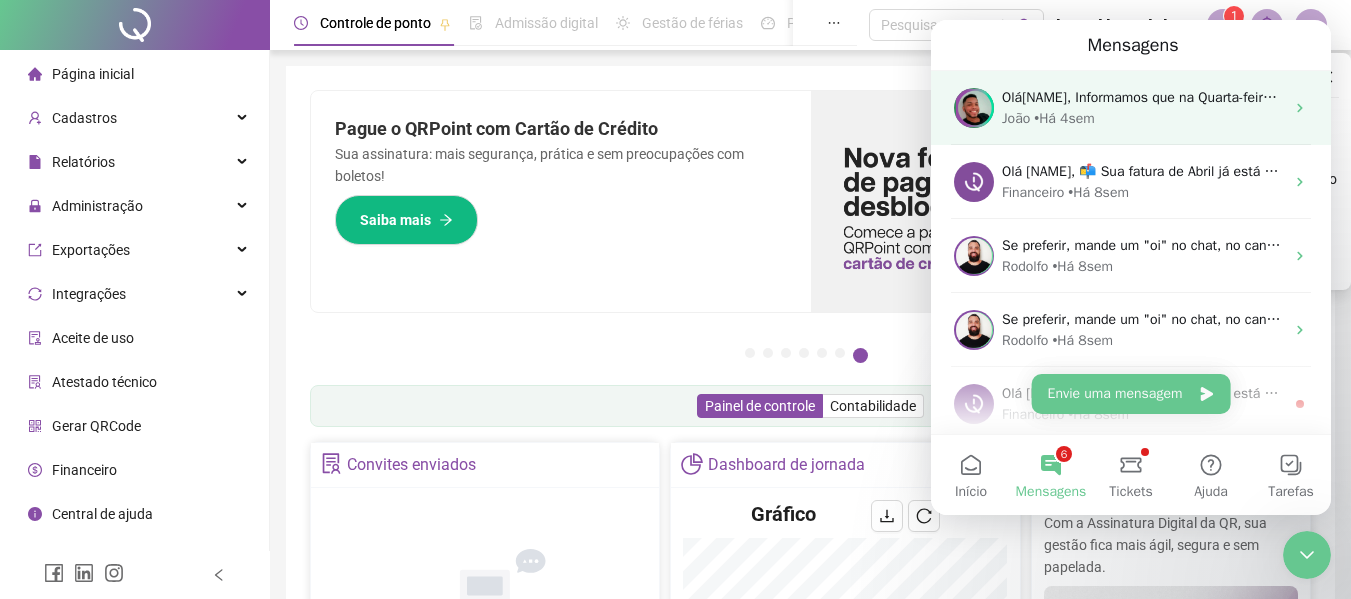 click on "•  Há 4sem" at bounding box center (1064, 118) 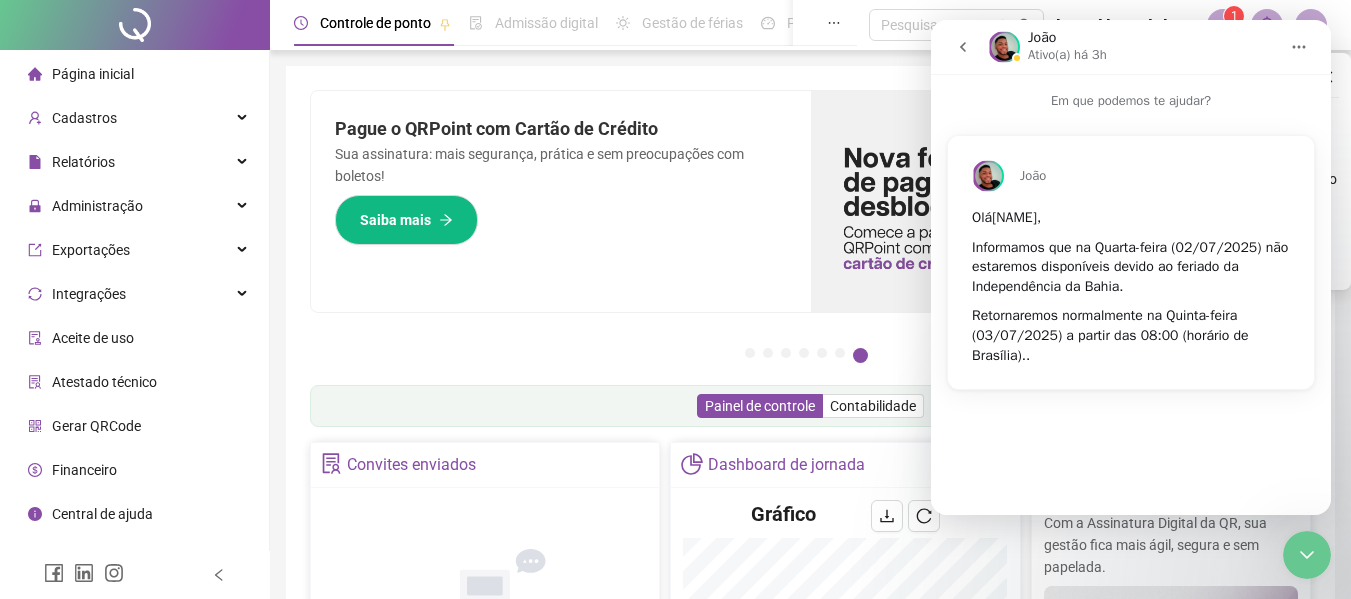 click 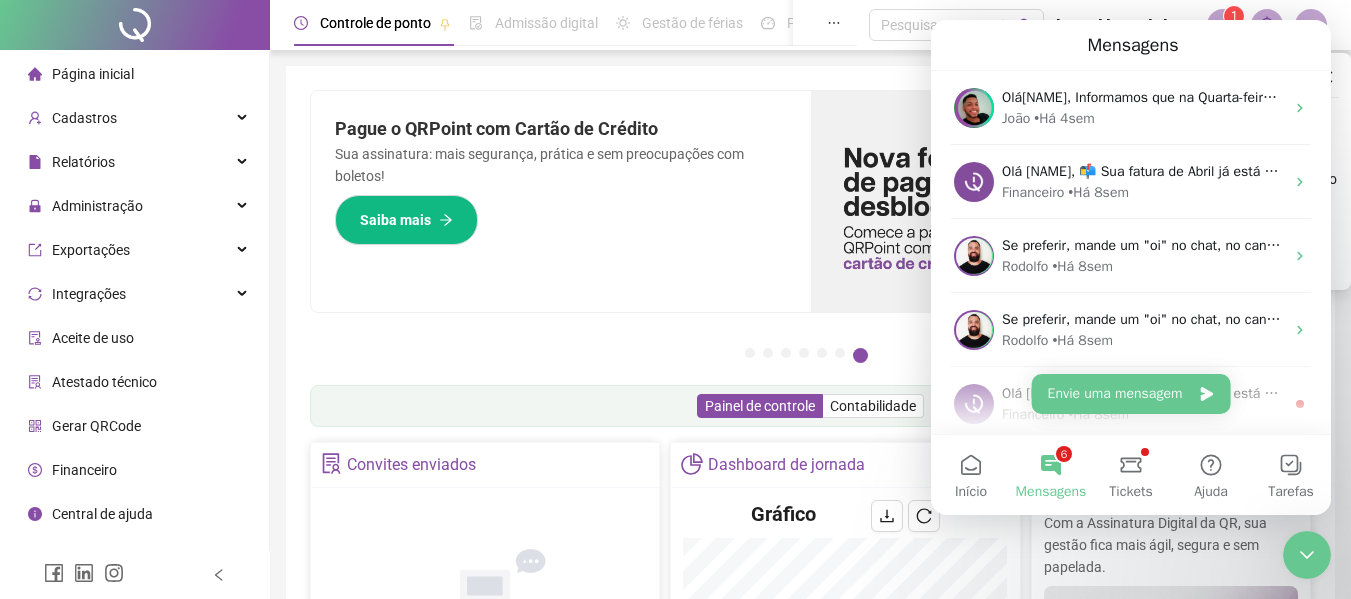 click on "Pague o QRPoint com Cartão de Crédito Sua assinatura: mais segurança, prática e sem preocupações com boletos! Saiba mais" at bounding box center (561, 201) 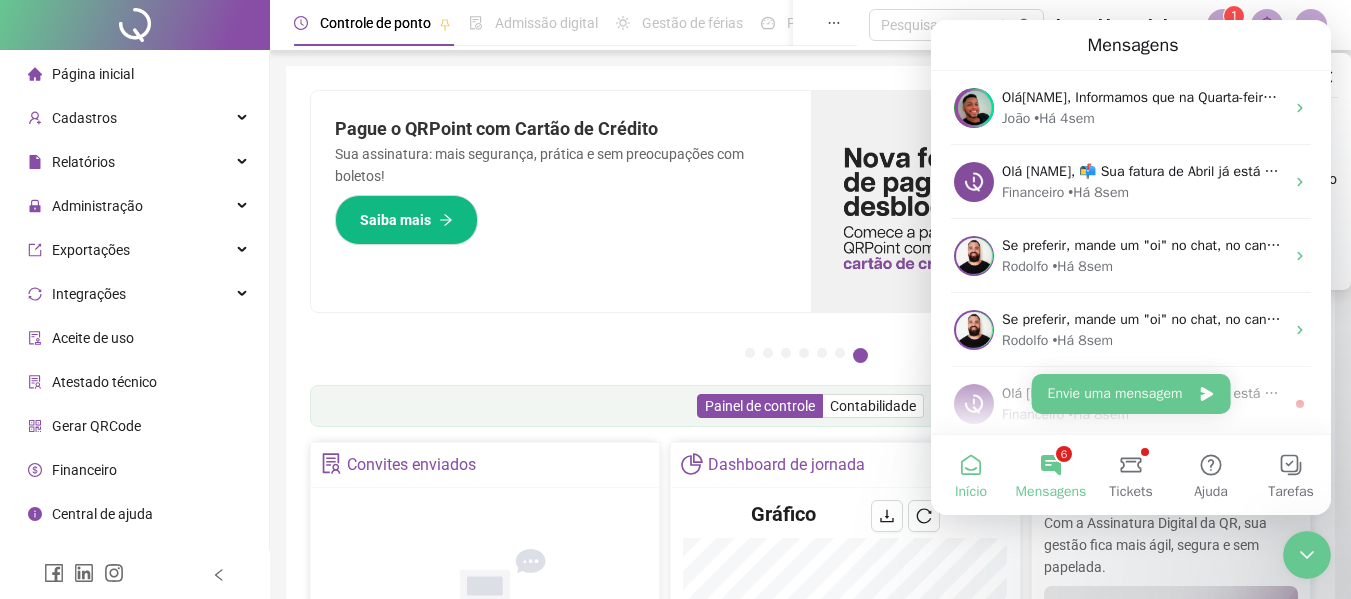 click on "Início" at bounding box center (971, 475) 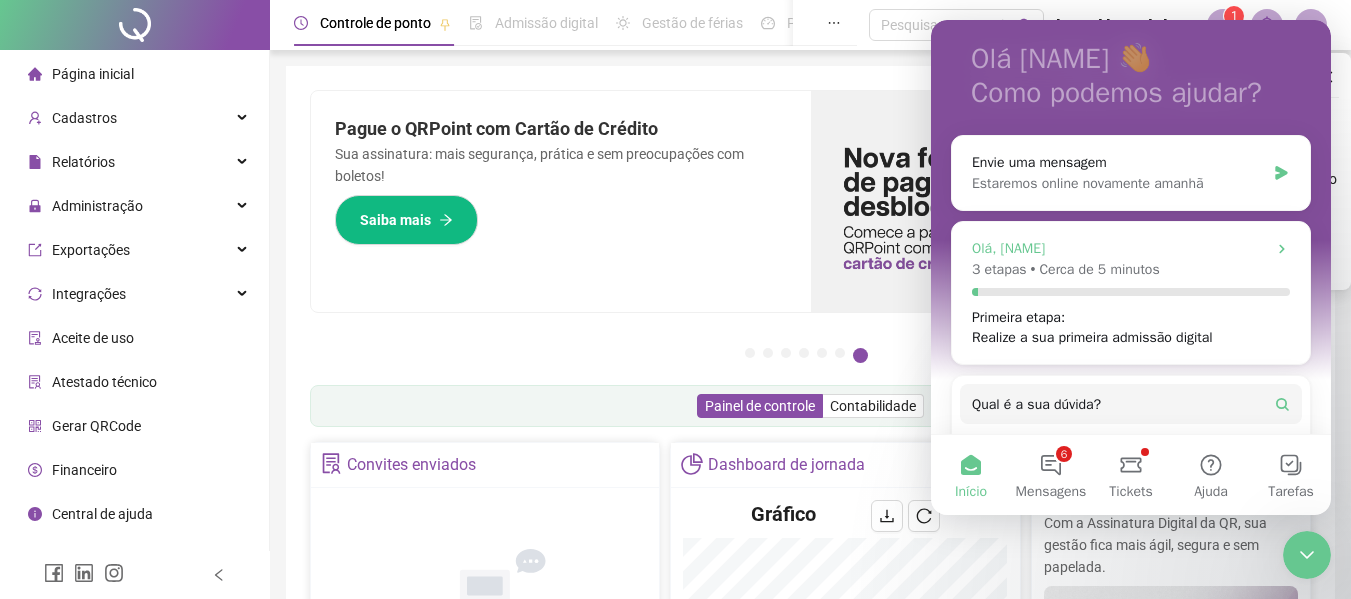 scroll, scrollTop: 133, scrollLeft: 0, axis: vertical 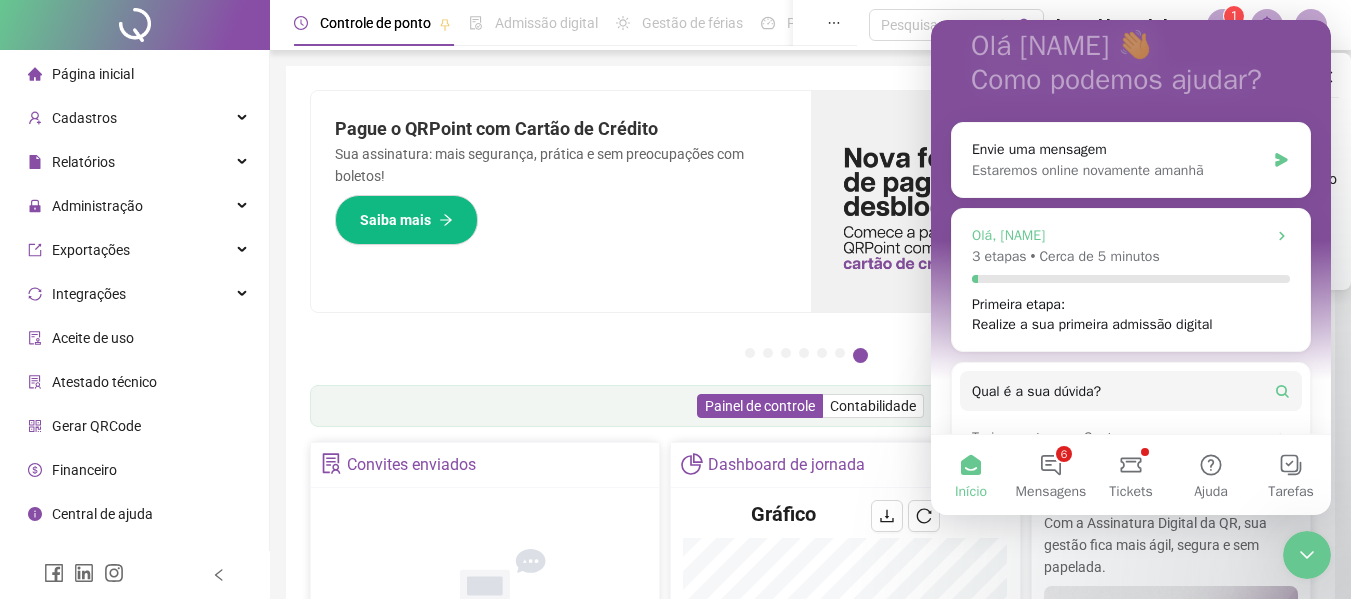 click on "Realize a sua primeira admissão digital" at bounding box center [1092, 325] 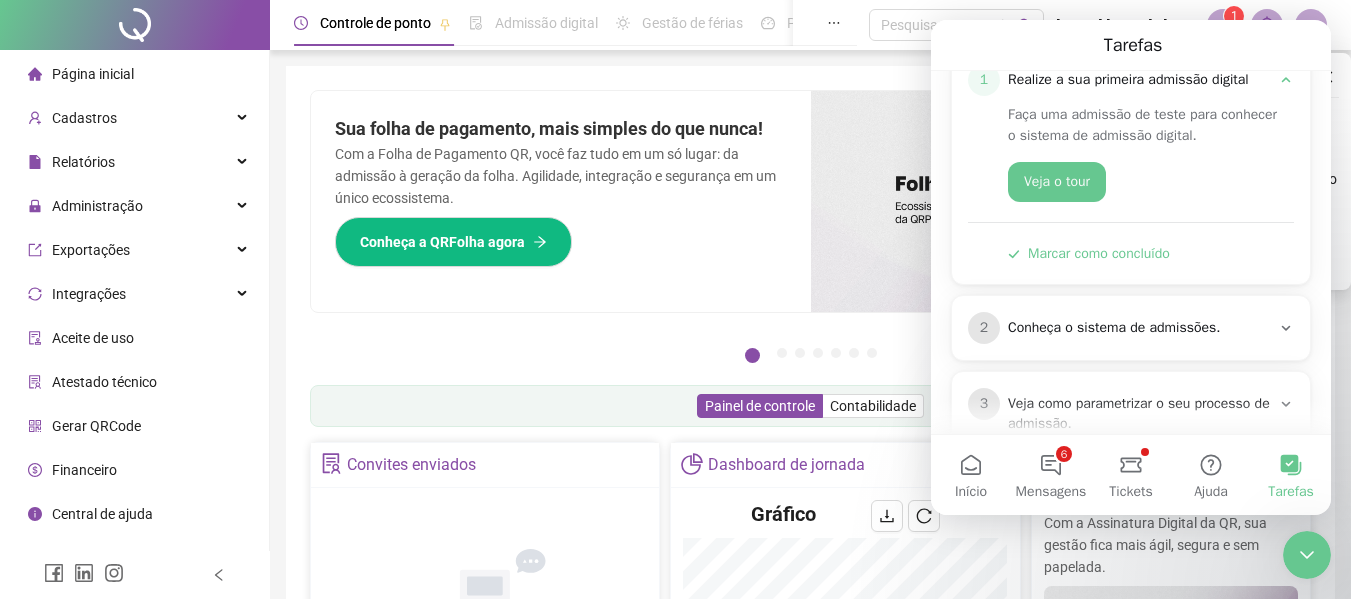 scroll, scrollTop: 267, scrollLeft: 0, axis: vertical 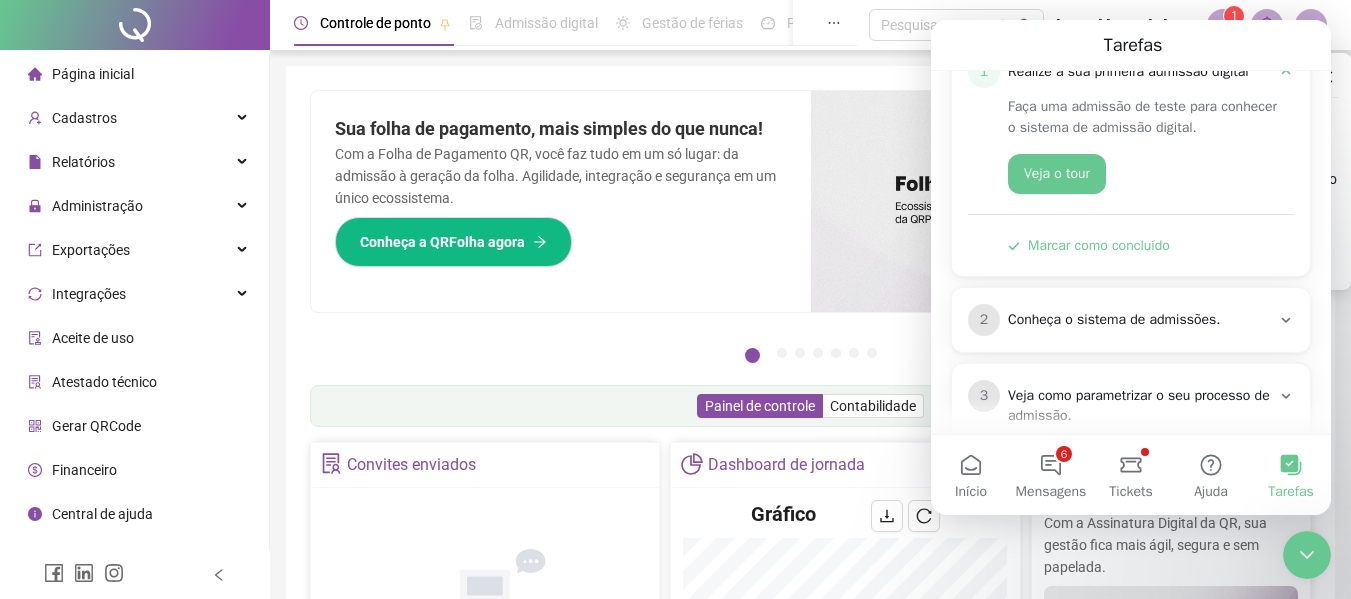 click on "Conheça o sistema de admissões." at bounding box center (1139, 320) 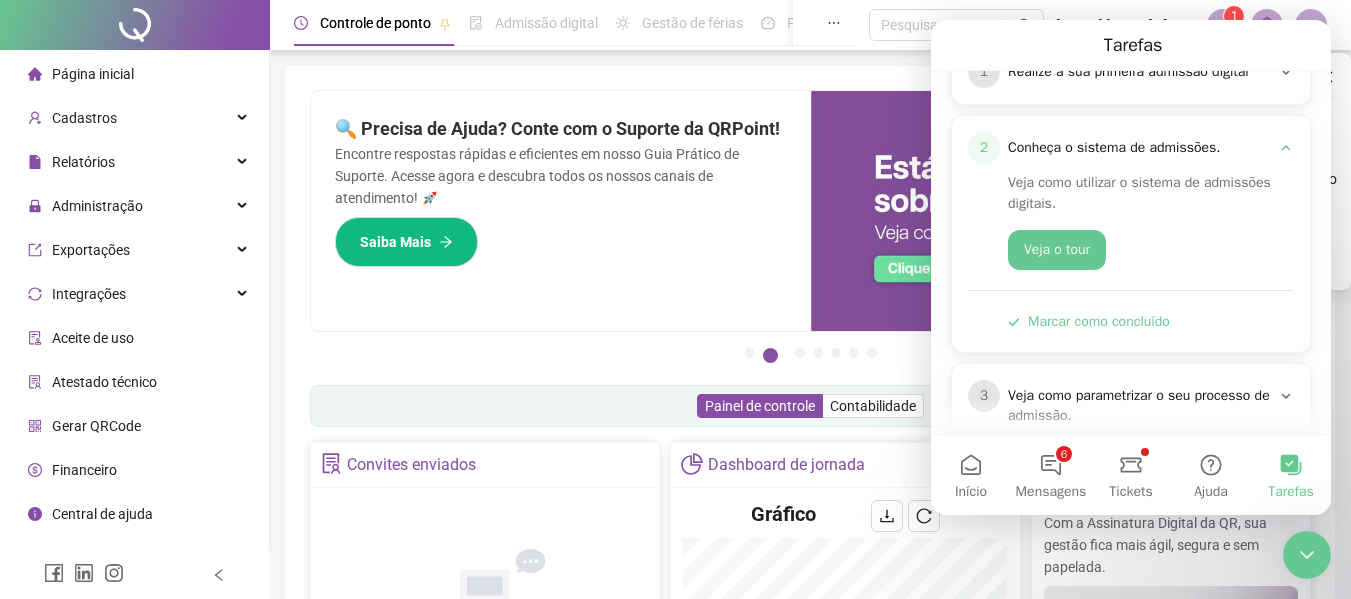 click at bounding box center [1061, 211] 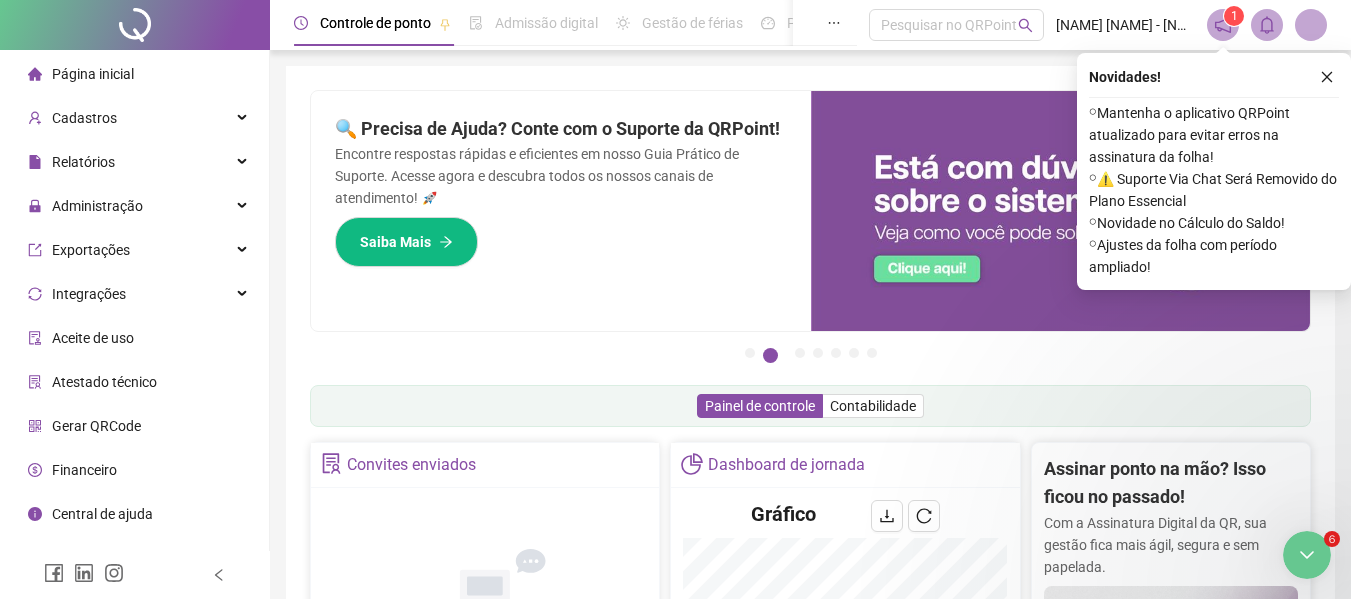 scroll, scrollTop: 0, scrollLeft: 0, axis: both 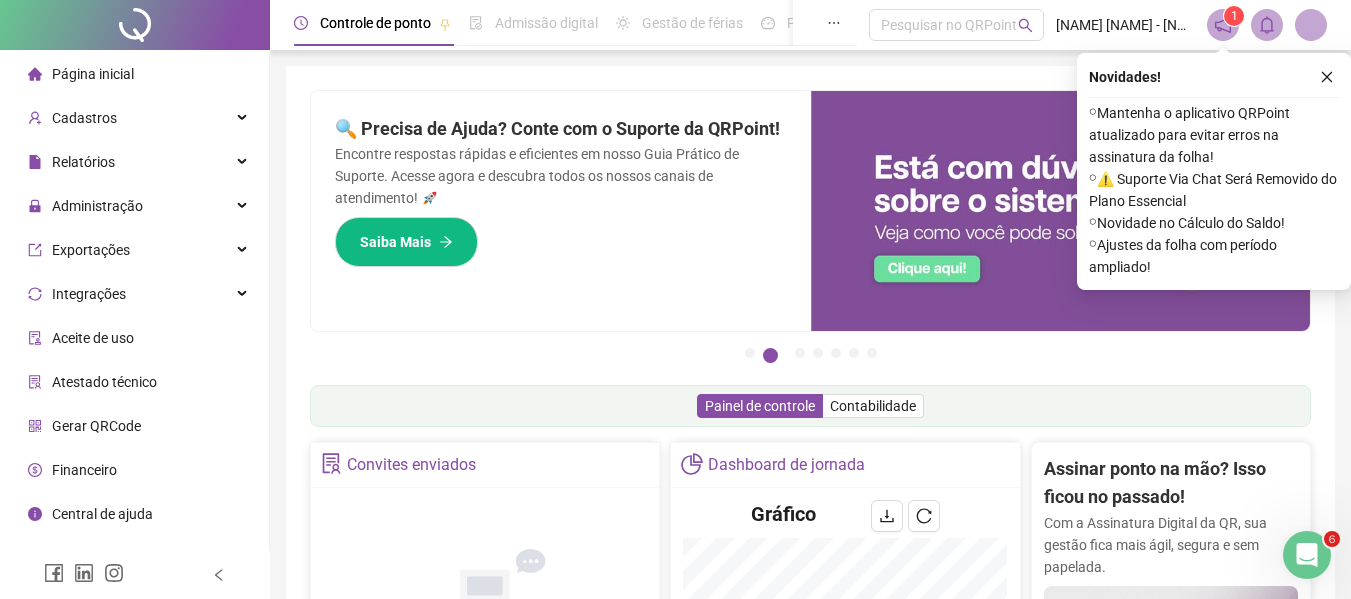 click on "Pague o QRPoint com Cartão de Crédito Sua assinatura: mais segurança, prática e sem preocupações com boletos! Saiba mais Sua folha de pagamento, mais simples do que nunca! Com a Folha de Pagamento QR, você faz tudo em um só lugar: da admissão à geração da folha. Agilidade, integração e segurança em um único ecossistema. Conheça a QRFolha agora 🔍 Precisa de Ajuda? Conte com o Suporte da QRPoint! Encontre respostas rápidas e eficientes em nosso Guia Prático de Suporte. Acesse agora e descubra todos os nossos canais de atendimento! 🚀 Saiba Mais Automatize seu DP e ganhe mais tempo! 🚀 Agende uma demonstração agora e veja como simplificamos admissão, ponto, férias e holerites em um só lugar! Agendar Demonstração Agora Apoie seus colaboradores sem custo! Dinheiro na conta sem complicação. Solicite Mais Informações Seus Colaboradores Precisam de Apoio Financeiro? Ofereça empréstimo consignado e antecipação salarial com o QRPoint Crédito. Saiba mais Saiba mais Saiba Mais 1" at bounding box center (810, 651) 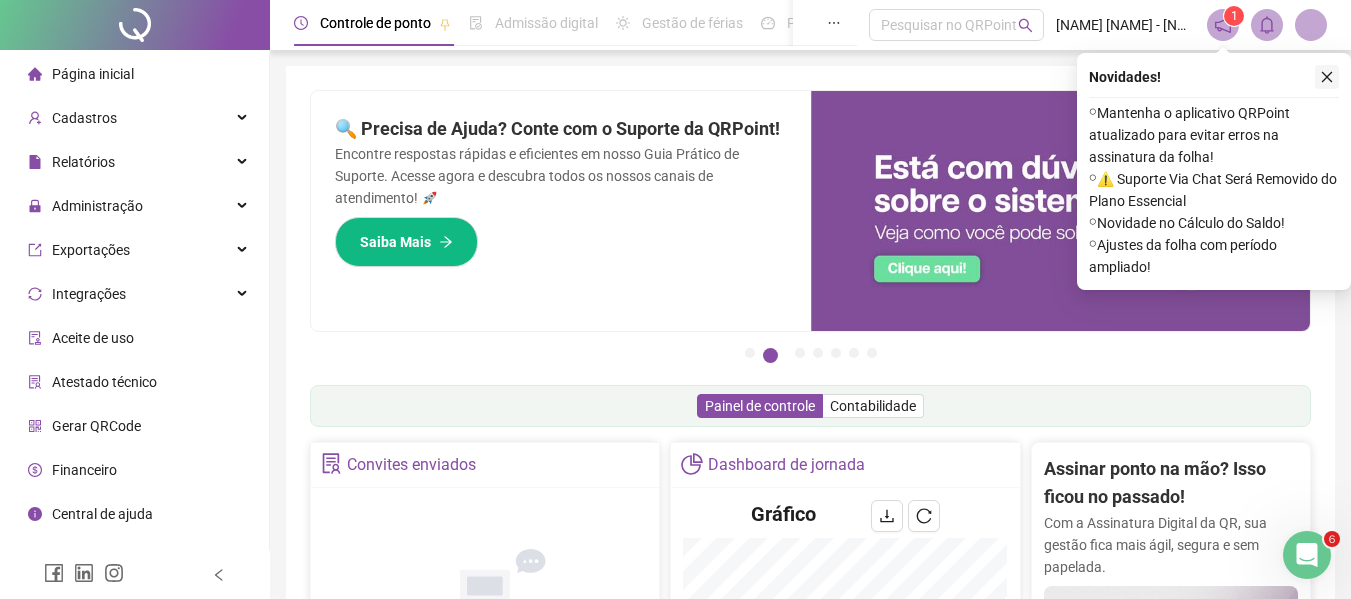 click 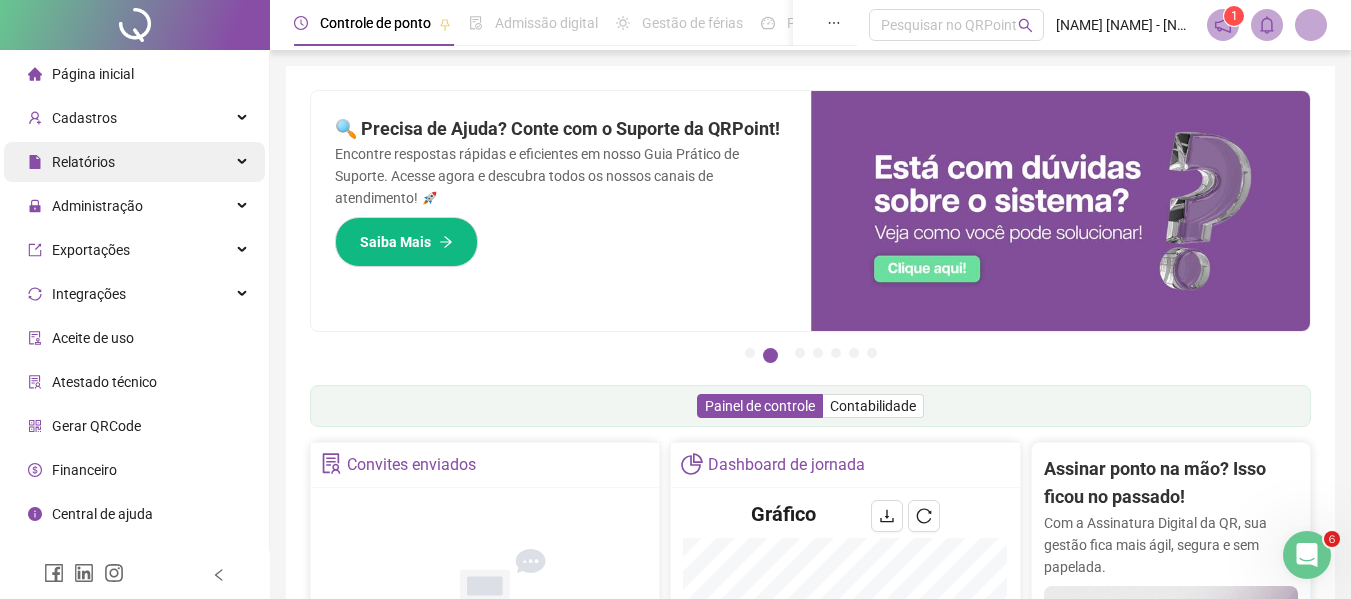 click on "Relatórios" at bounding box center [83, 162] 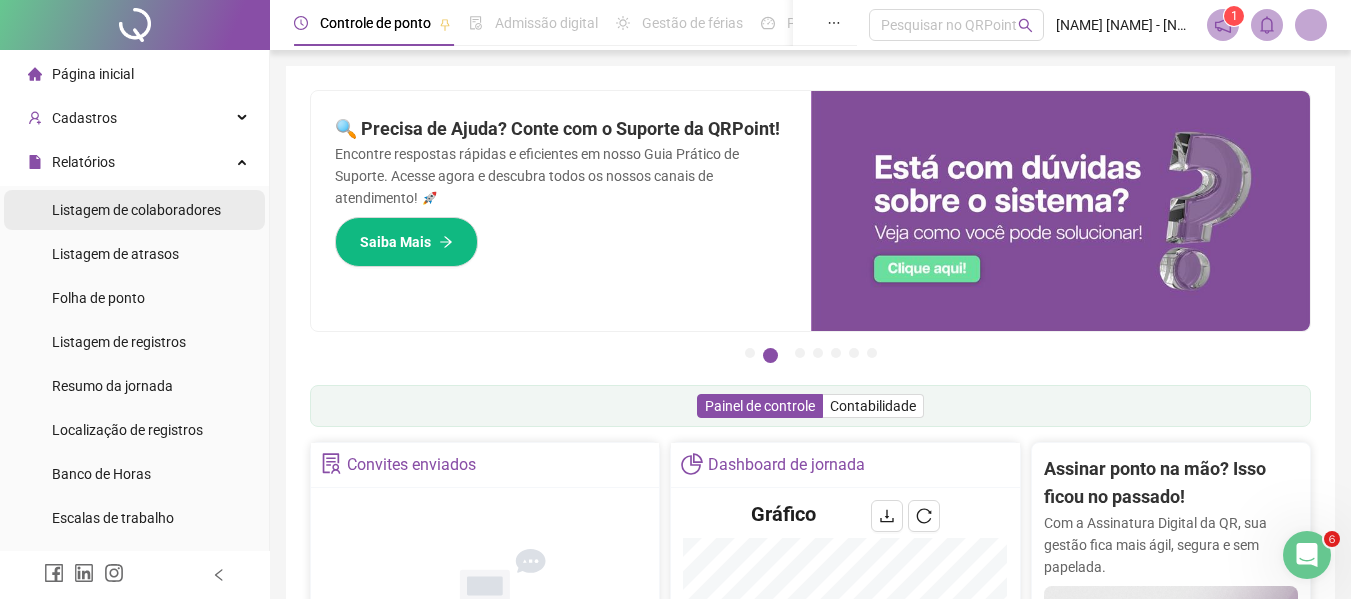 click on "Listagem de colaboradores" at bounding box center [136, 210] 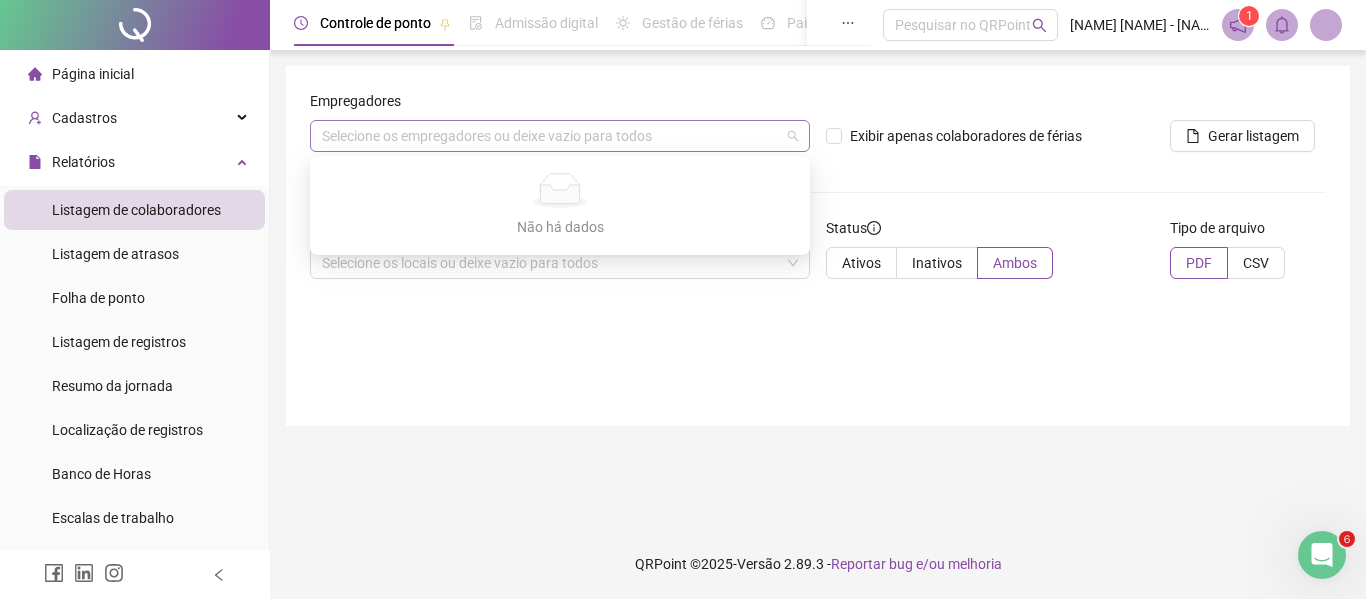 click on "Selecione os empregadores ou deixe vazio para todos" at bounding box center (560, 136) 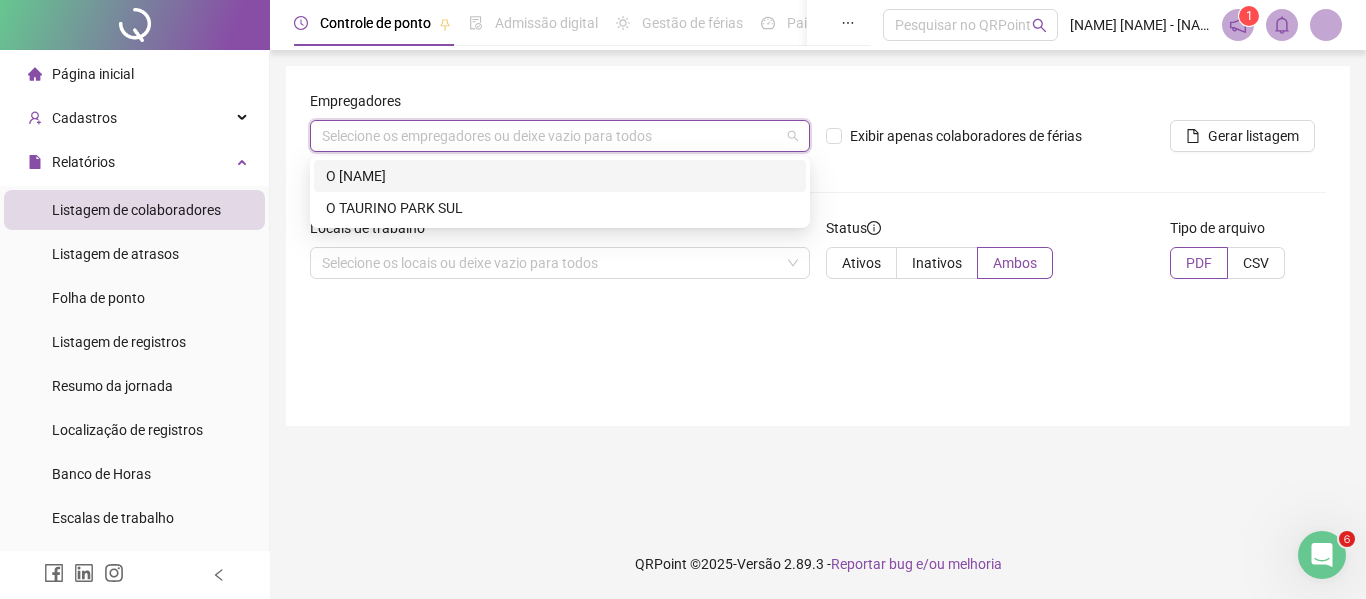 click on "Empregadores   Selecione os empregadores ou deixe vazio para todos   Exibir apenas colaboradores de férias   Gerar listagem Locais de trabalho   Selecione os locais ou deixe vazio para todos Status   Ativos Inativos Ambos Tipo de arquivo PDF CSV" at bounding box center (818, 246) 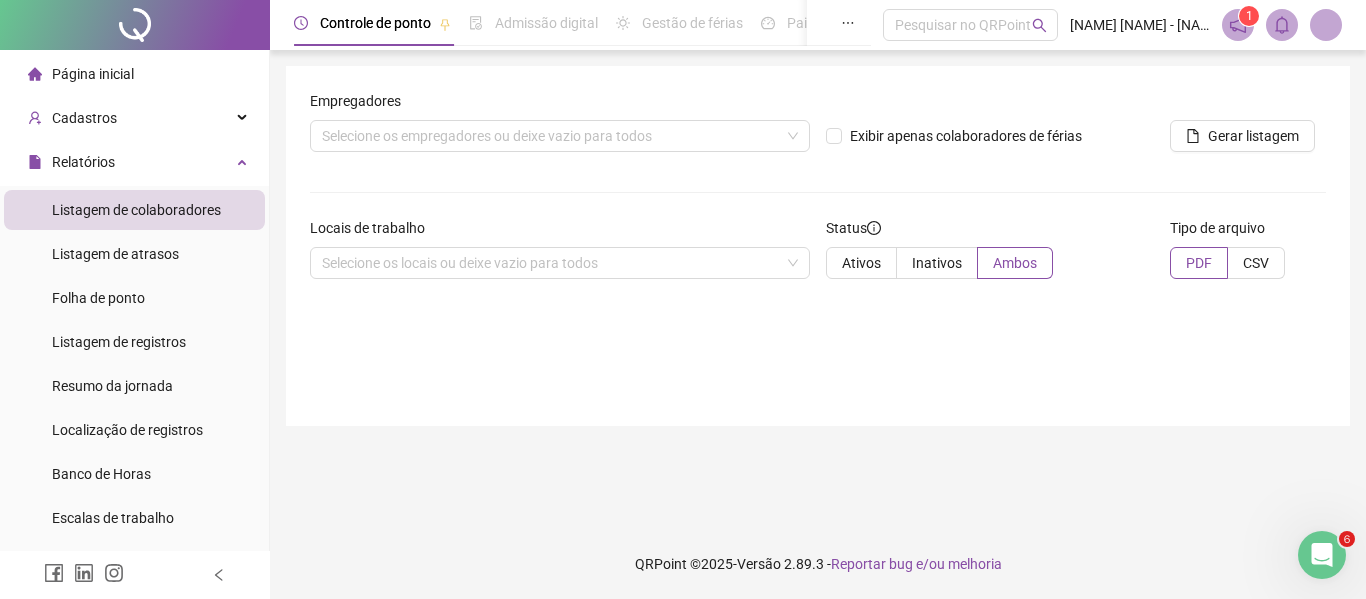 click on "1" at bounding box center (1249, 16) 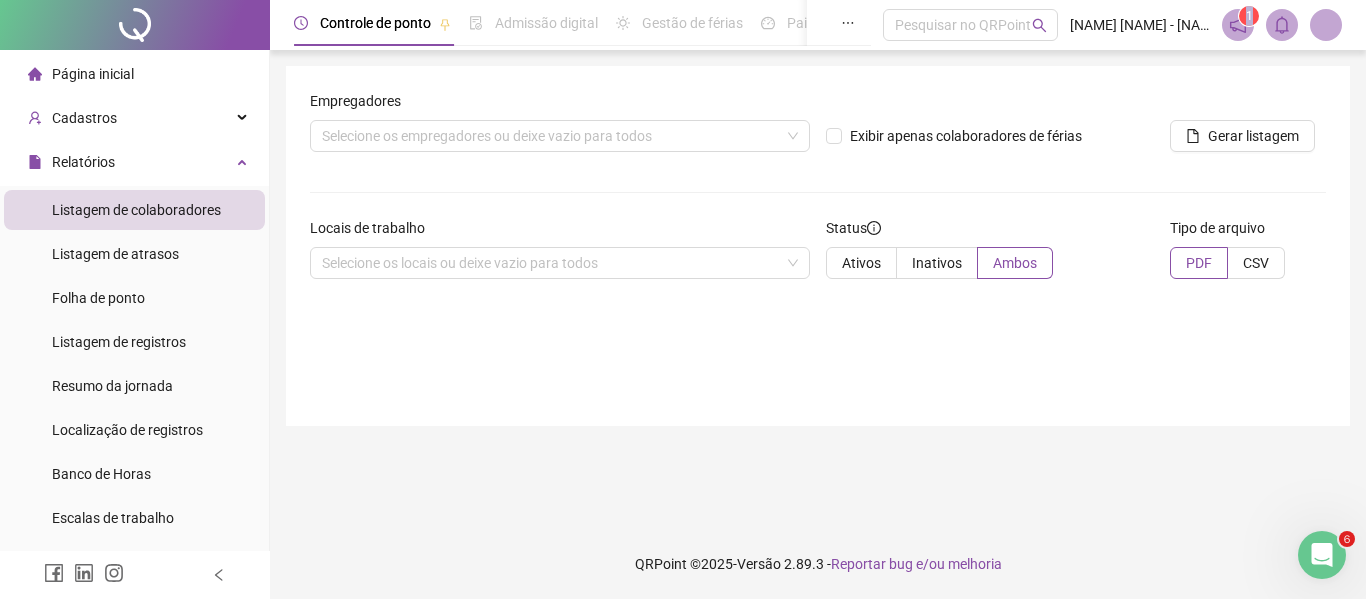 click on "1" at bounding box center [1238, 25] 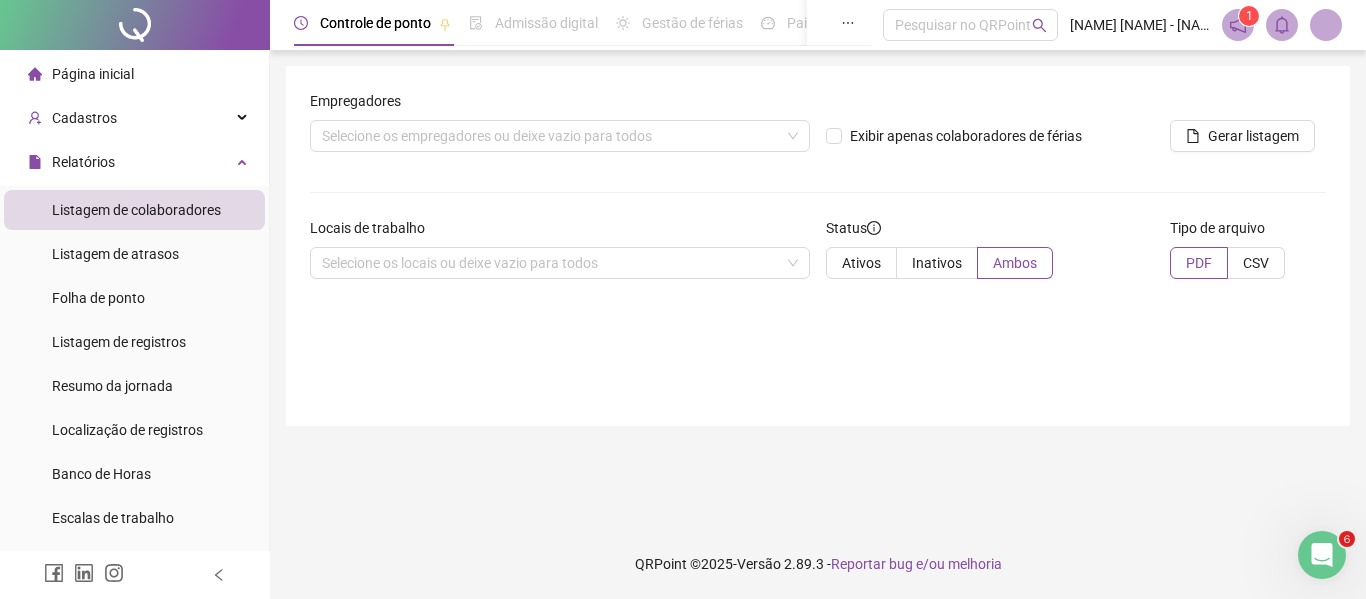 drag, startPoint x: 1243, startPoint y: 14, endPoint x: 1238, endPoint y: 24, distance: 11.18034 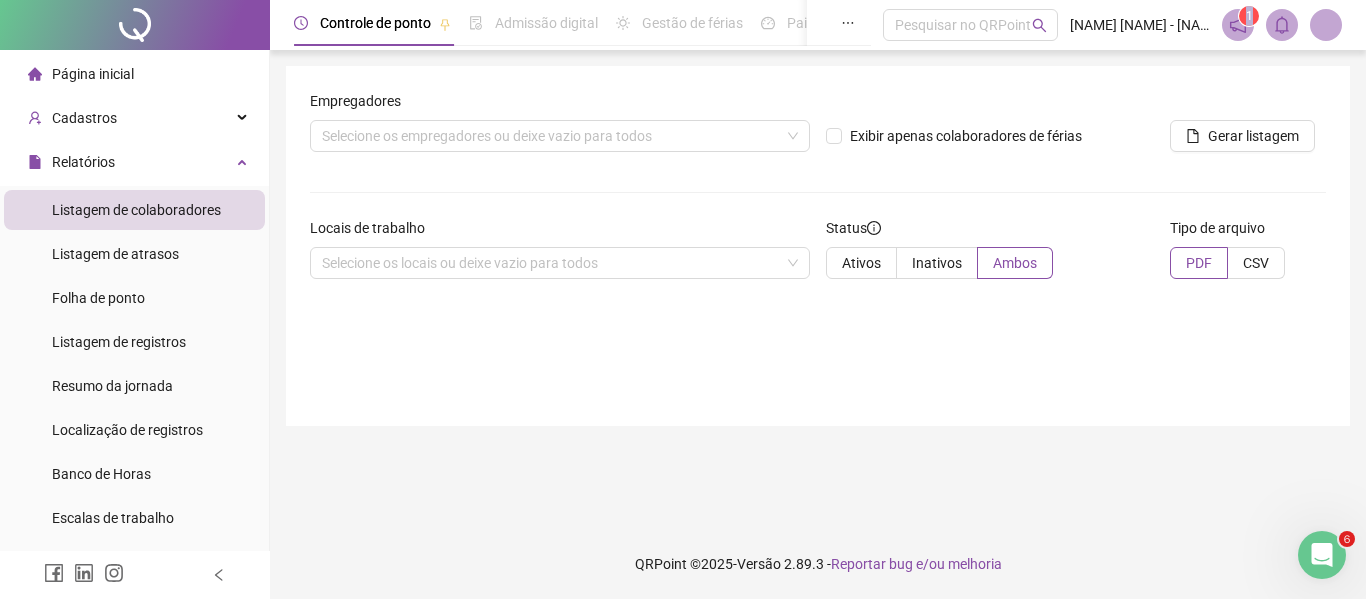 click on "1" at bounding box center [1249, 16] 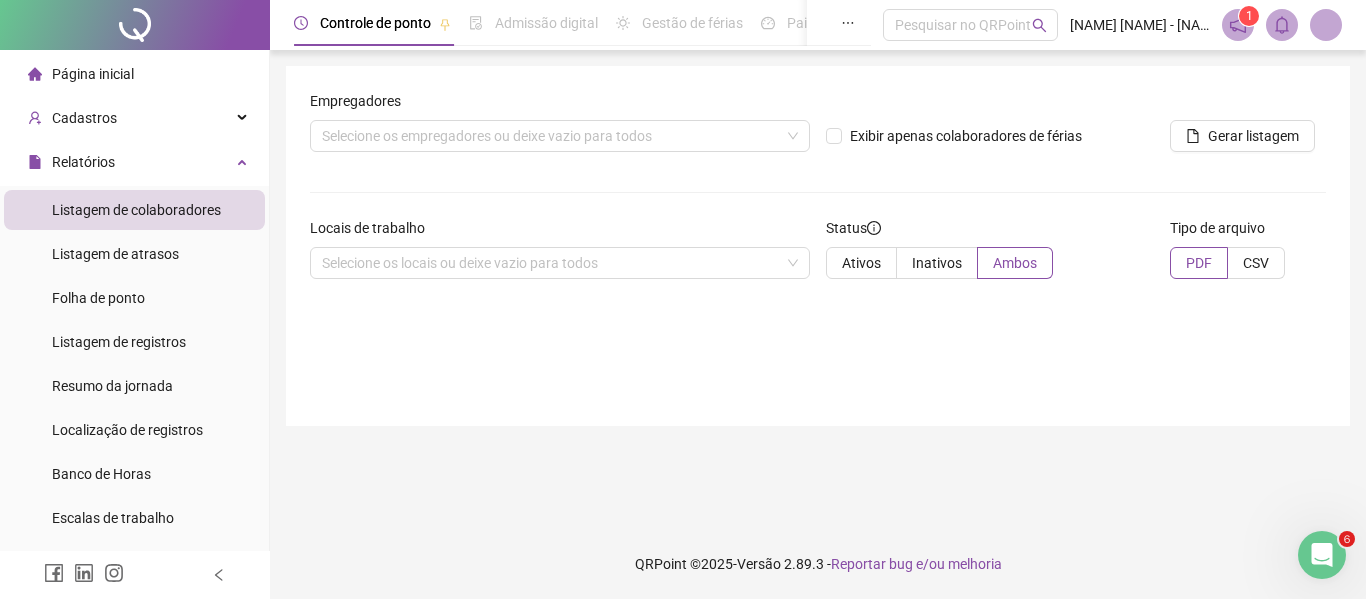 click 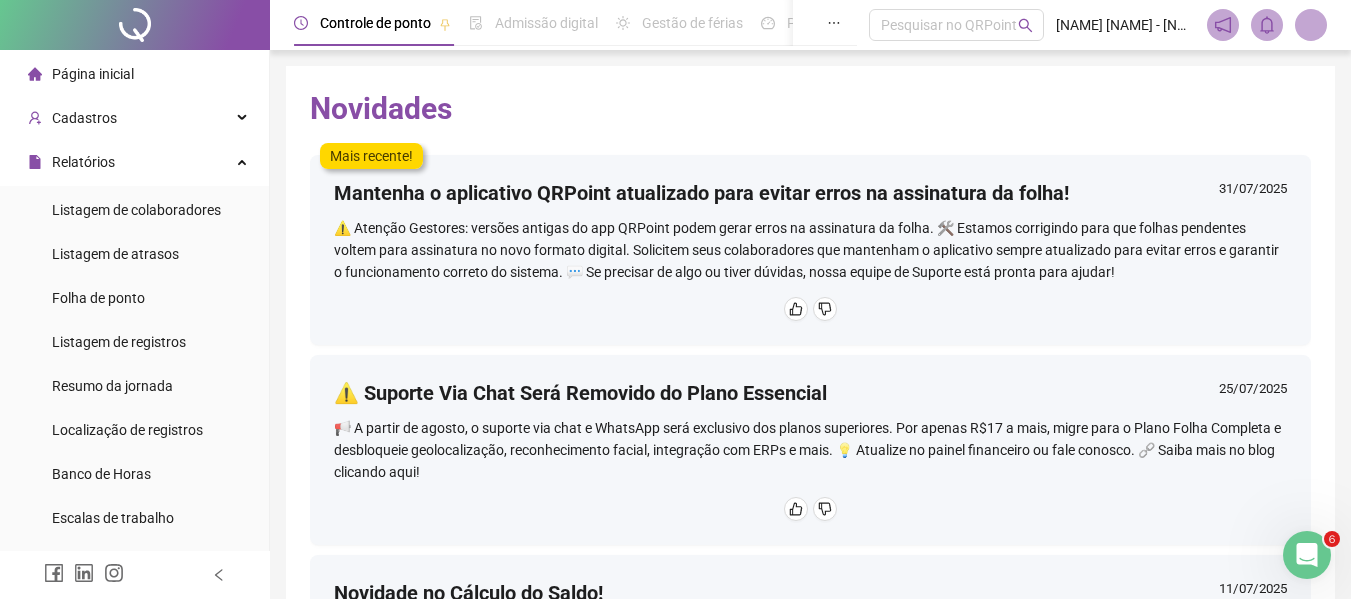 scroll, scrollTop: 0, scrollLeft: 0, axis: both 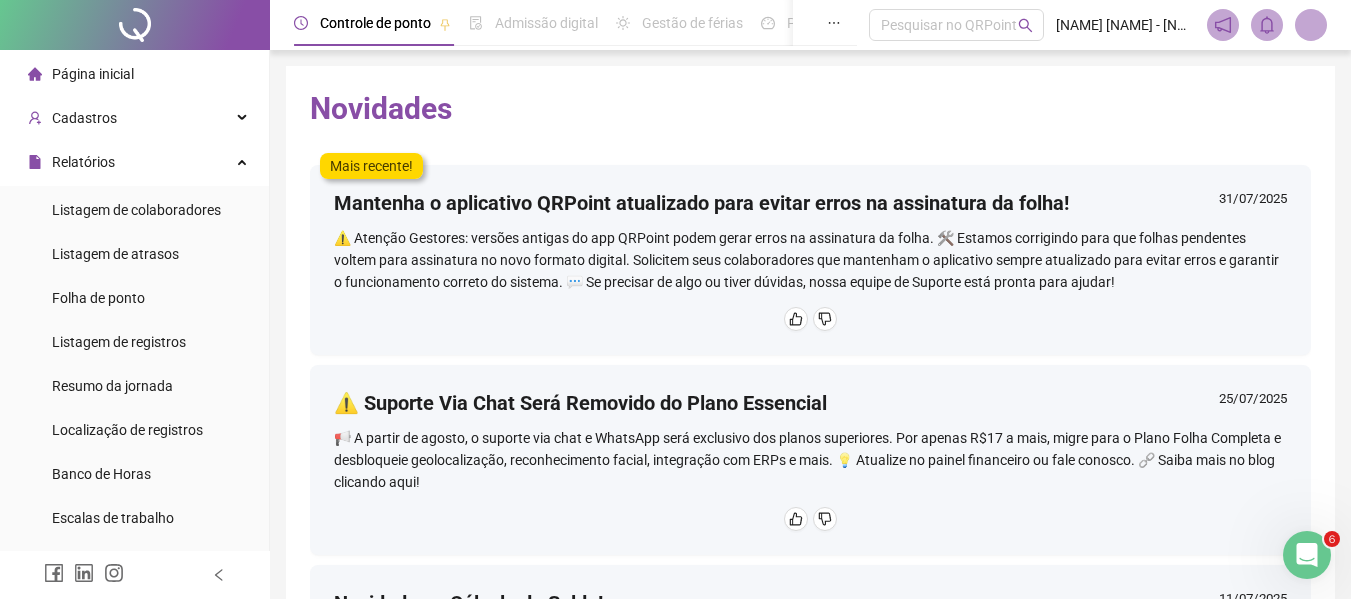 click on "⚠️ Atenção Gestores: versões antigas do app QRPoint podem gerar erros na assinatura da folha.
🛠️ Estamos corrigindo para que folhas pendentes voltem para assinatura no novo formato digital. Solicitem seus colaboradores que mantenham o aplicativo sempre atualizado para evitar erros e garantir o funcionamento correto do sistema.
💬 Se precisar de algo ou tiver dúvidas, nossa equipe de Suporte está pronta para ajudar!" at bounding box center [810, 260] 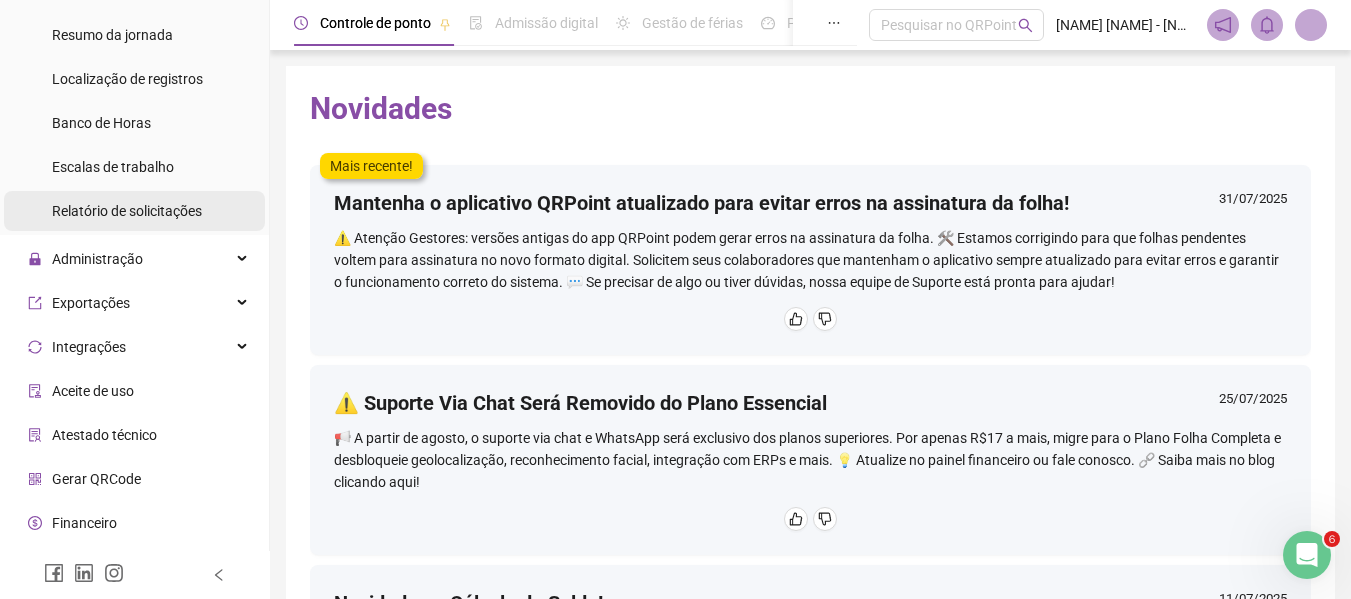scroll, scrollTop: 387, scrollLeft: 0, axis: vertical 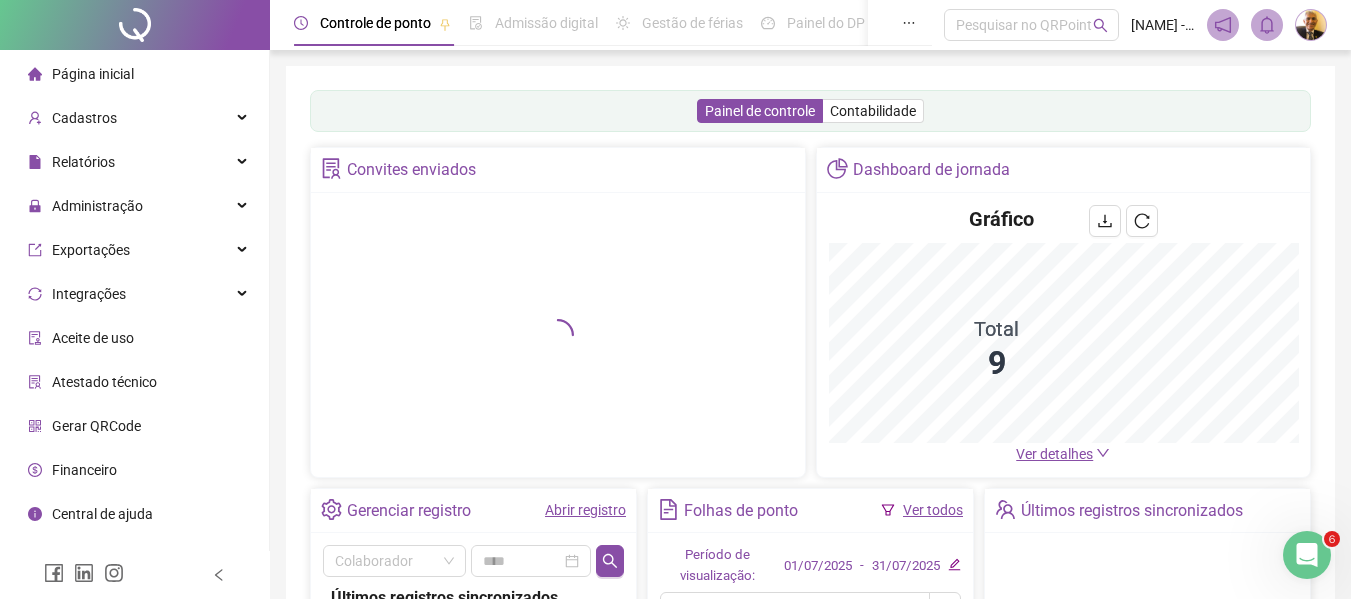 click at bounding box center [1311, 25] 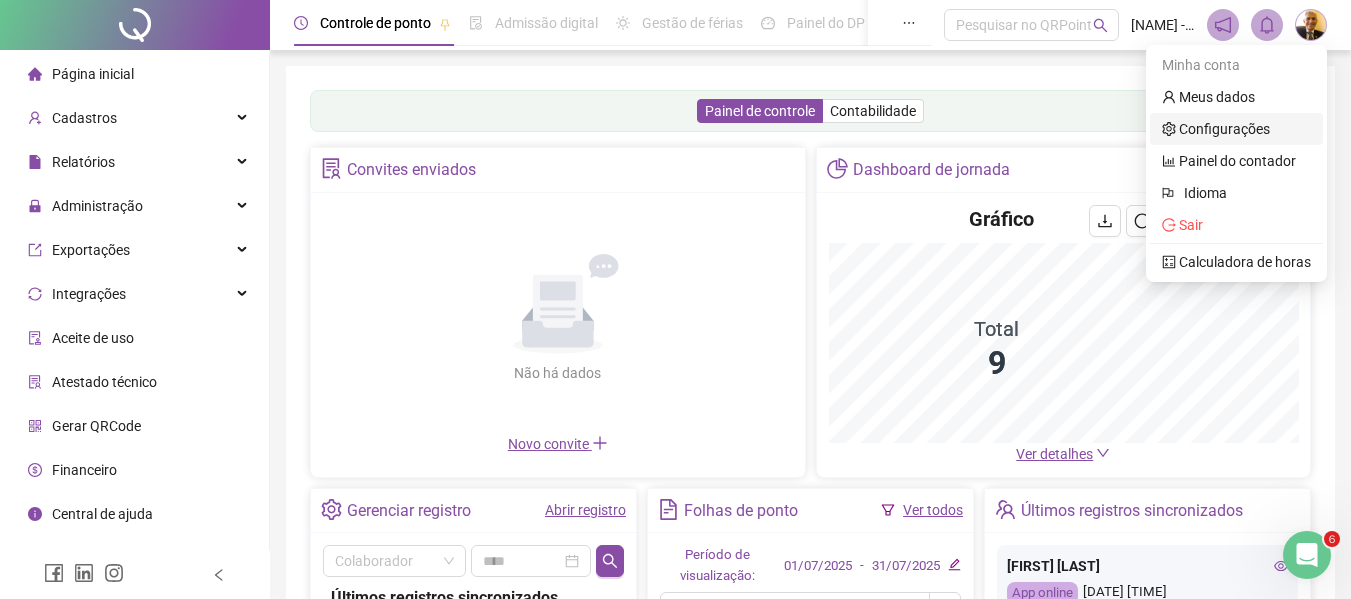 click on "Configurações" at bounding box center (1216, 129) 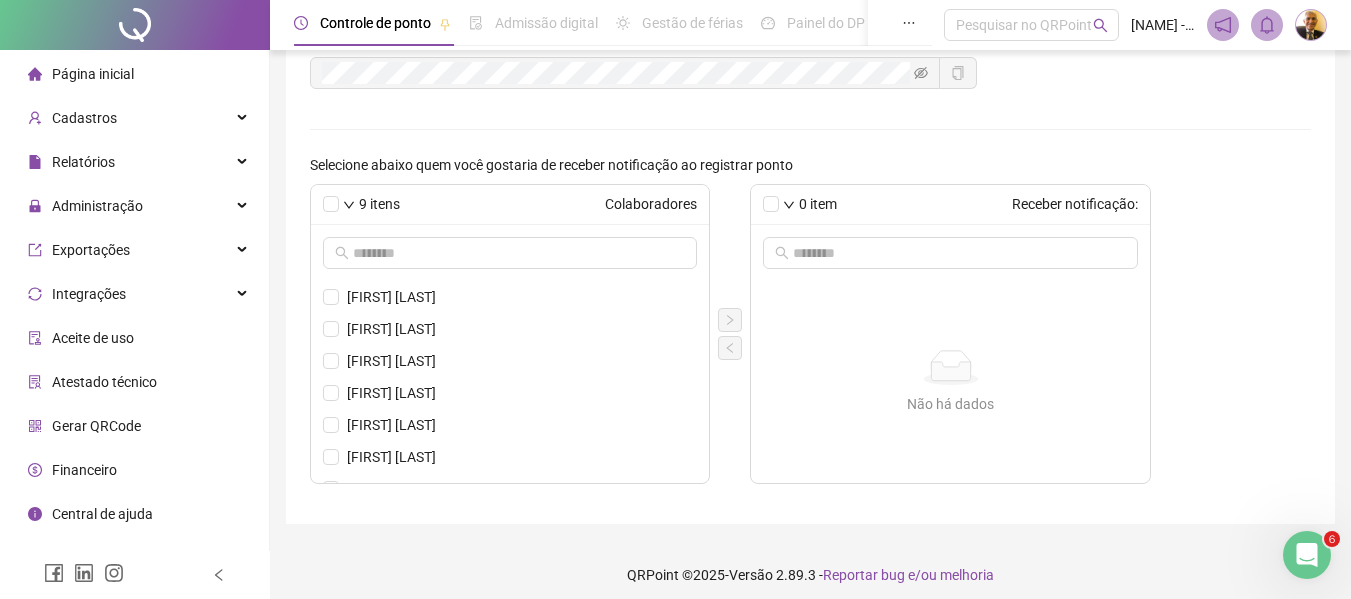 scroll, scrollTop: 216, scrollLeft: 0, axis: vertical 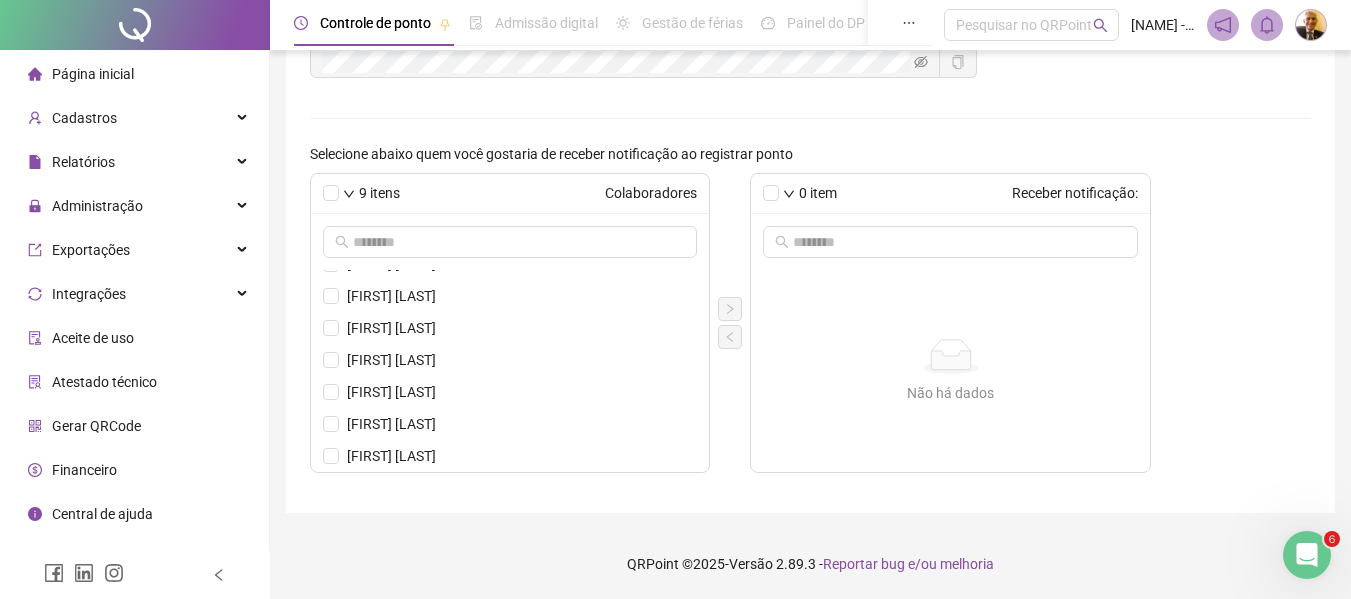 drag, startPoint x: 693, startPoint y: 400, endPoint x: 695, endPoint y: 299, distance: 101.0198 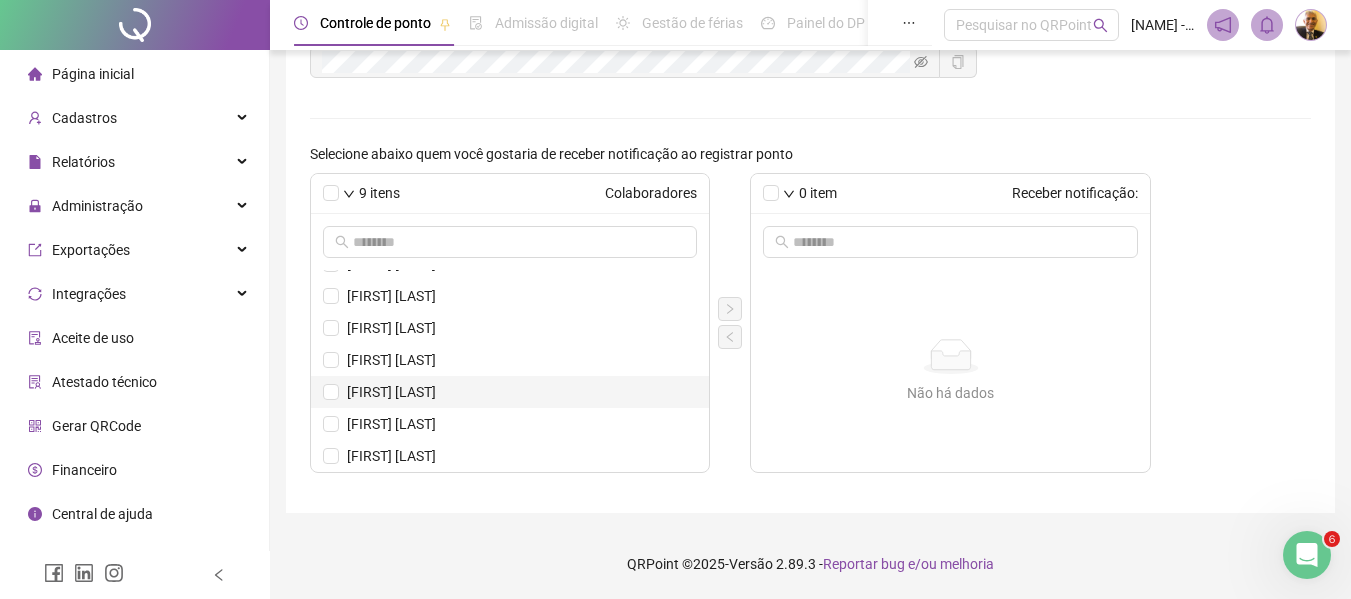click on "[FIRST] [LAST]" at bounding box center [522, 392] 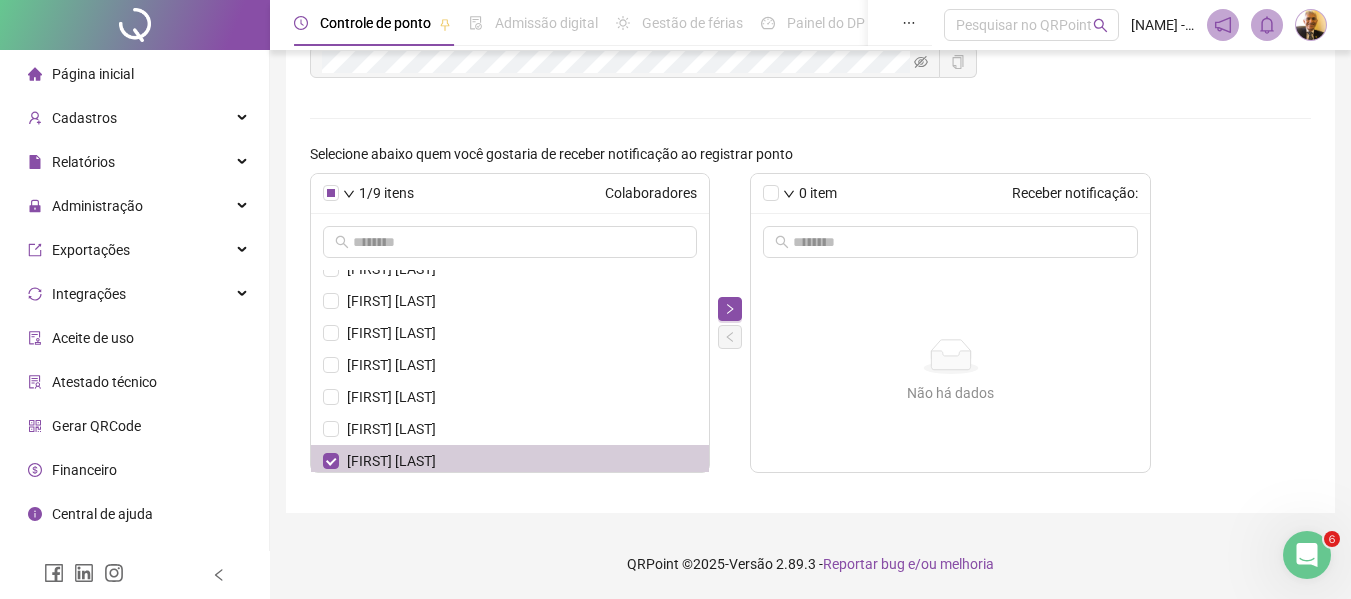 scroll, scrollTop: 0, scrollLeft: 0, axis: both 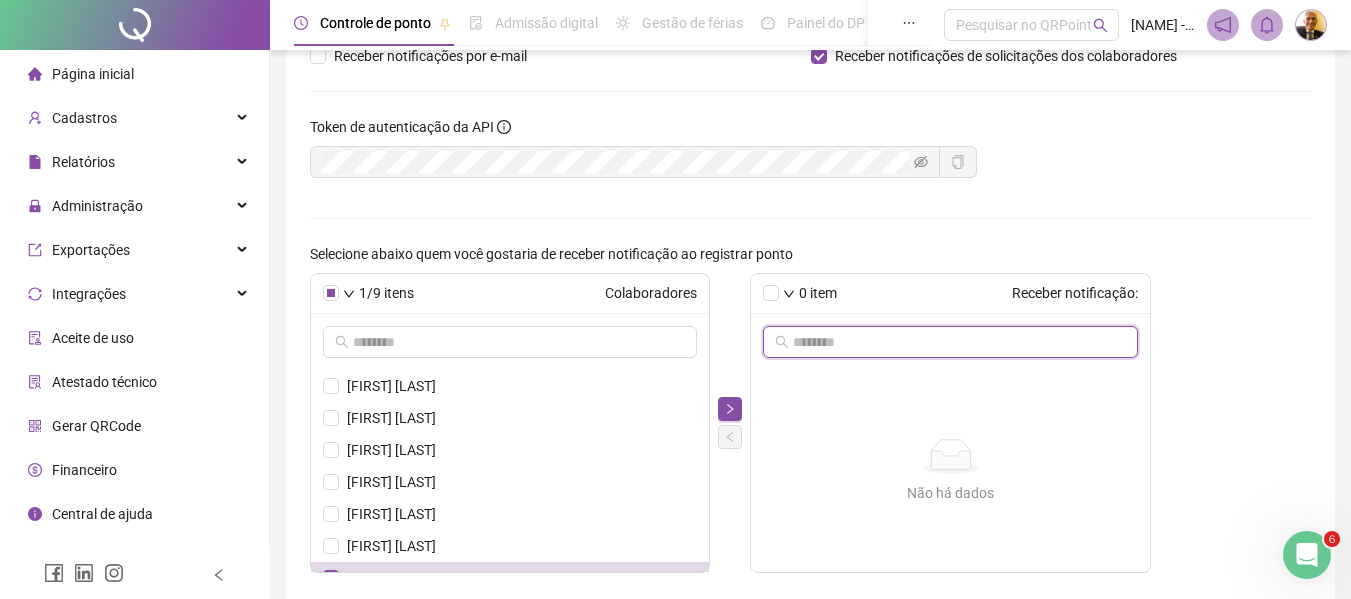 click at bounding box center (951, 342) 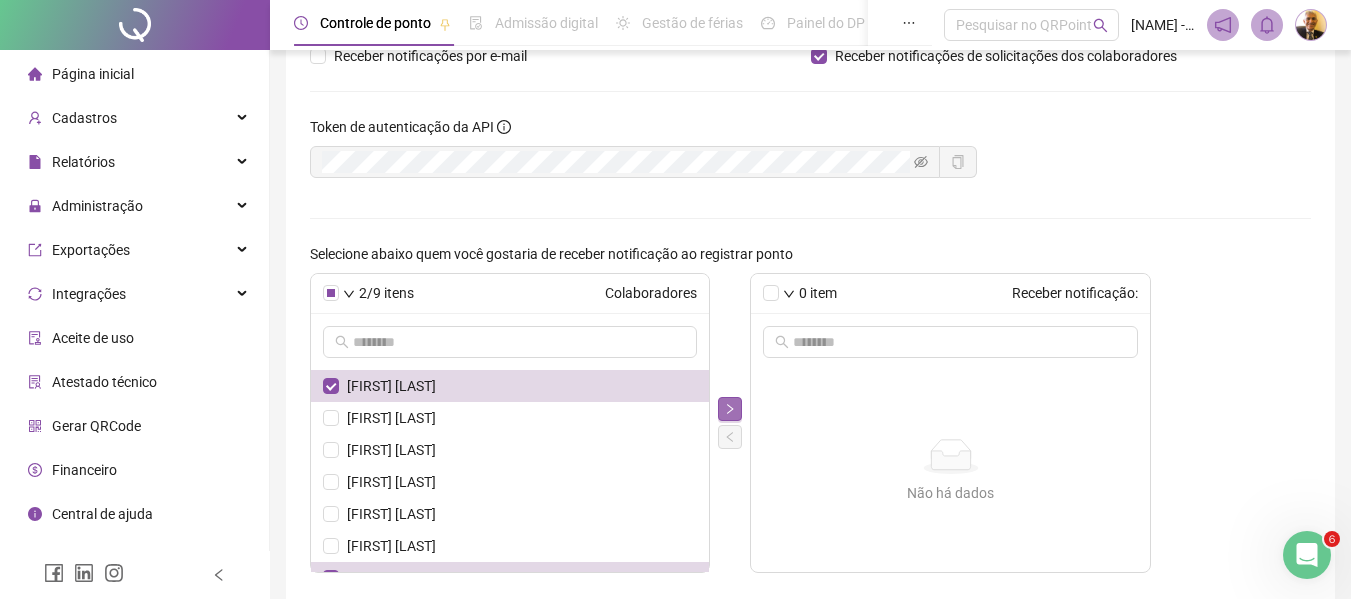 click 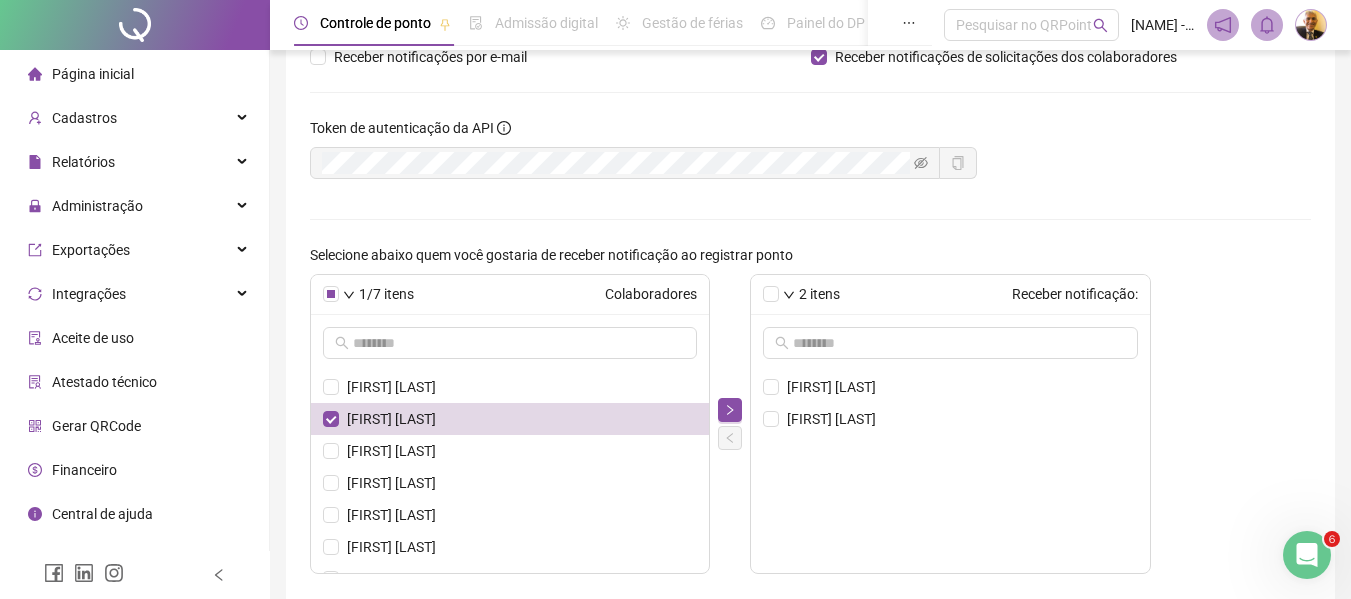 scroll, scrollTop: 116, scrollLeft: 0, axis: vertical 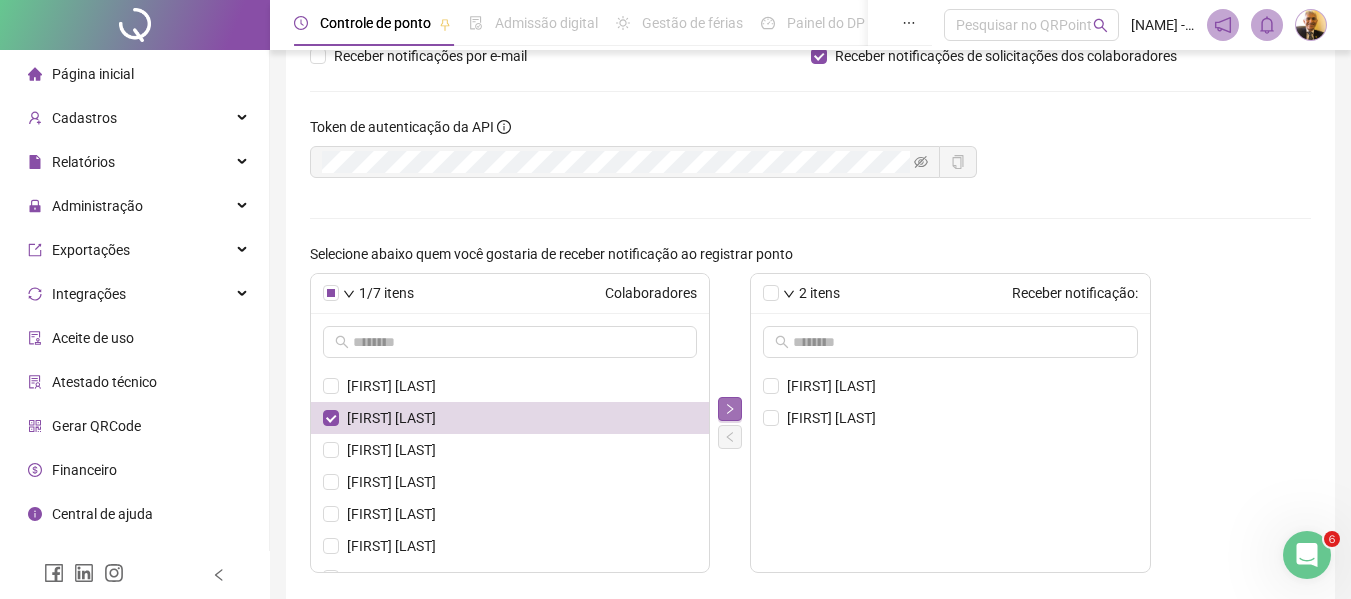 click 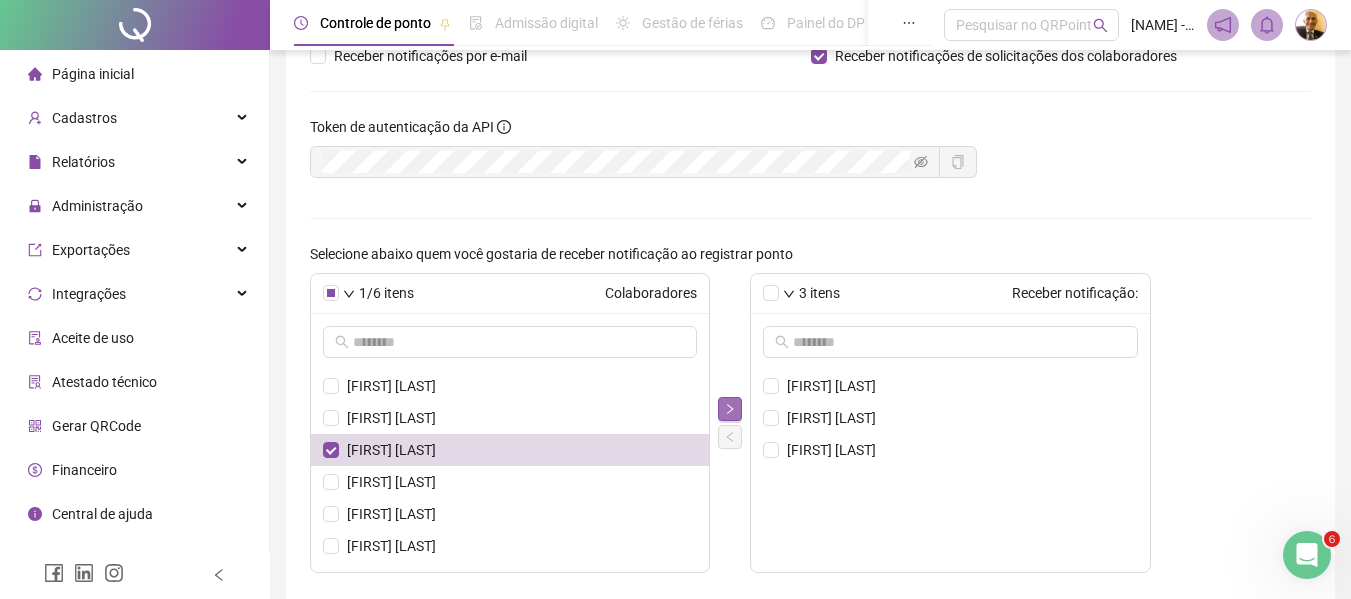 click 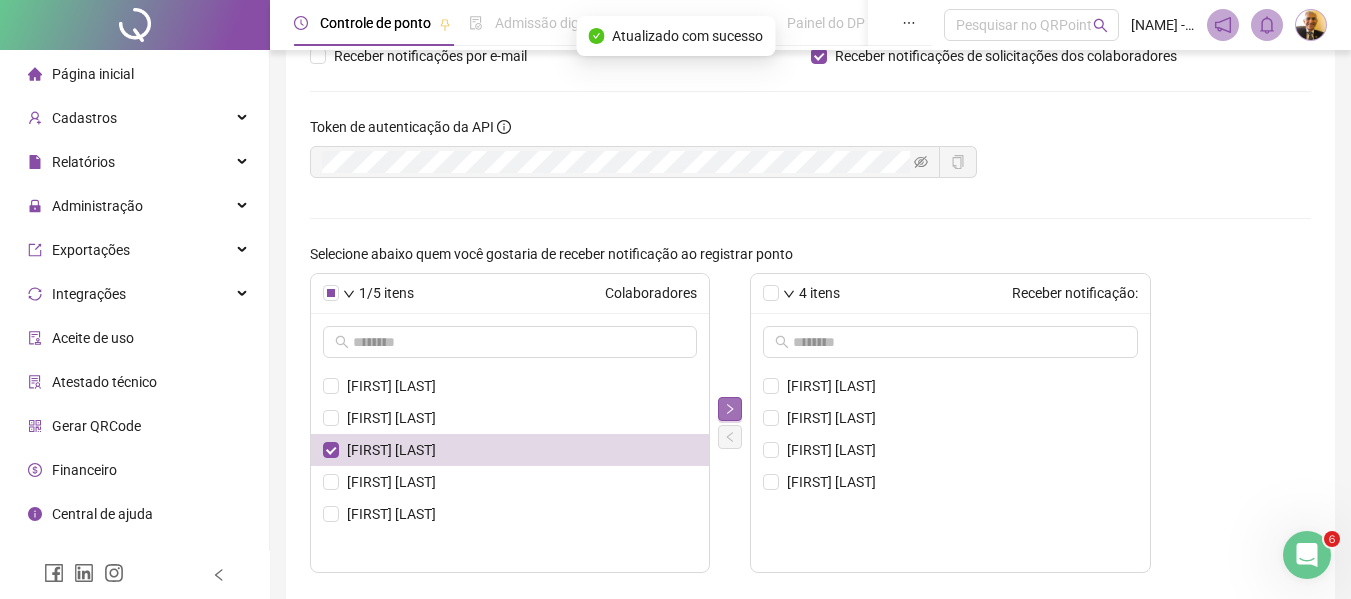 click at bounding box center (730, 409) 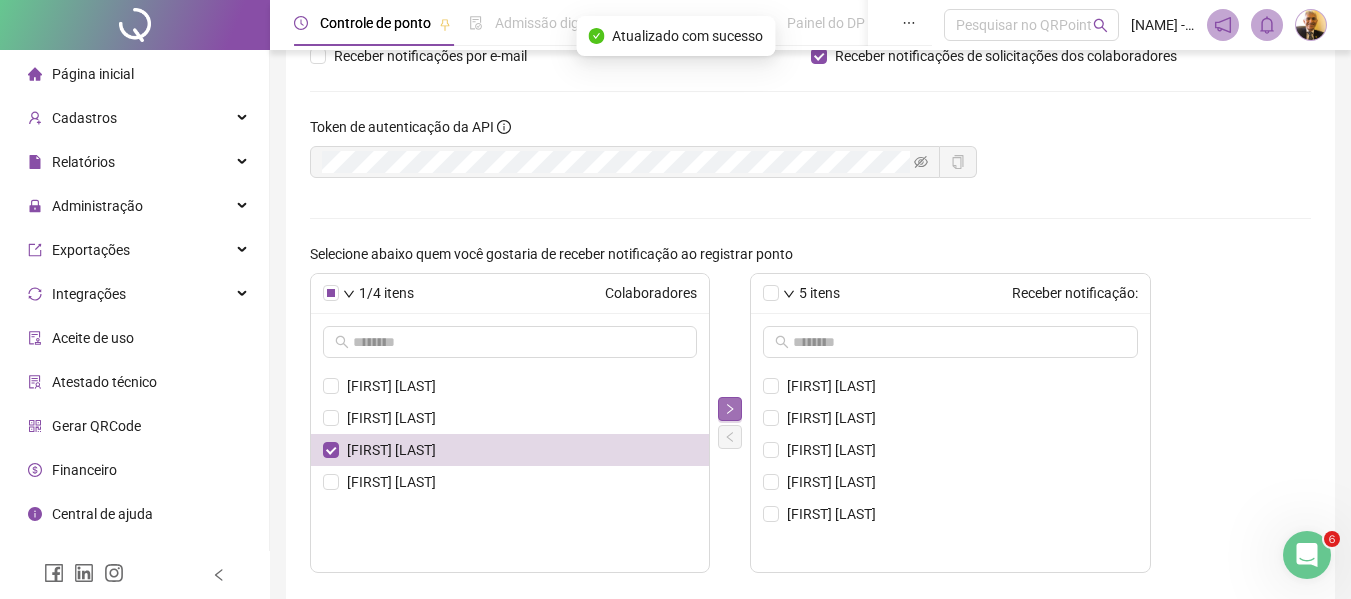 click 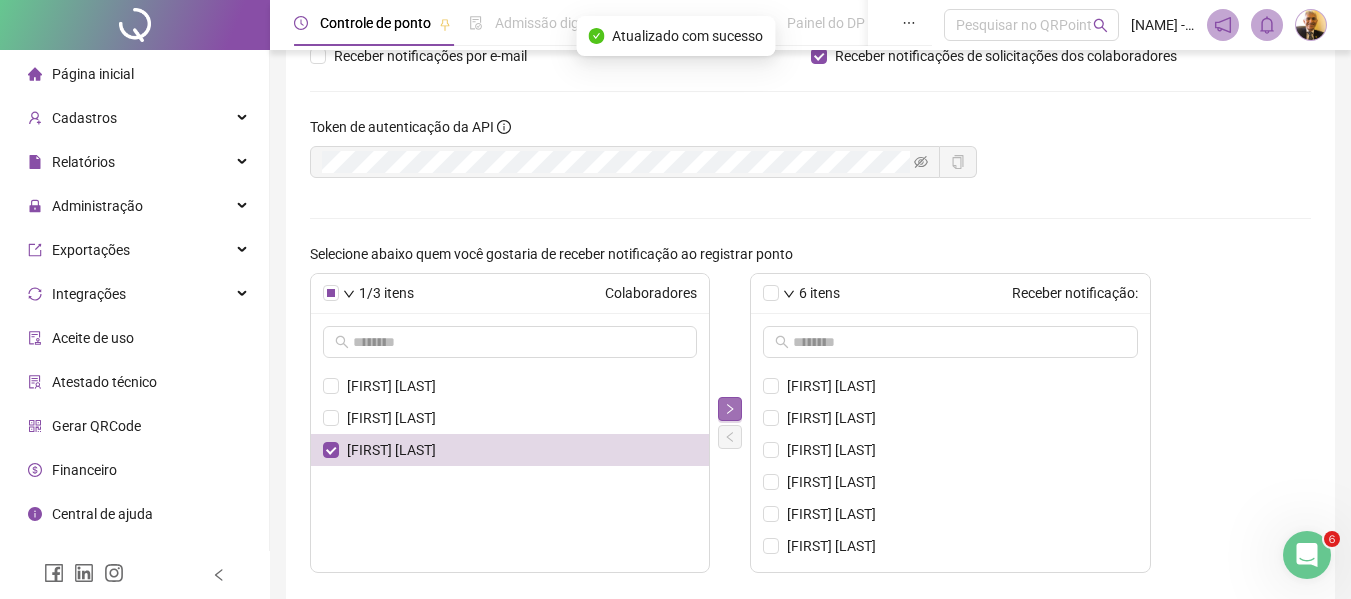 click at bounding box center (730, 409) 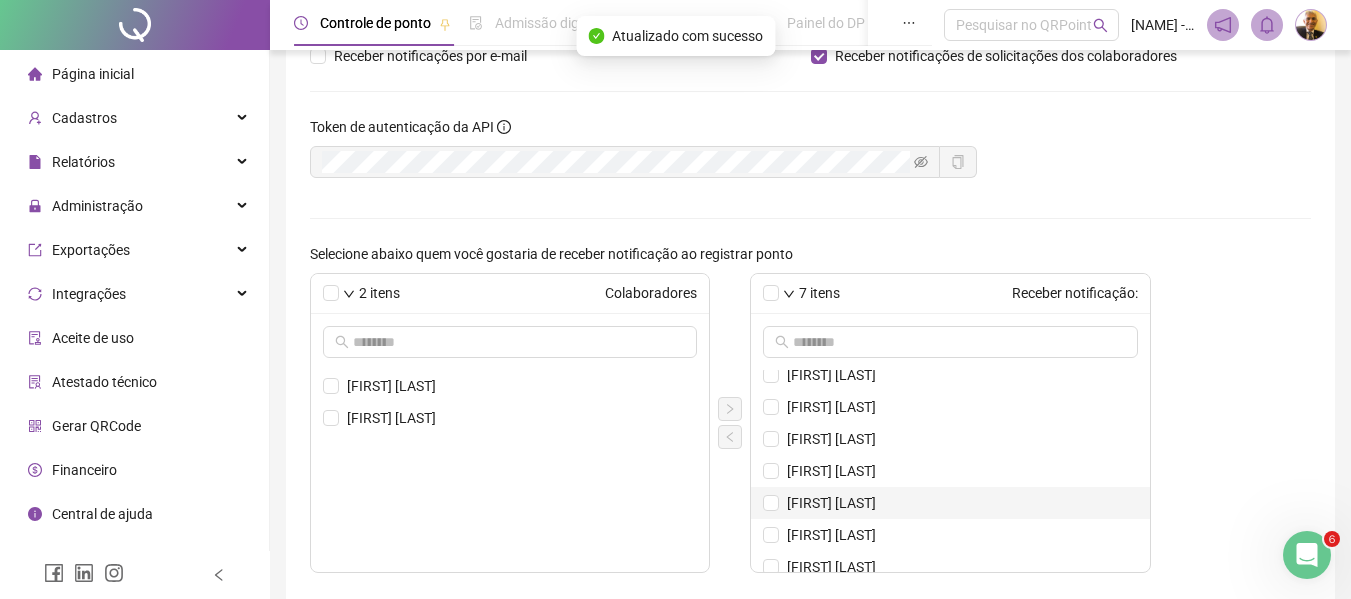 scroll, scrollTop: 22, scrollLeft: 0, axis: vertical 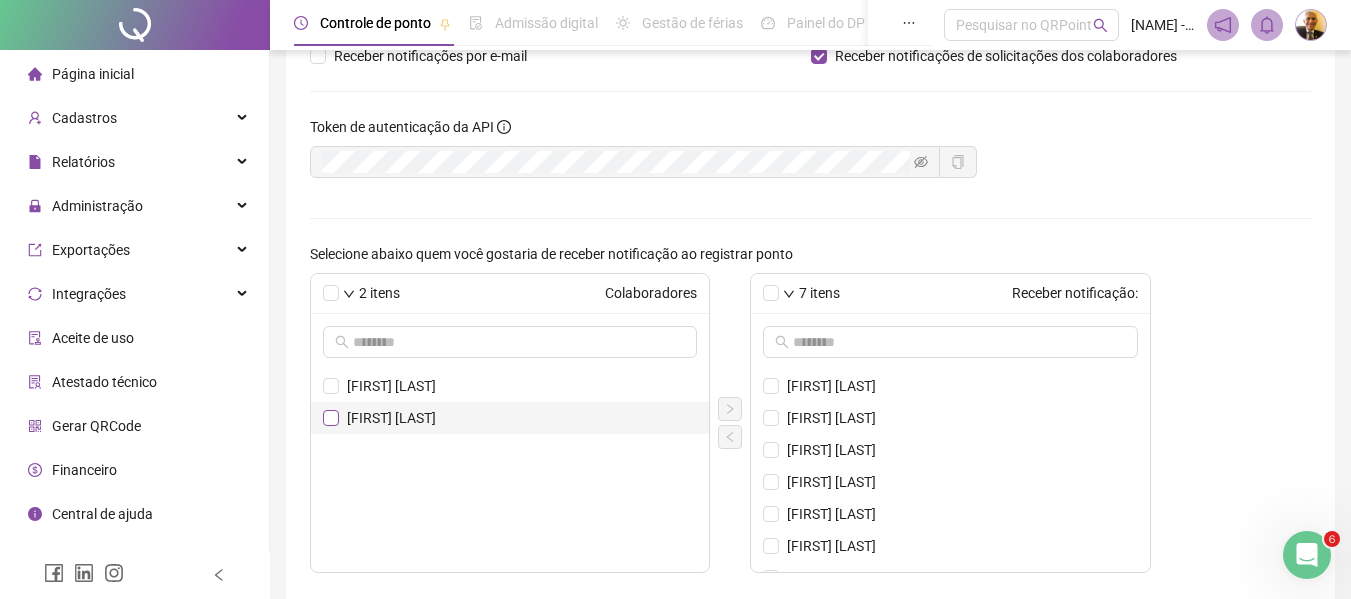 click at bounding box center [331, 418] 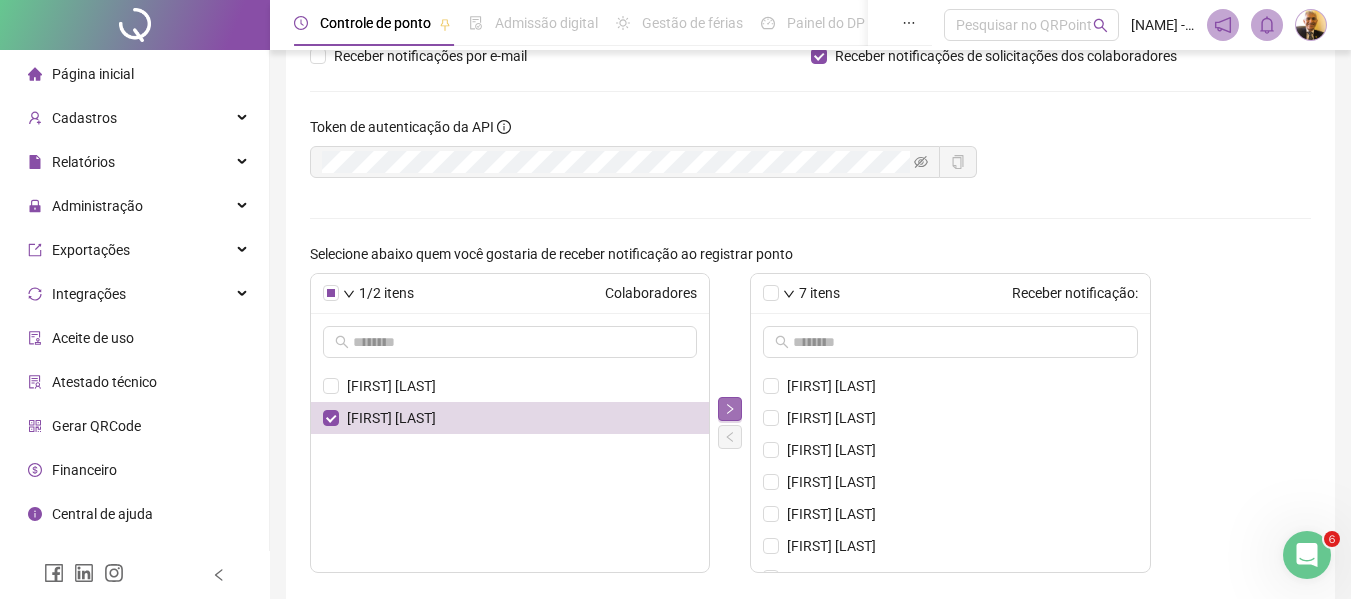 click at bounding box center (730, 409) 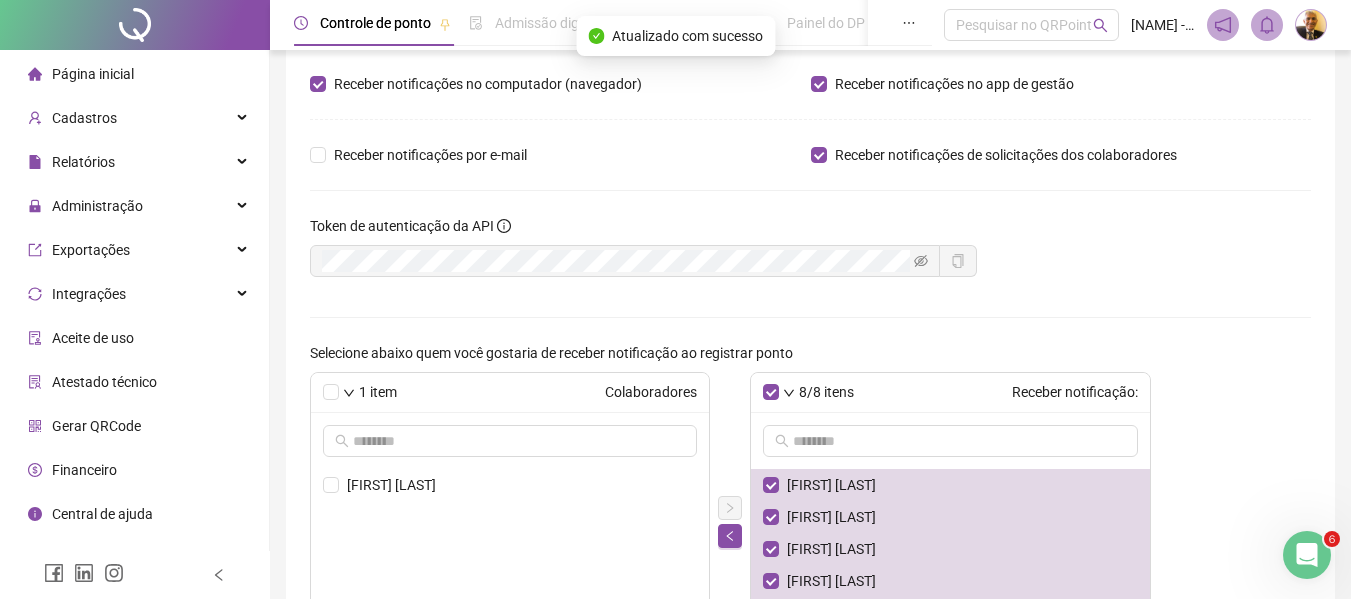 scroll, scrollTop: 0, scrollLeft: 0, axis: both 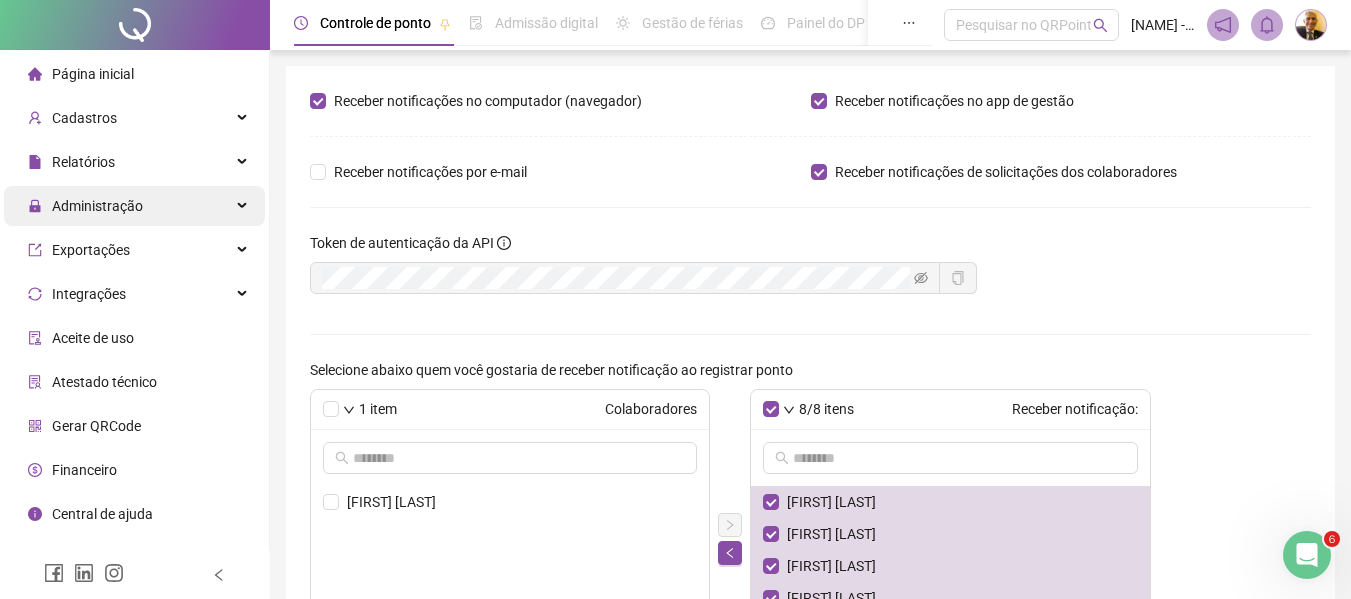 click on "Administração" at bounding box center (97, 206) 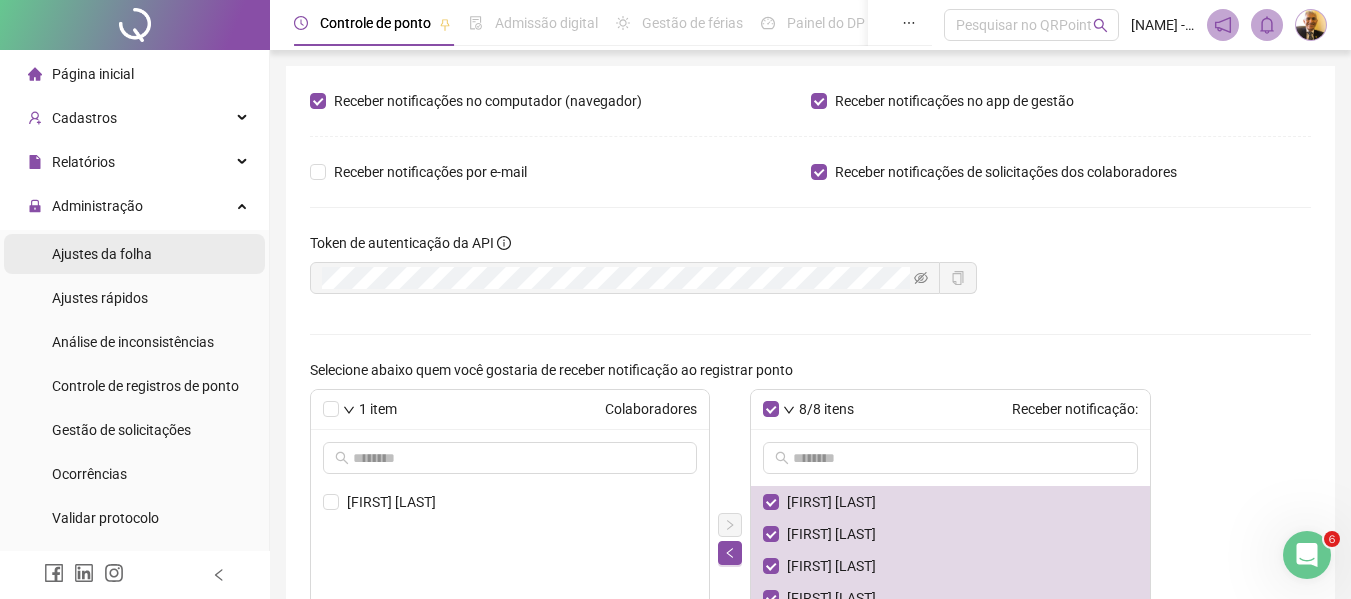 click on "Ajustes da folha" at bounding box center (102, 254) 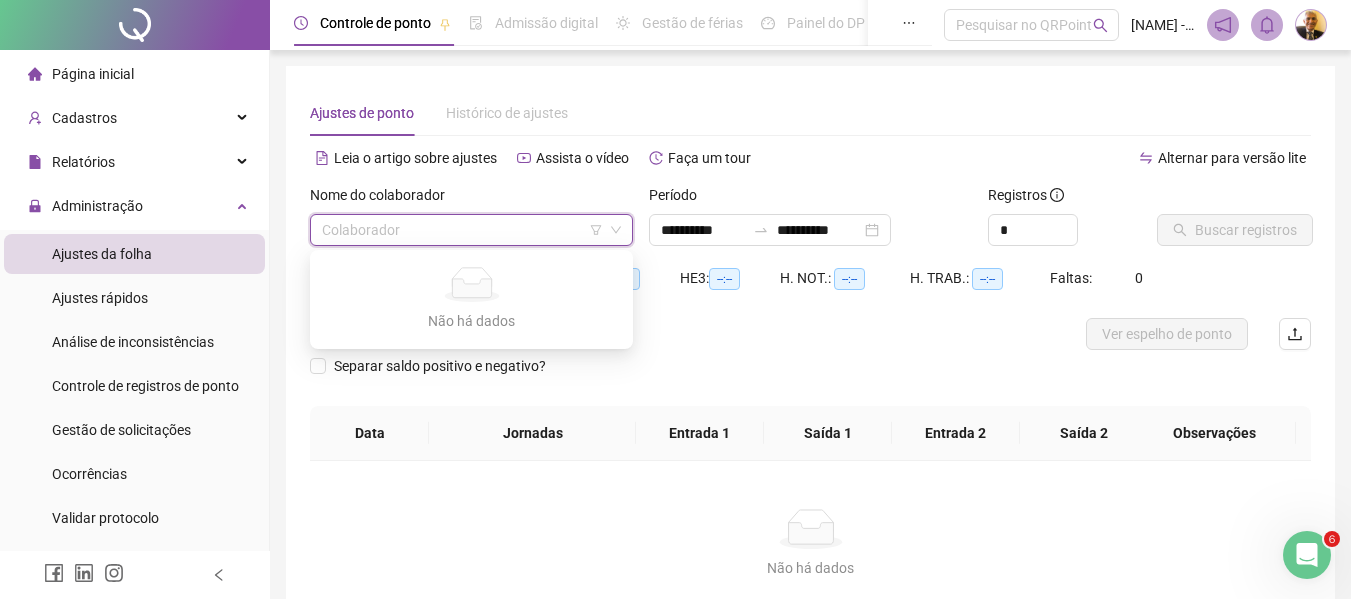 click at bounding box center [462, 230] 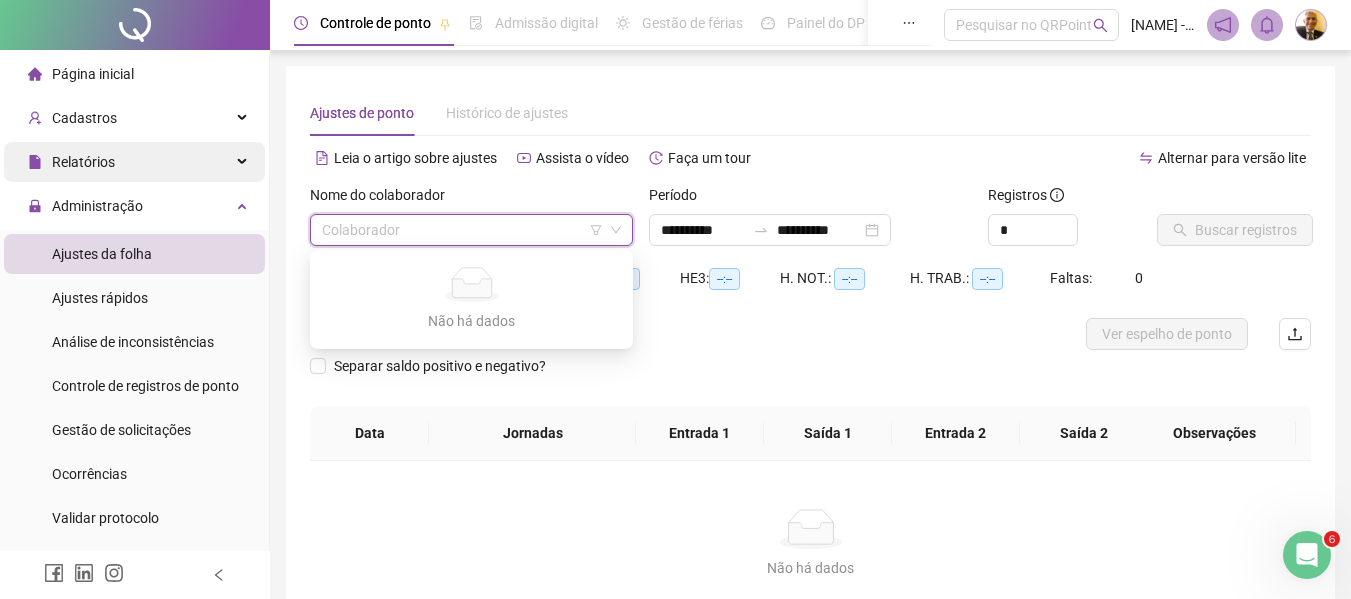 click on "Relatórios" at bounding box center (71, 162) 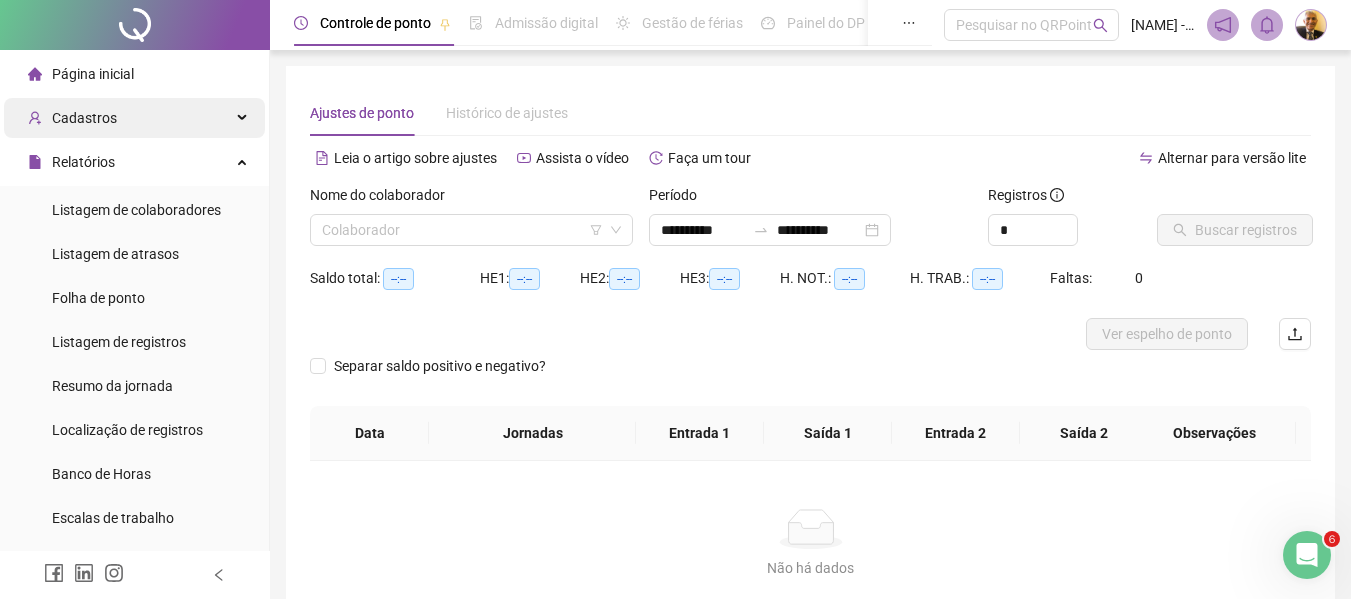 click on "Cadastros" at bounding box center [84, 118] 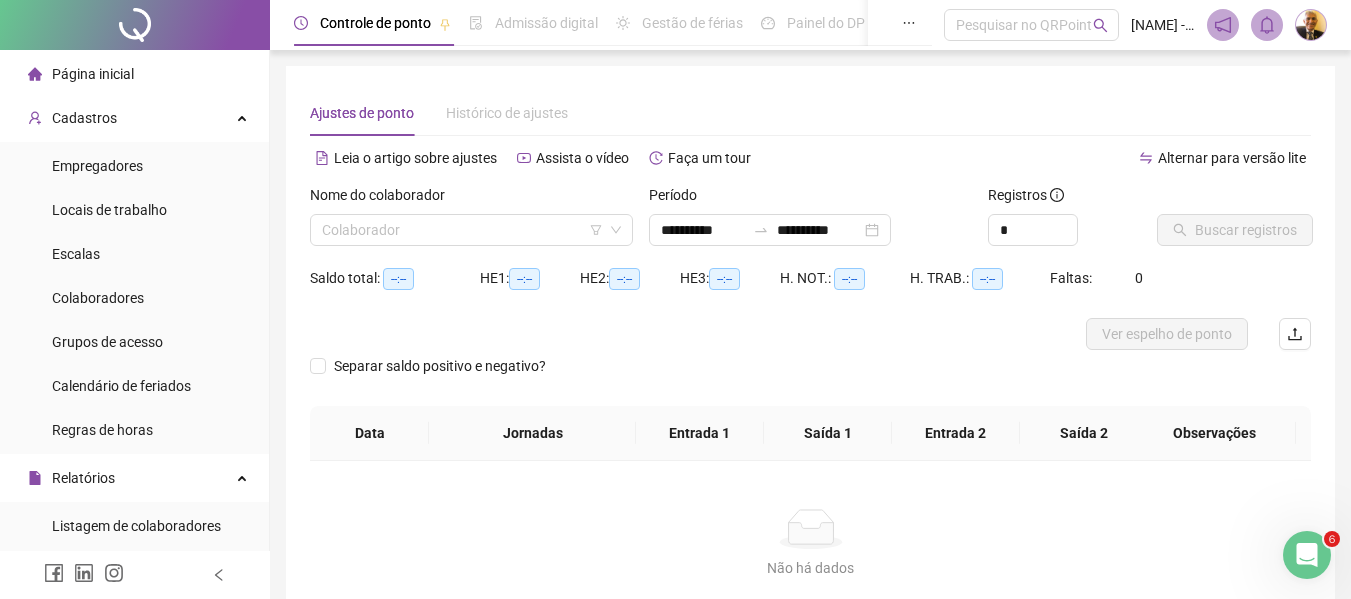 click on "Controle de ponto Admissão digital Gestão de férias Painel do DP Folha de pagamento   Pesquisar no QRPoint [NAME] - [NAME]" at bounding box center (810, 25) 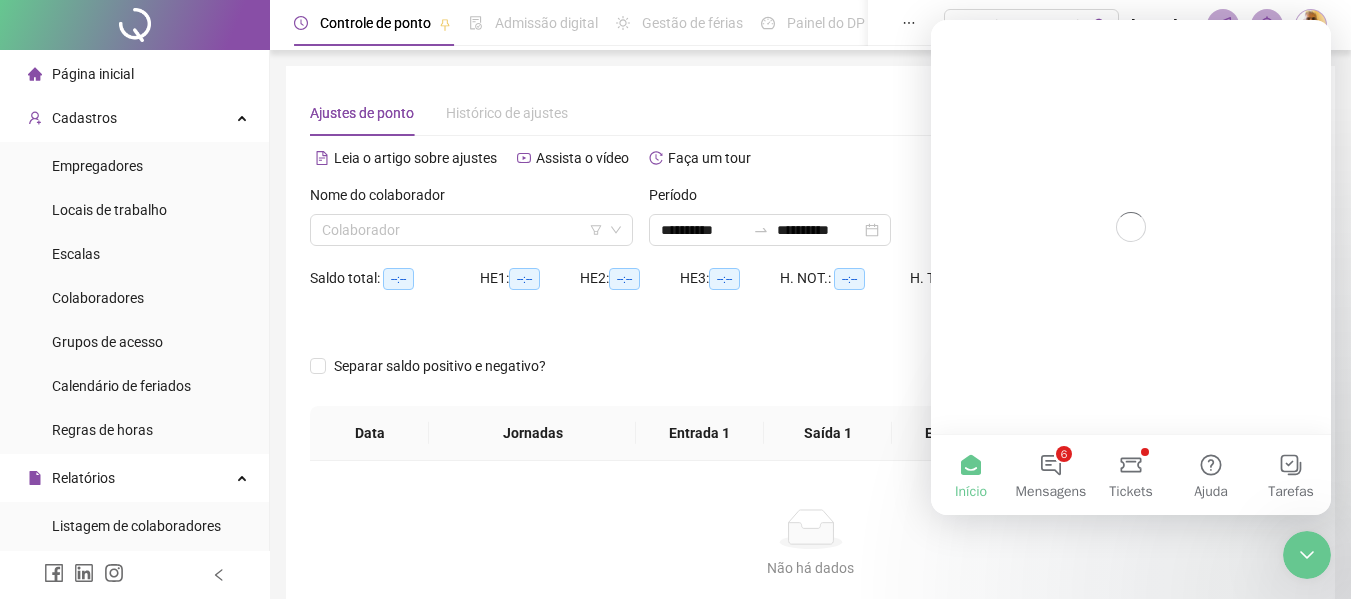 scroll, scrollTop: 0, scrollLeft: 0, axis: both 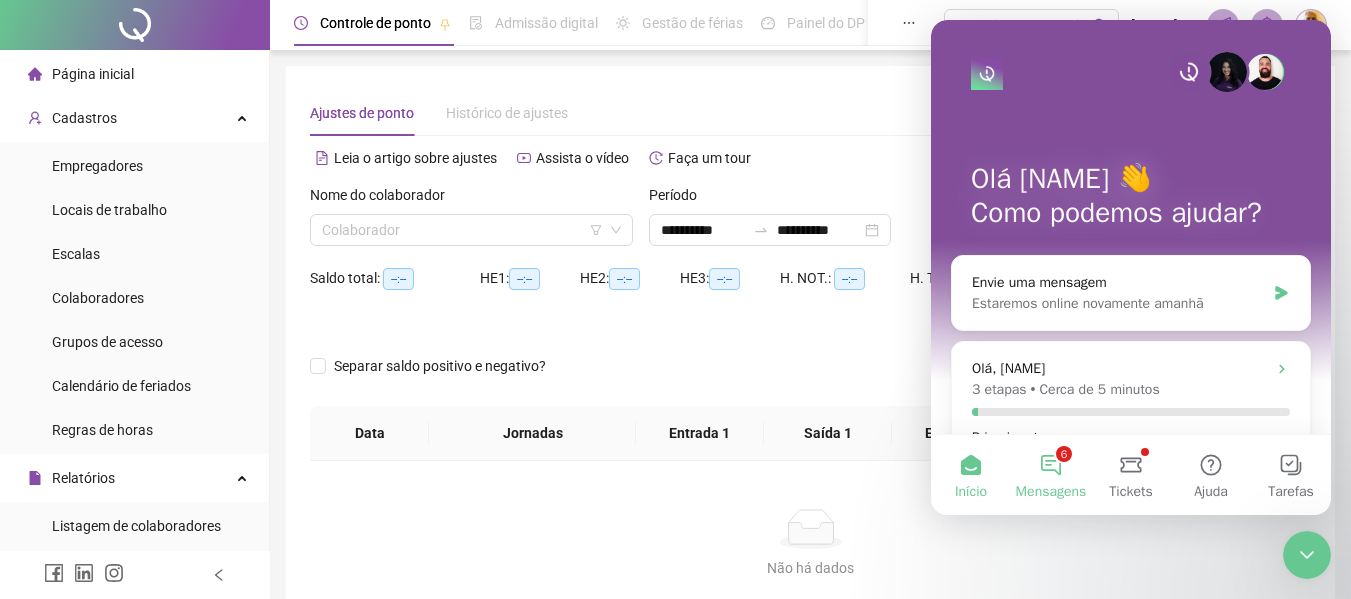 click on "6 Mensagens" at bounding box center (1051, 475) 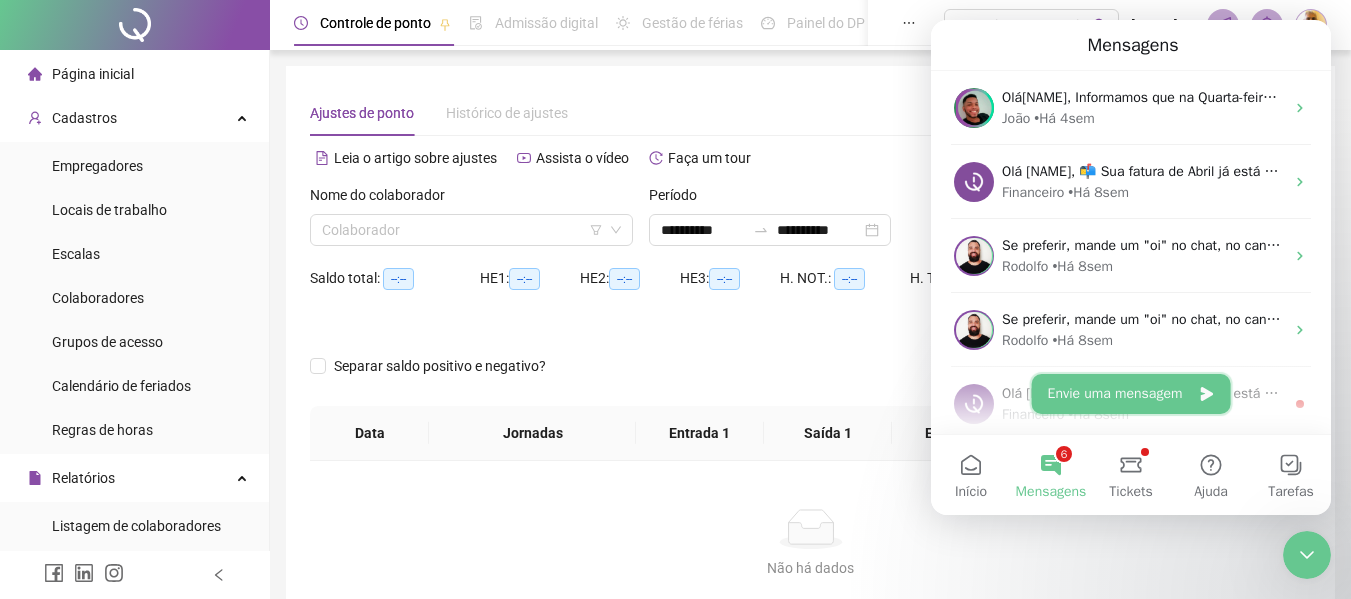 click on "Envie uma mensagem" at bounding box center (1131, 394) 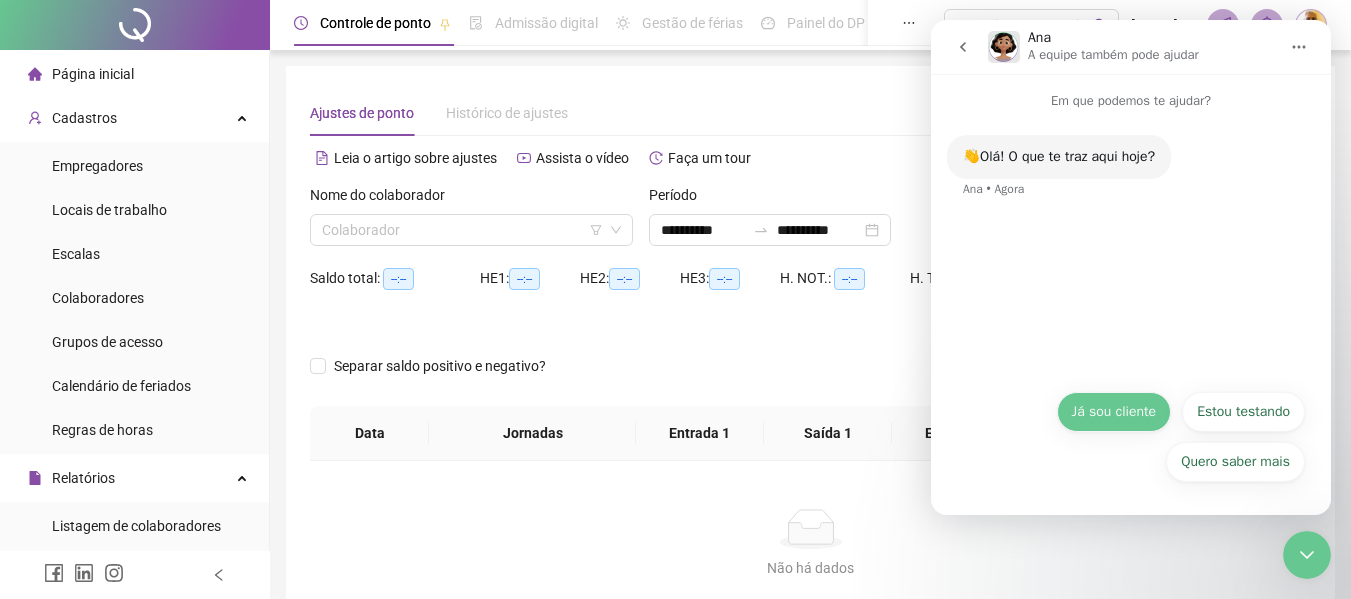 click on "Já sou cliente" at bounding box center (1114, 412) 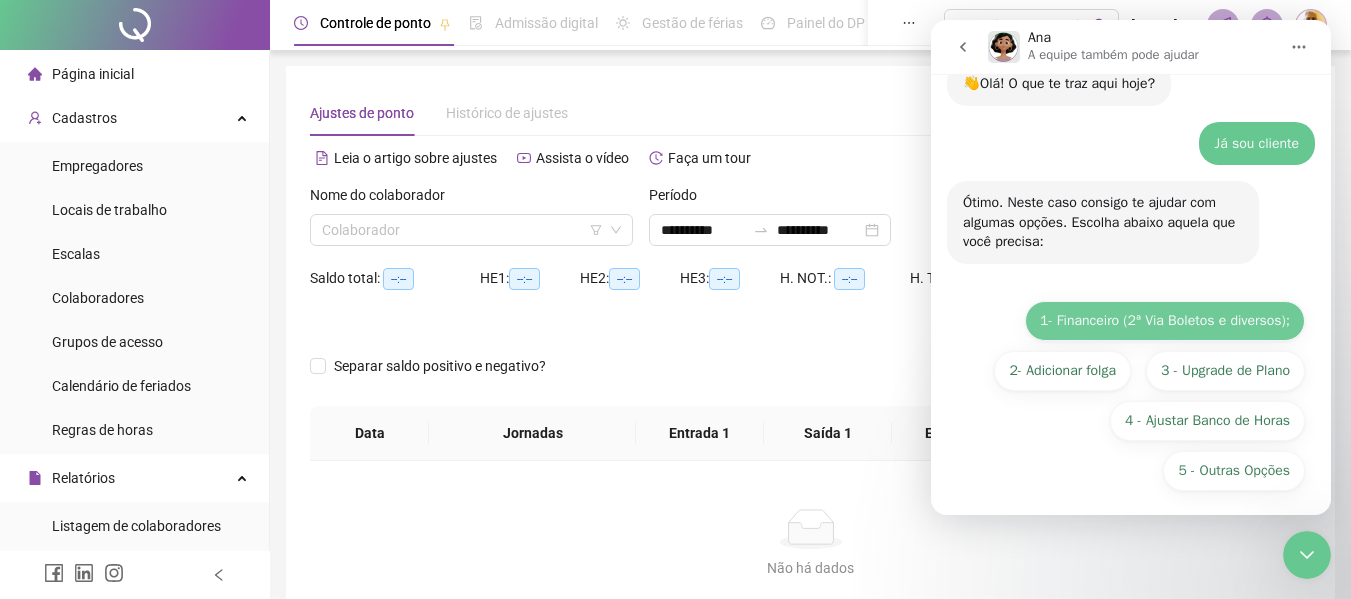 scroll, scrollTop: 82, scrollLeft: 0, axis: vertical 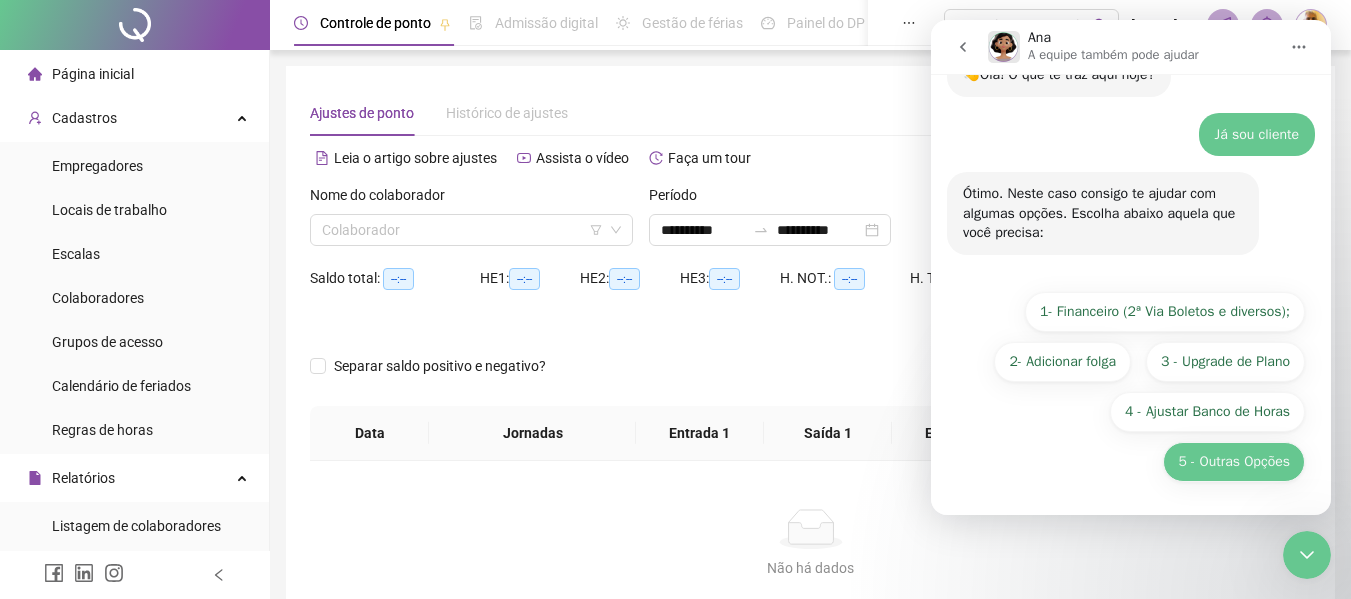 click on "5 - Outras Opções" at bounding box center (1234, 462) 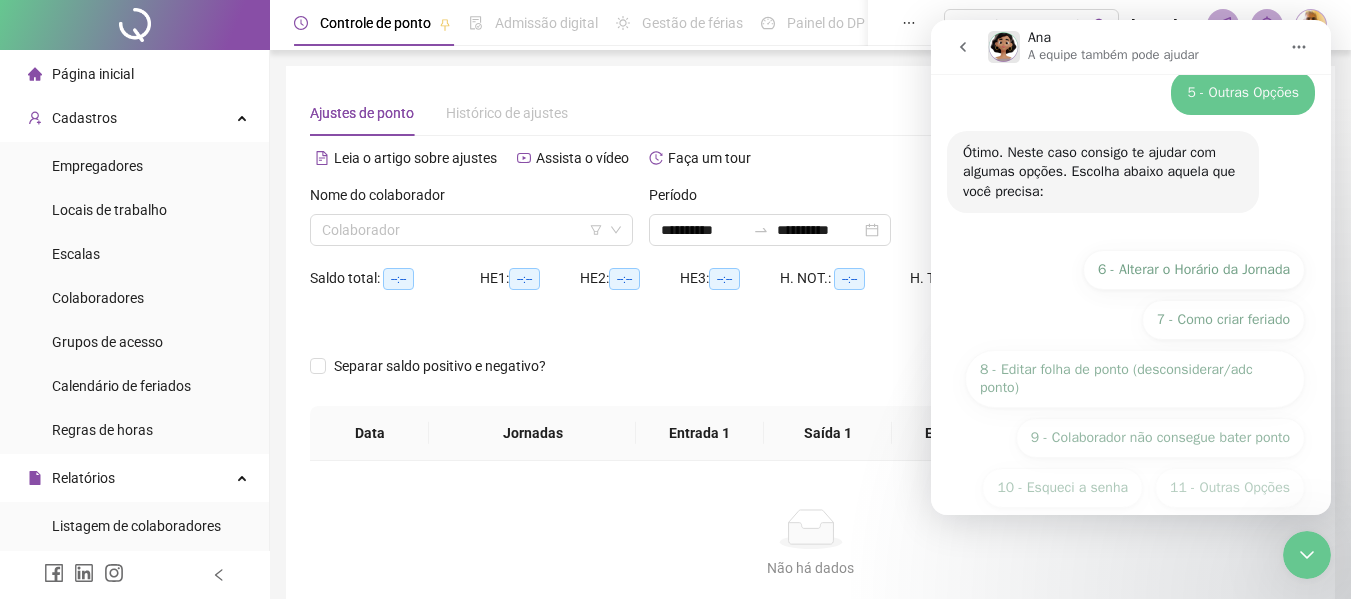 scroll, scrollTop: 308, scrollLeft: 0, axis: vertical 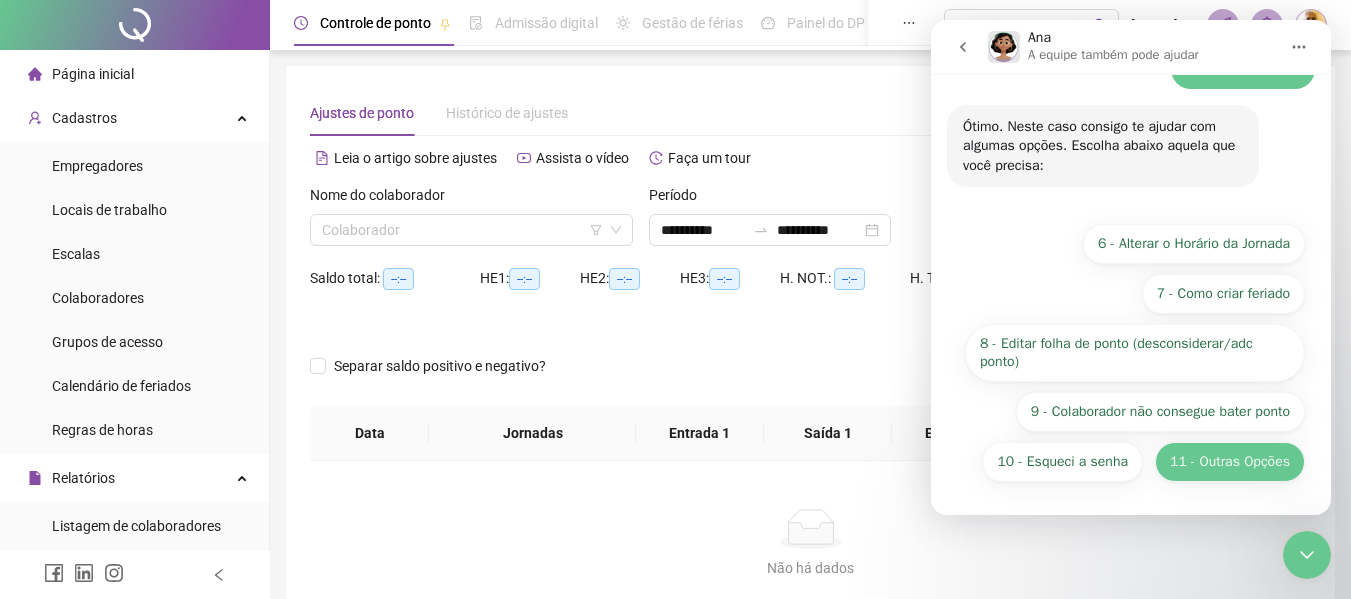 click on "11 - Outras Opções" at bounding box center [1230, 462] 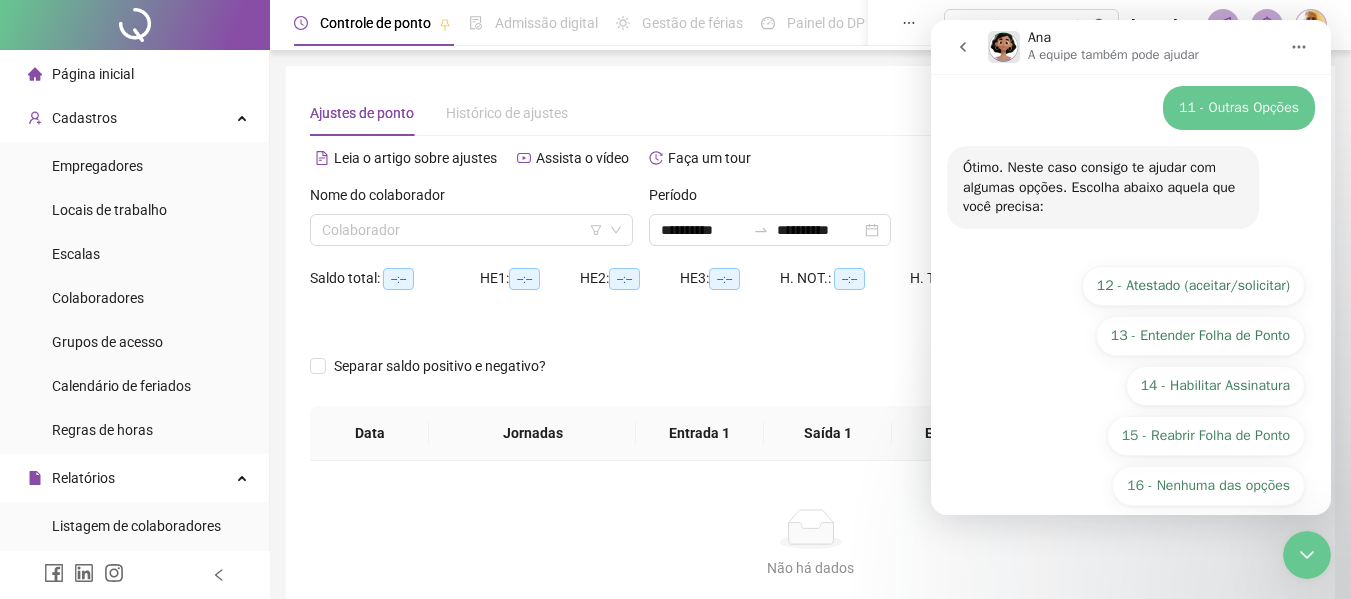 scroll, scrollTop: 449, scrollLeft: 0, axis: vertical 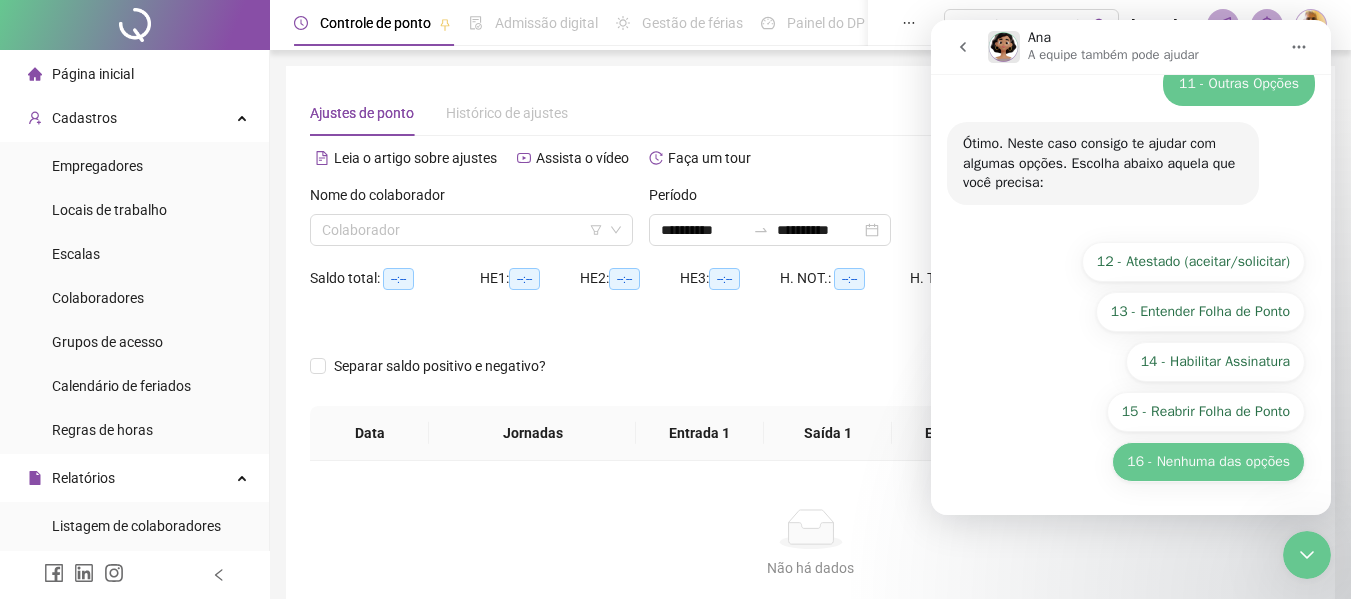 click on "16 - Nenhuma das opções" at bounding box center (1208, 462) 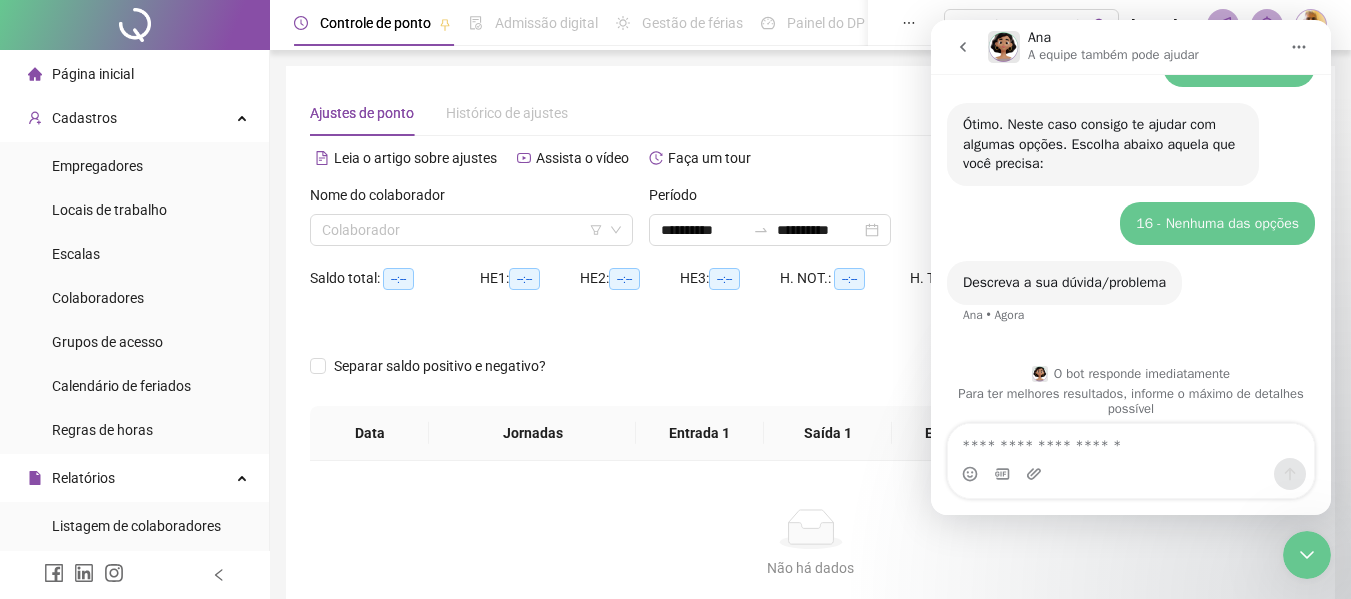 scroll, scrollTop: 481, scrollLeft: 0, axis: vertical 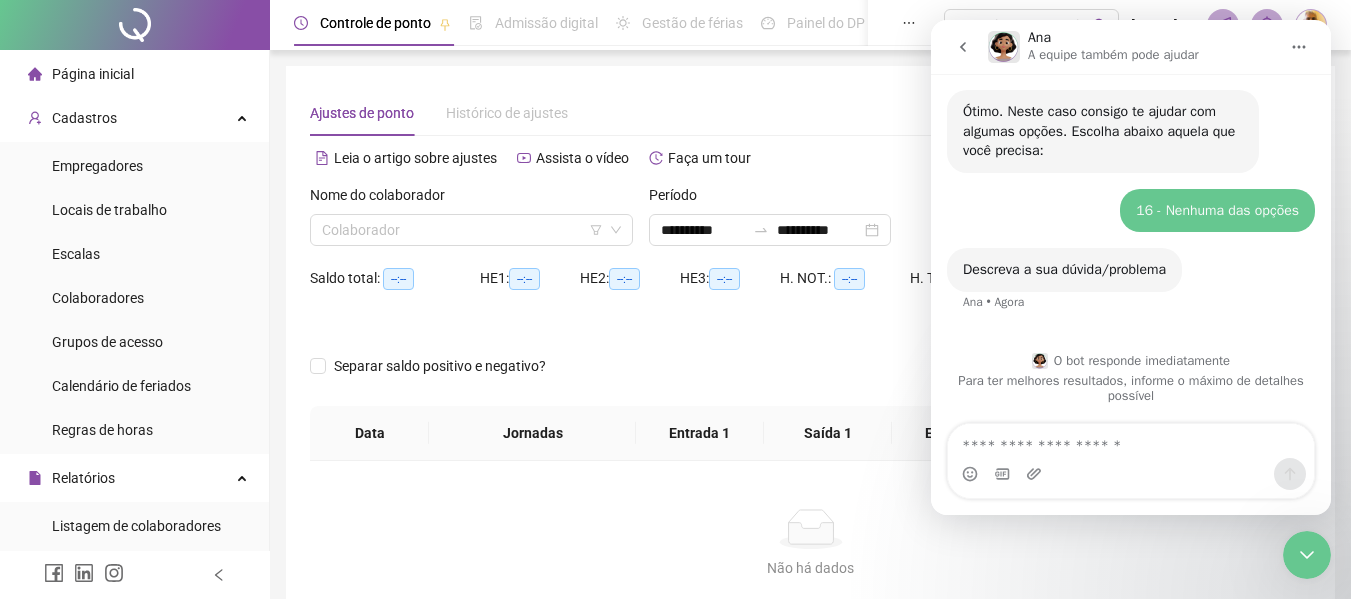 type on "*" 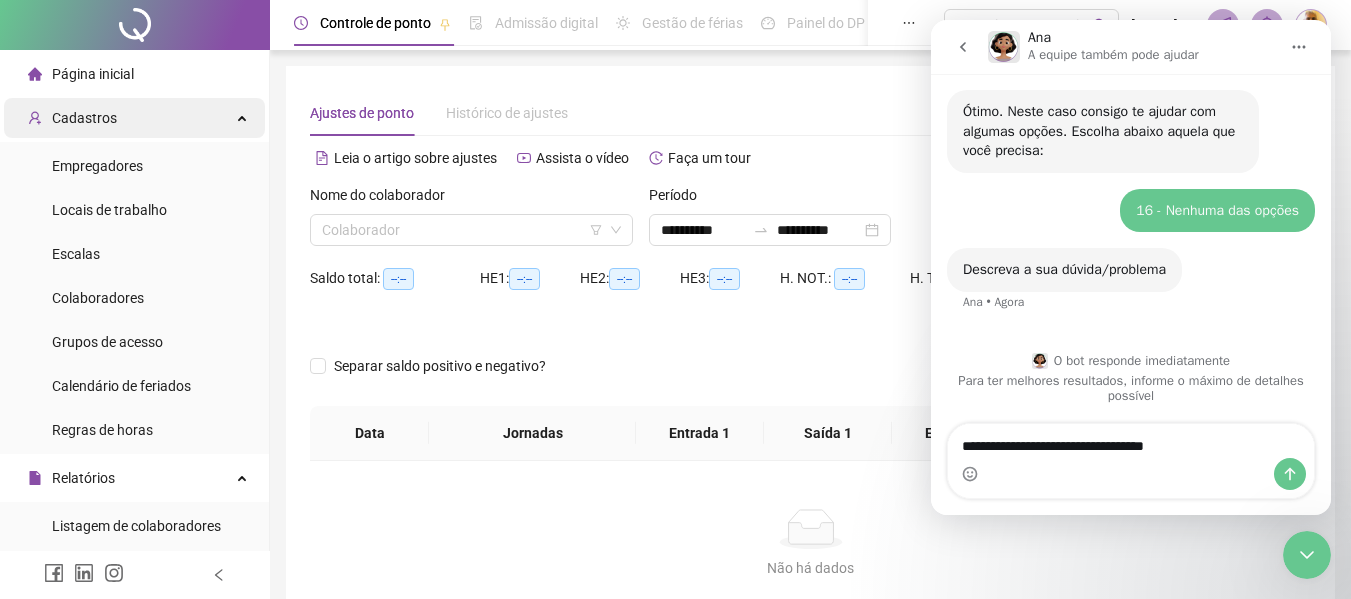 type on "**********" 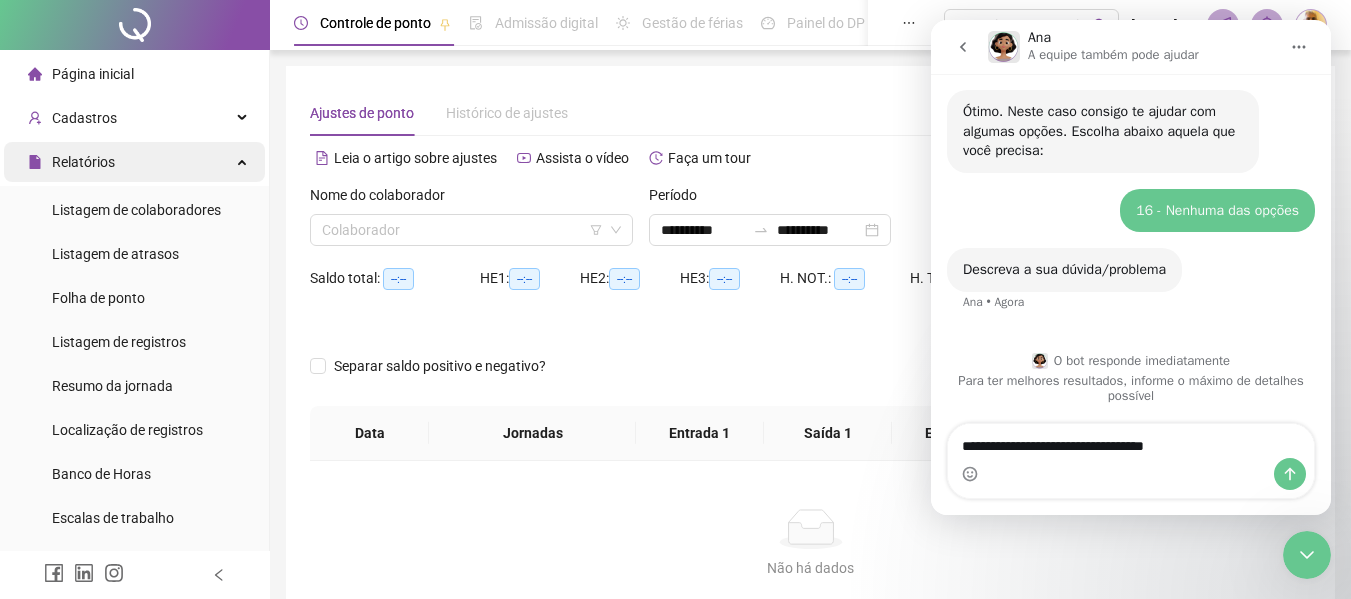 click on "Relatórios" at bounding box center (83, 162) 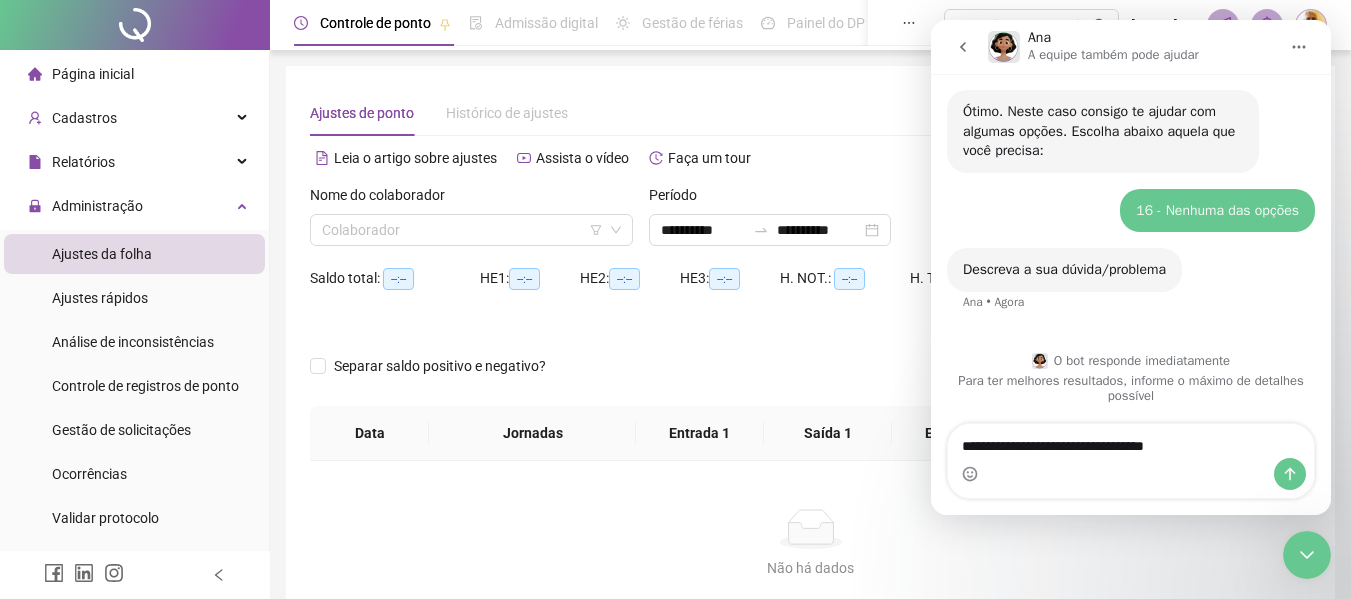 click on "Ajustes da folha" at bounding box center (102, 254) 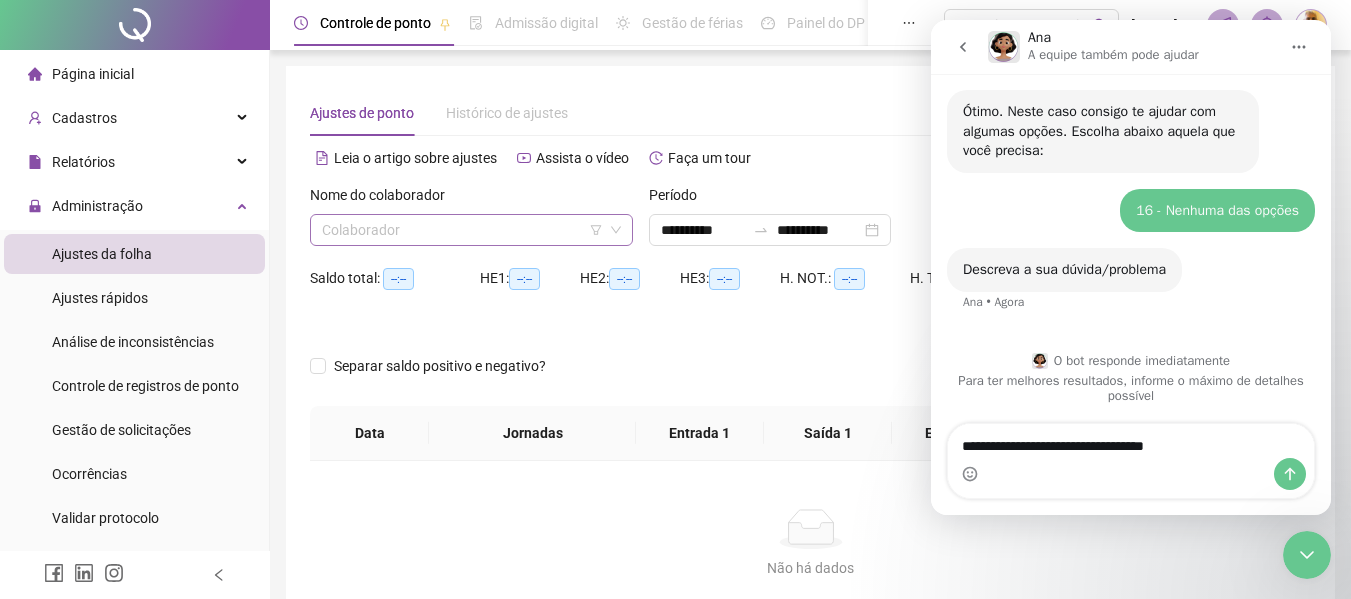 click at bounding box center [462, 230] 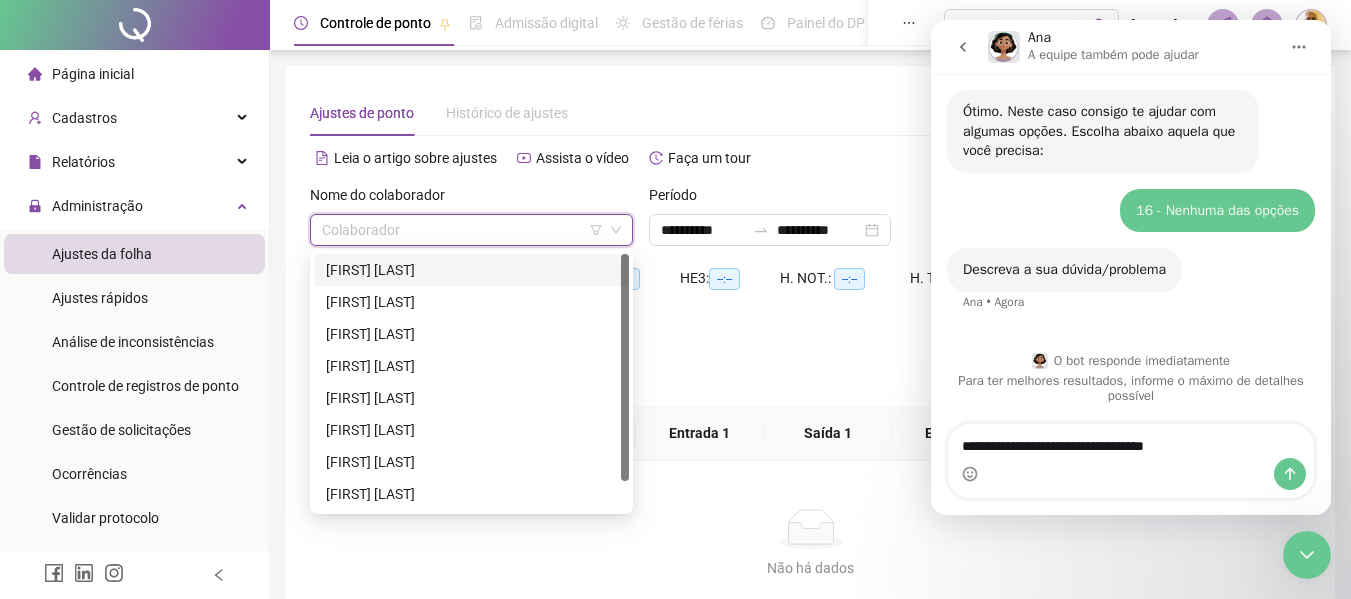click on "[FIRST] [LAST]" at bounding box center [471, 270] 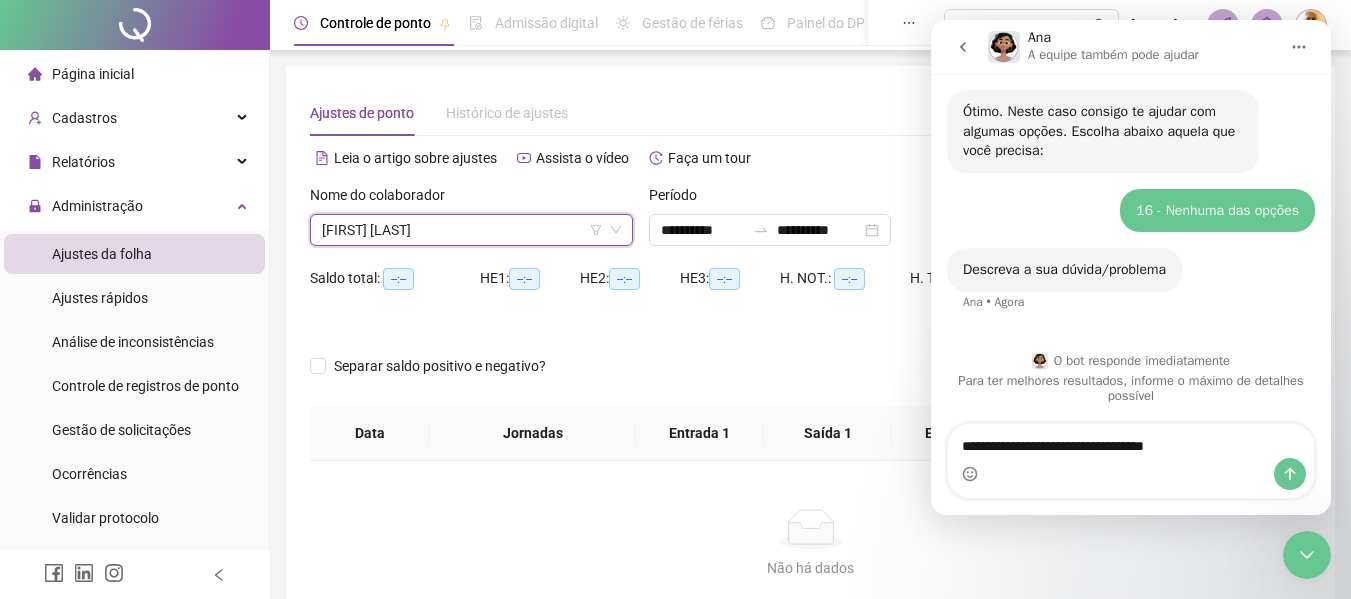 click on "Ajustes de ponto Histórico de ajustes" at bounding box center (810, 113) 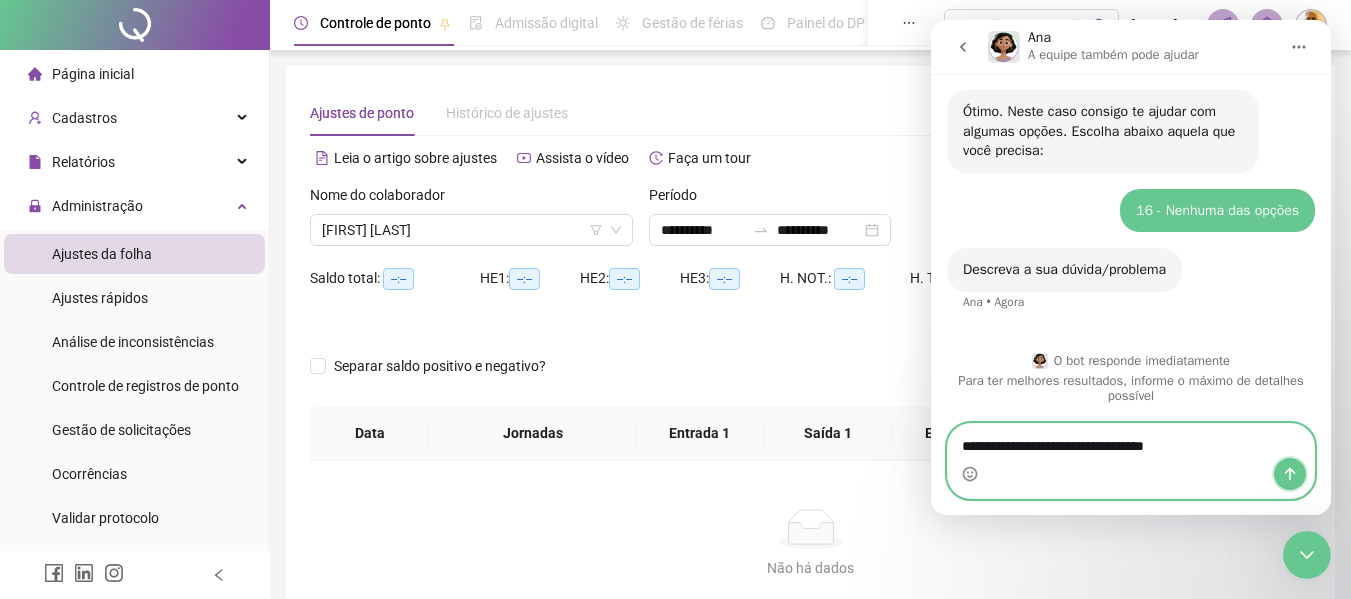 click 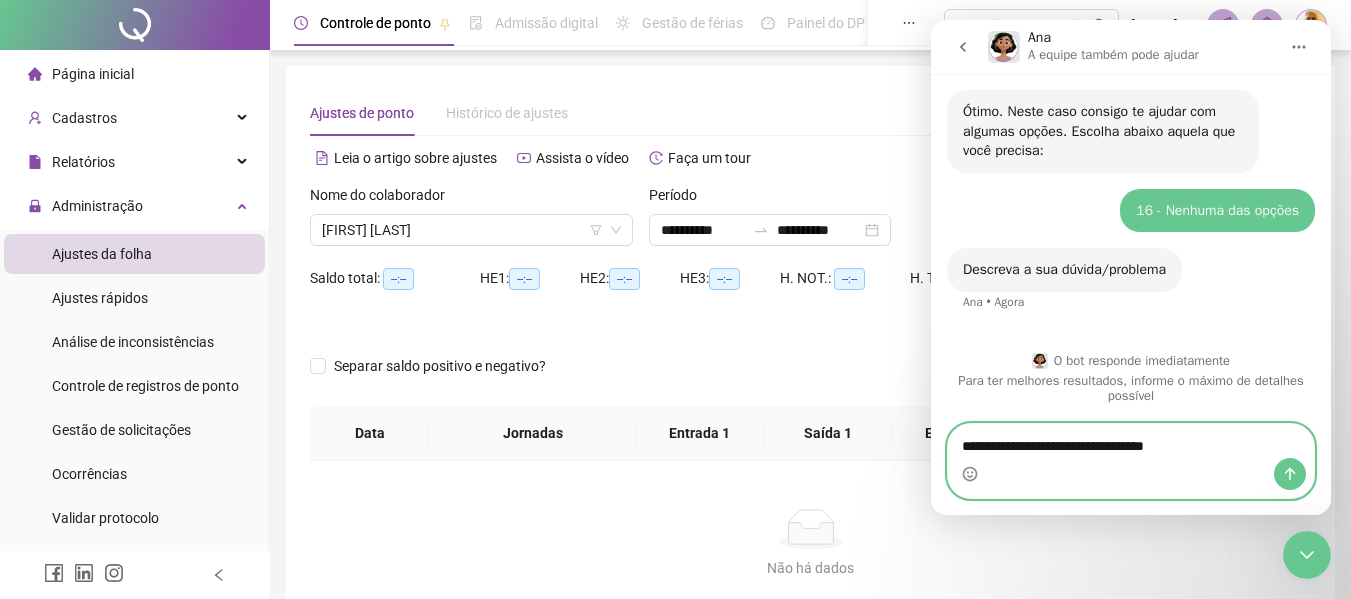 type 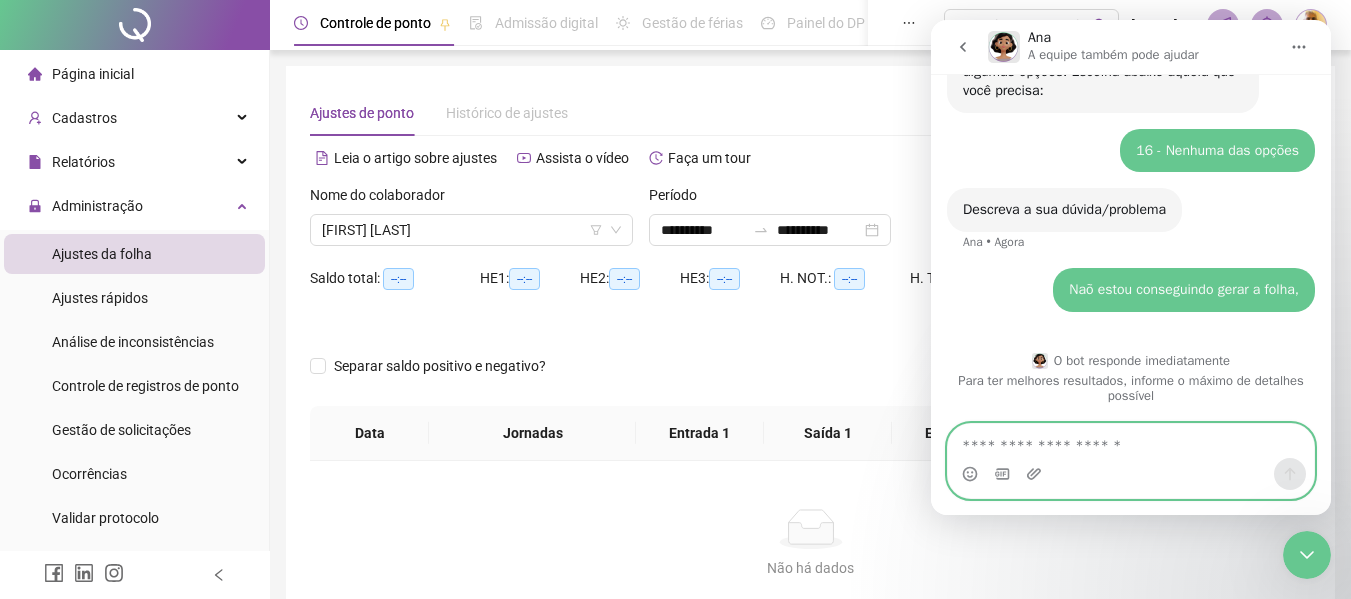 scroll, scrollTop: 516, scrollLeft: 0, axis: vertical 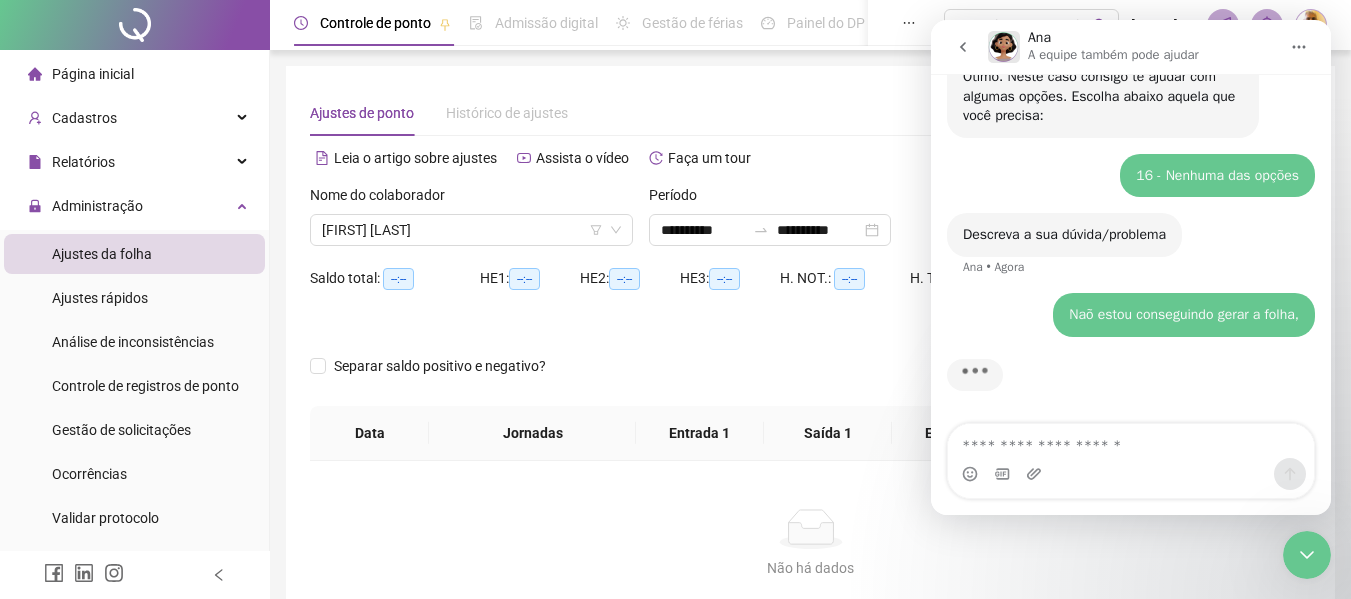 click on "Separar saldo positivo e negativo?" at bounding box center [810, 378] 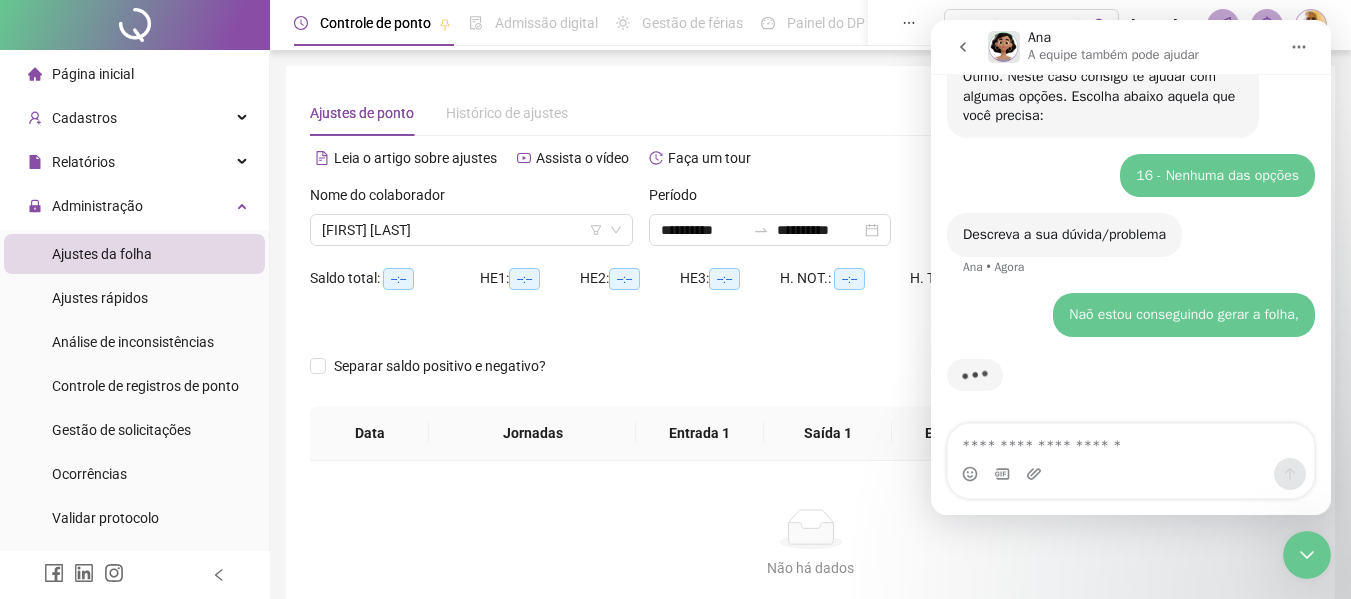 click on "Leia o artigo sobre ajustes Assista o vídeo Faça um tour" at bounding box center (560, 158) 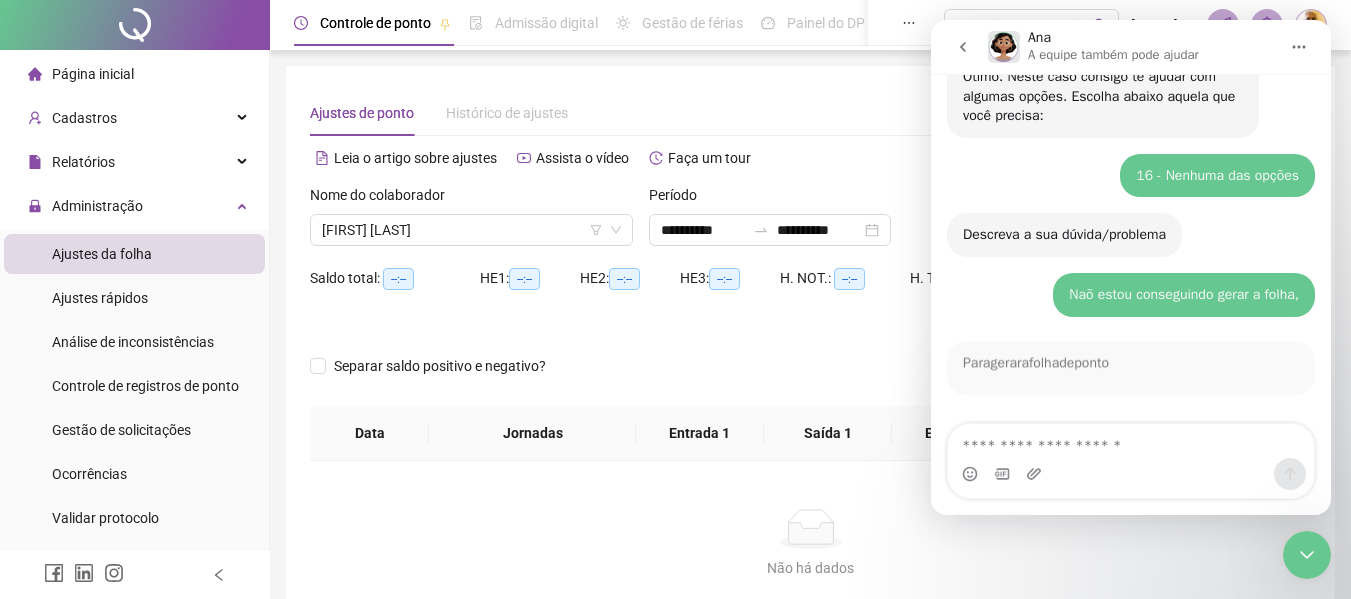 scroll, scrollTop: 541, scrollLeft: 0, axis: vertical 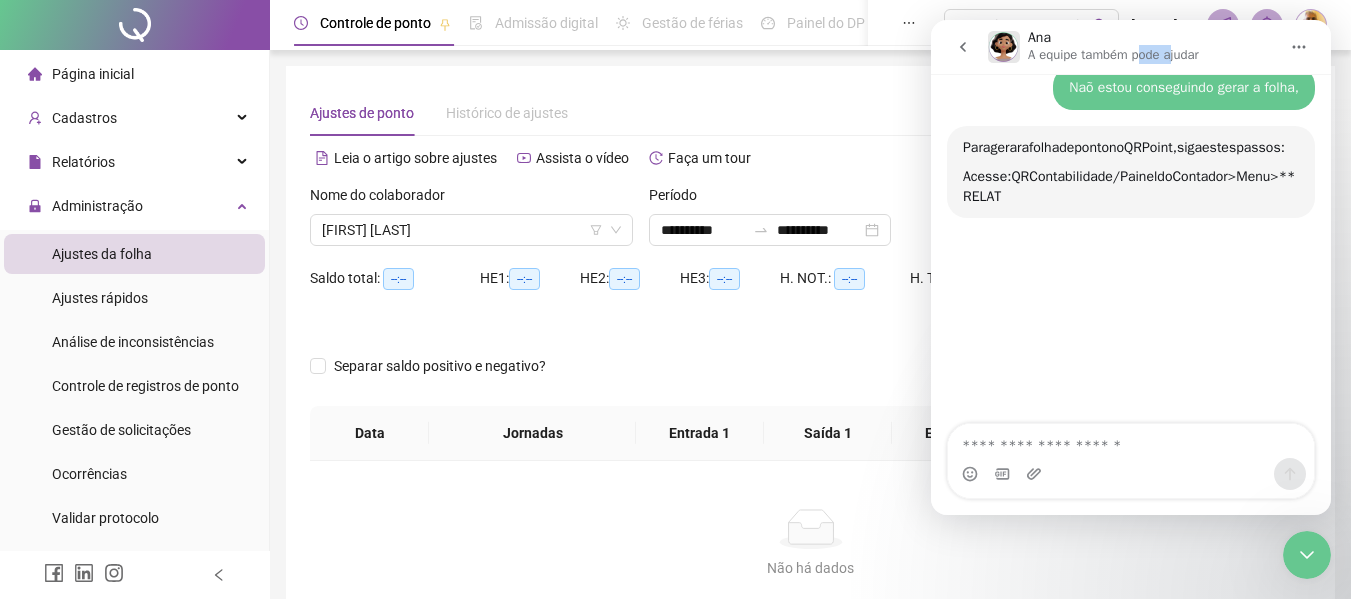 drag, startPoint x: 1175, startPoint y: 34, endPoint x: 1142, endPoint y: 42, distance: 33.955853 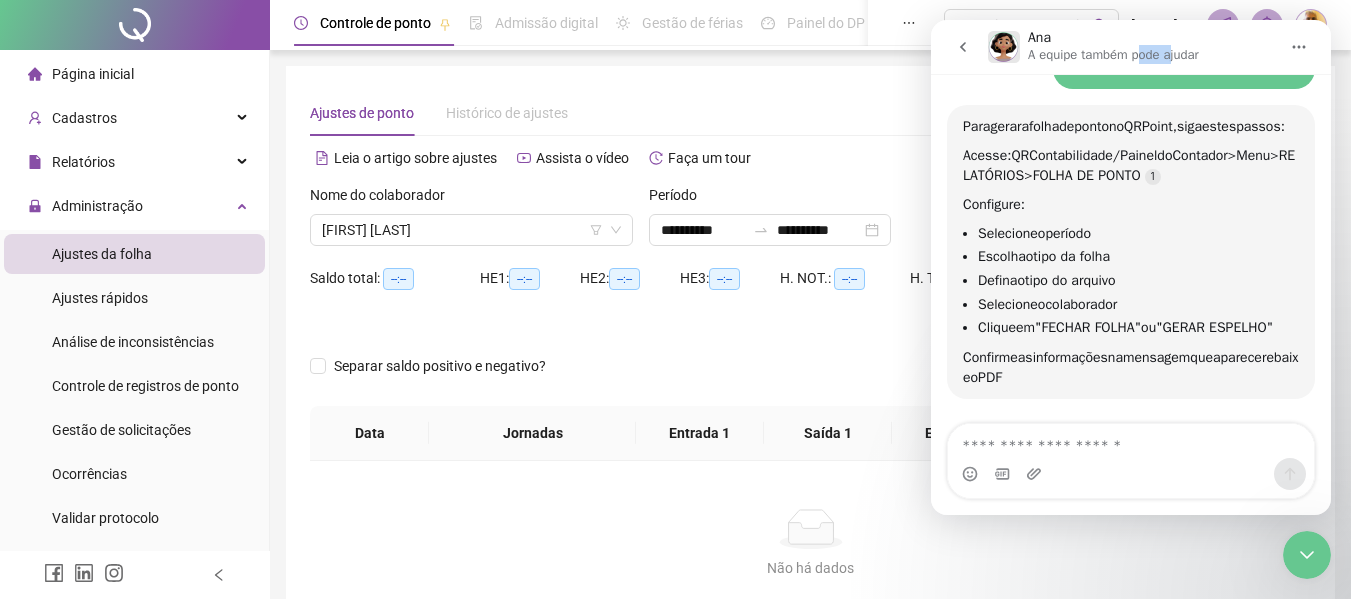 scroll, scrollTop: 762, scrollLeft: 0, axis: vertical 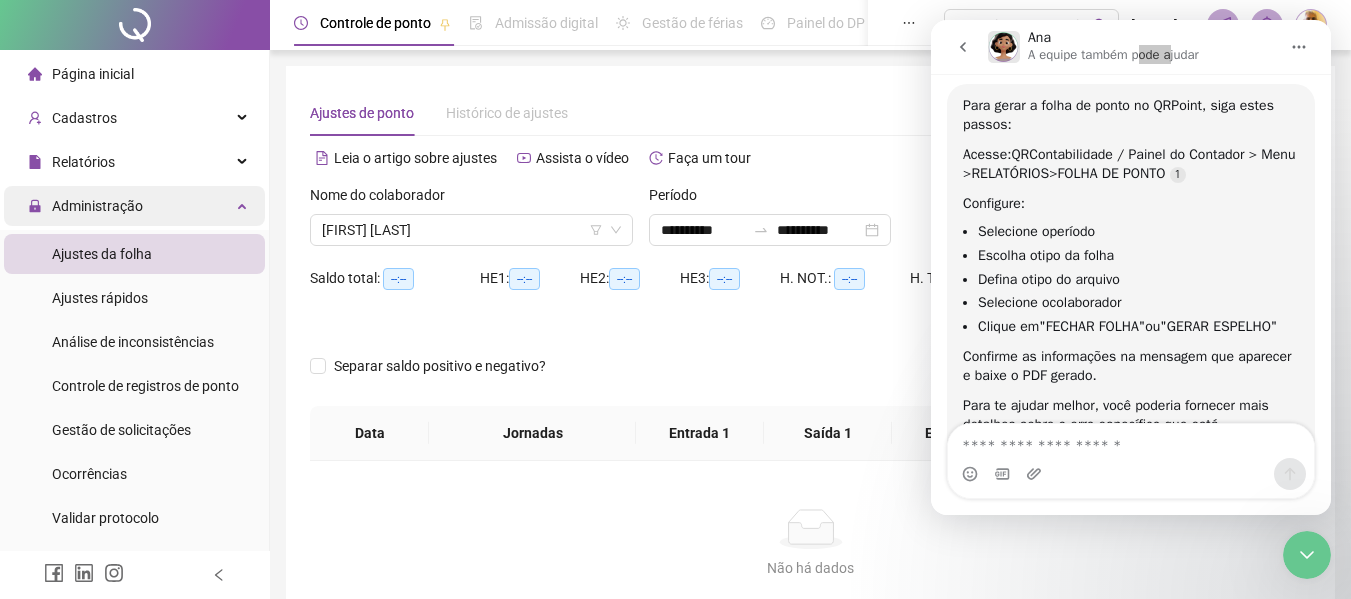 click on "Administração" at bounding box center (97, 206) 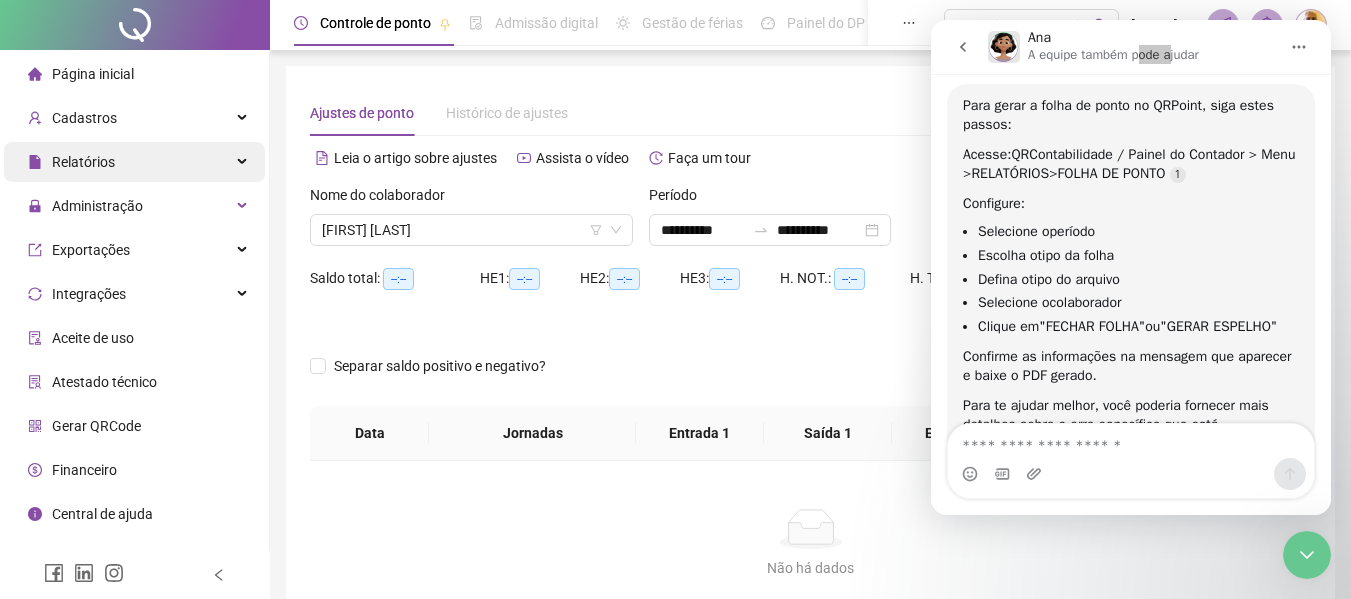 click on "Relatórios" at bounding box center (83, 162) 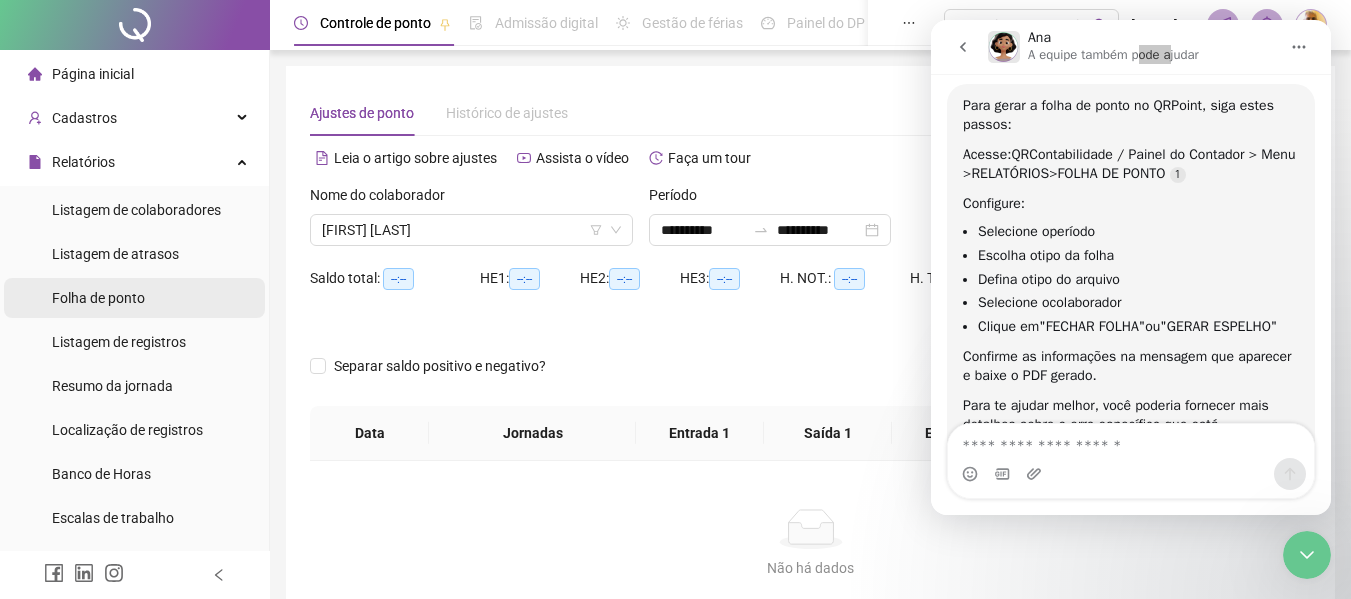 click on "Folha de ponto" at bounding box center [98, 298] 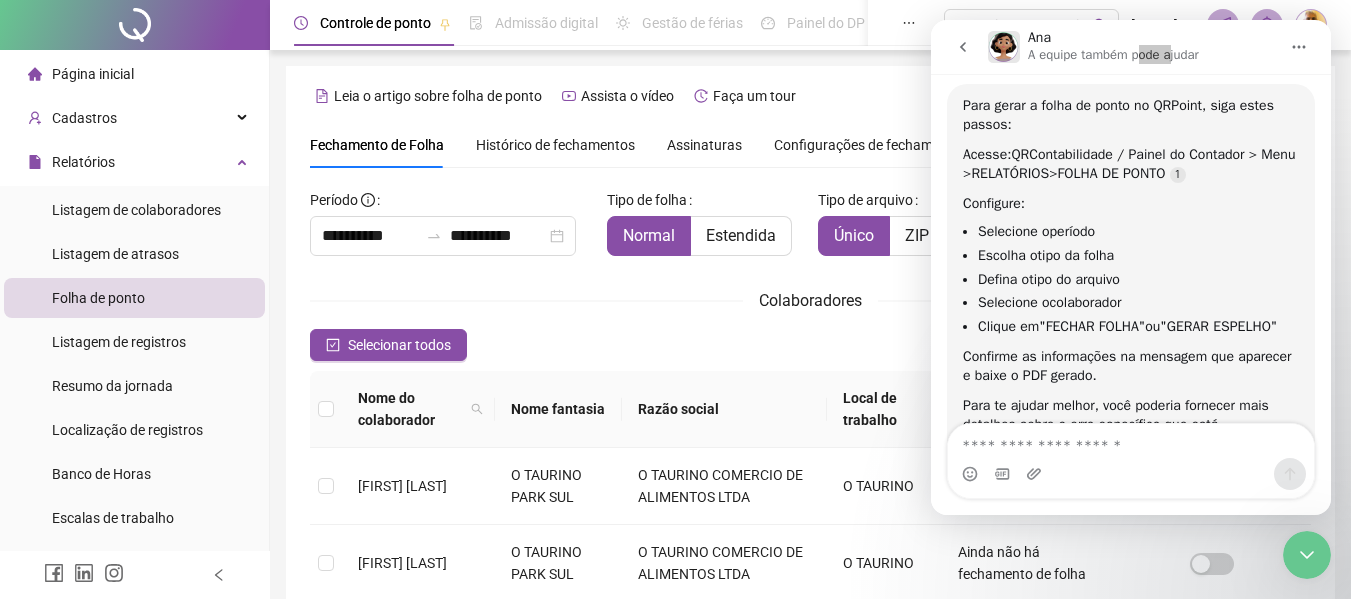 scroll, scrollTop: 110, scrollLeft: 0, axis: vertical 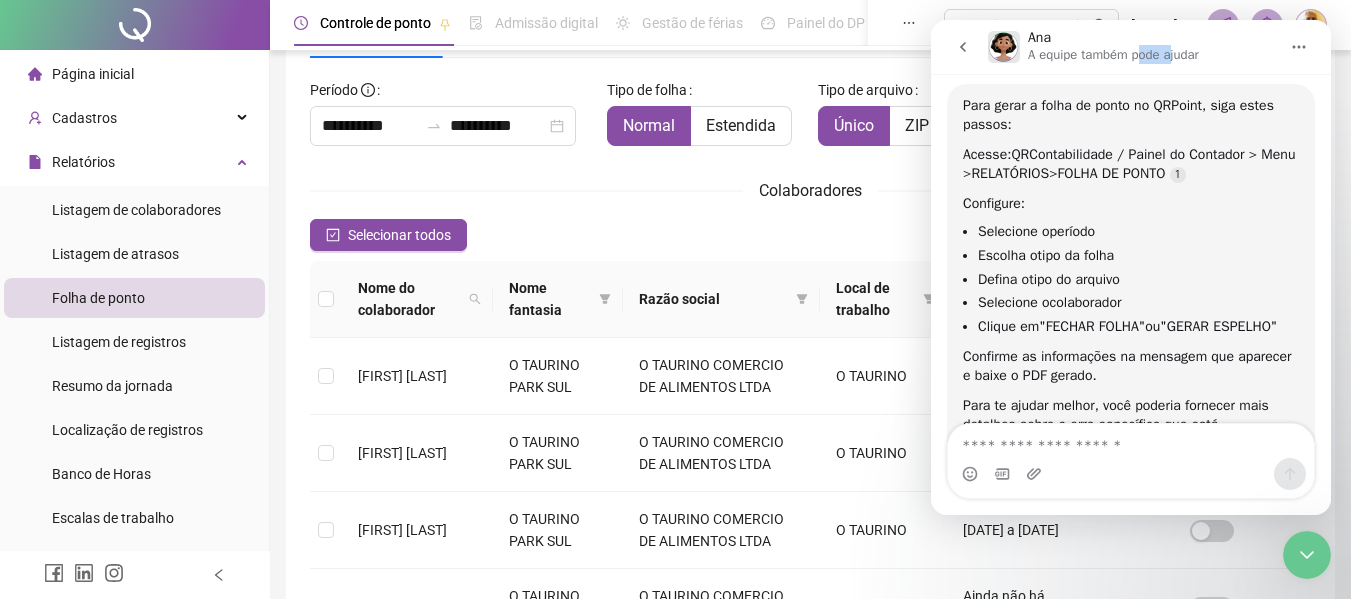 click 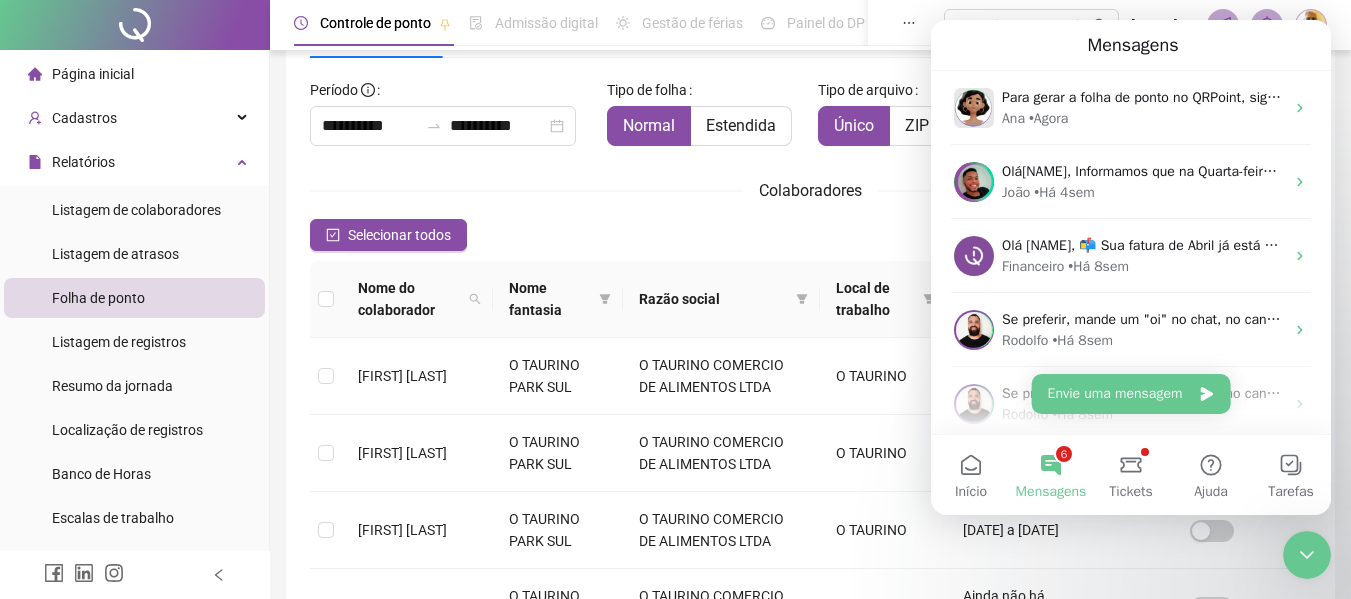 scroll, scrollTop: 729, scrollLeft: 0, axis: vertical 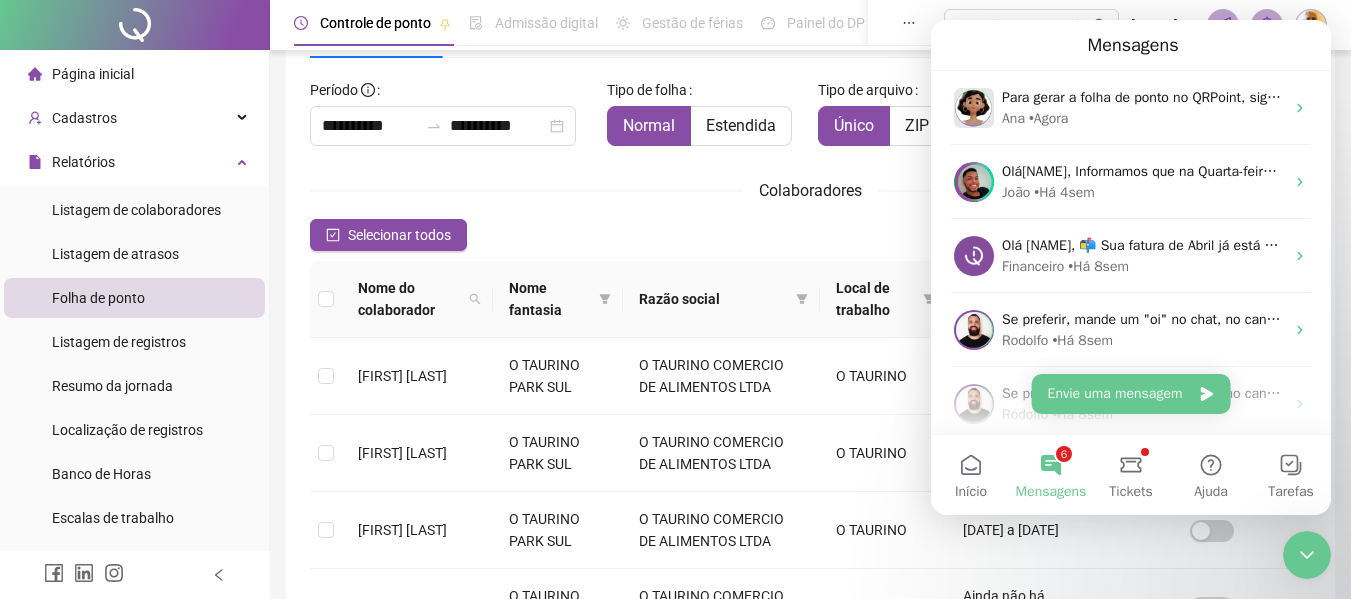 click on "Mensagens" at bounding box center [1131, 45] 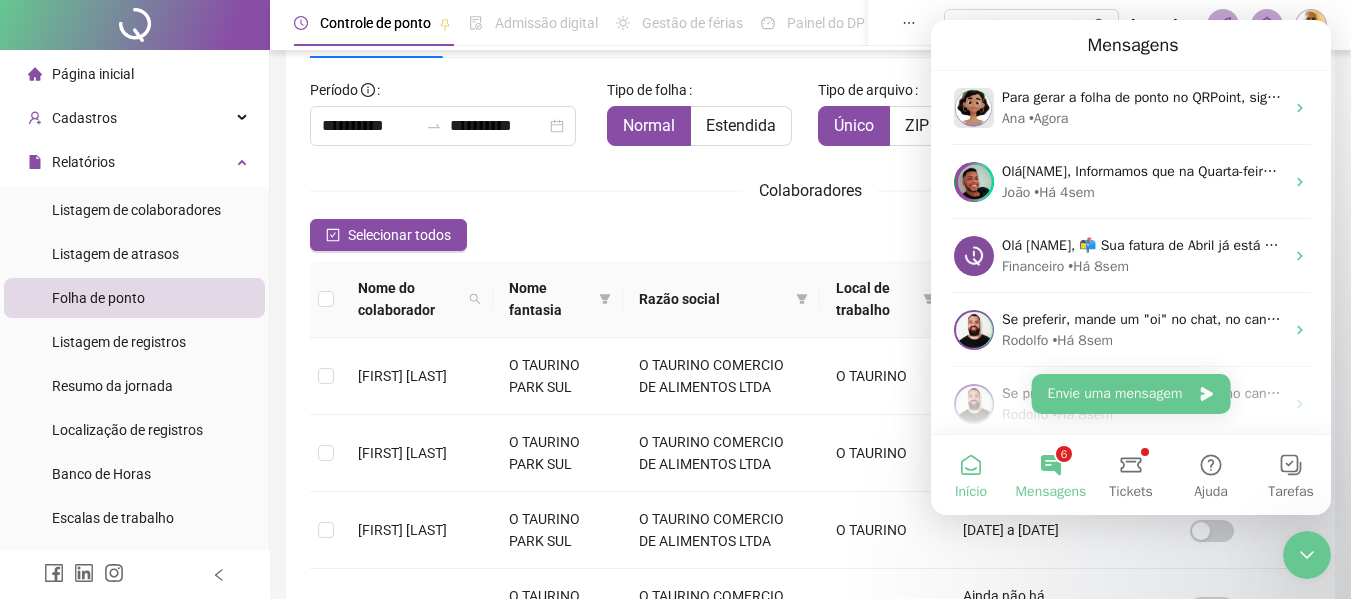 click on "Início" at bounding box center [971, 475] 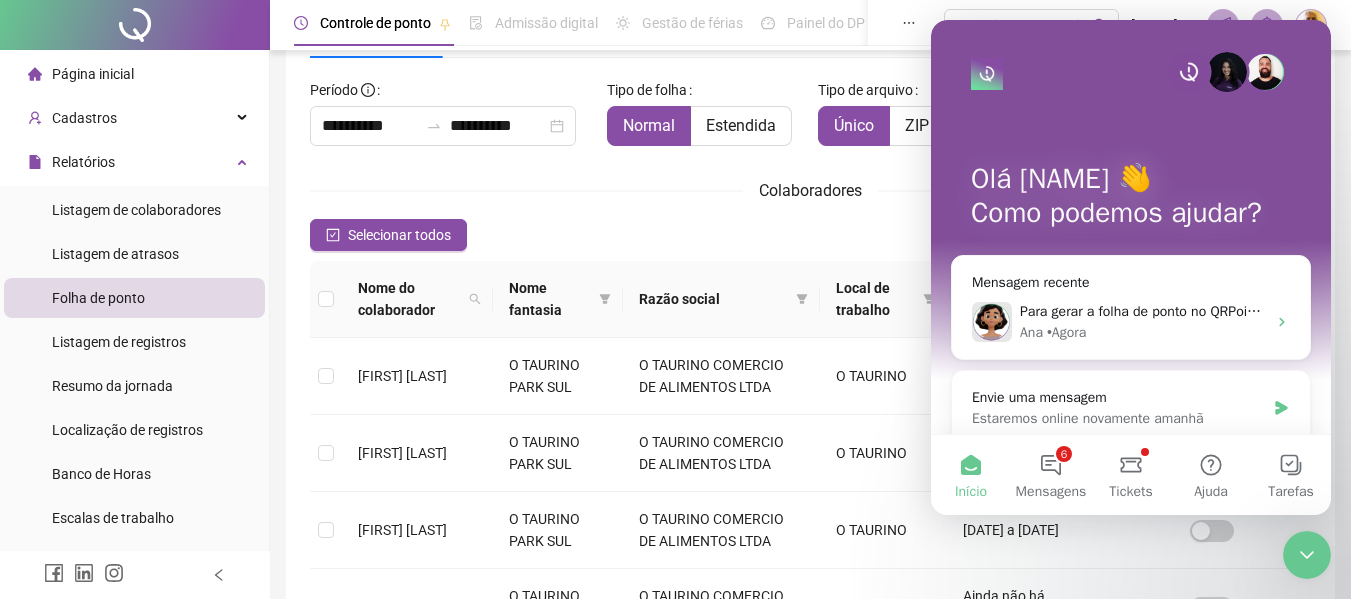 click at bounding box center [987, 74] 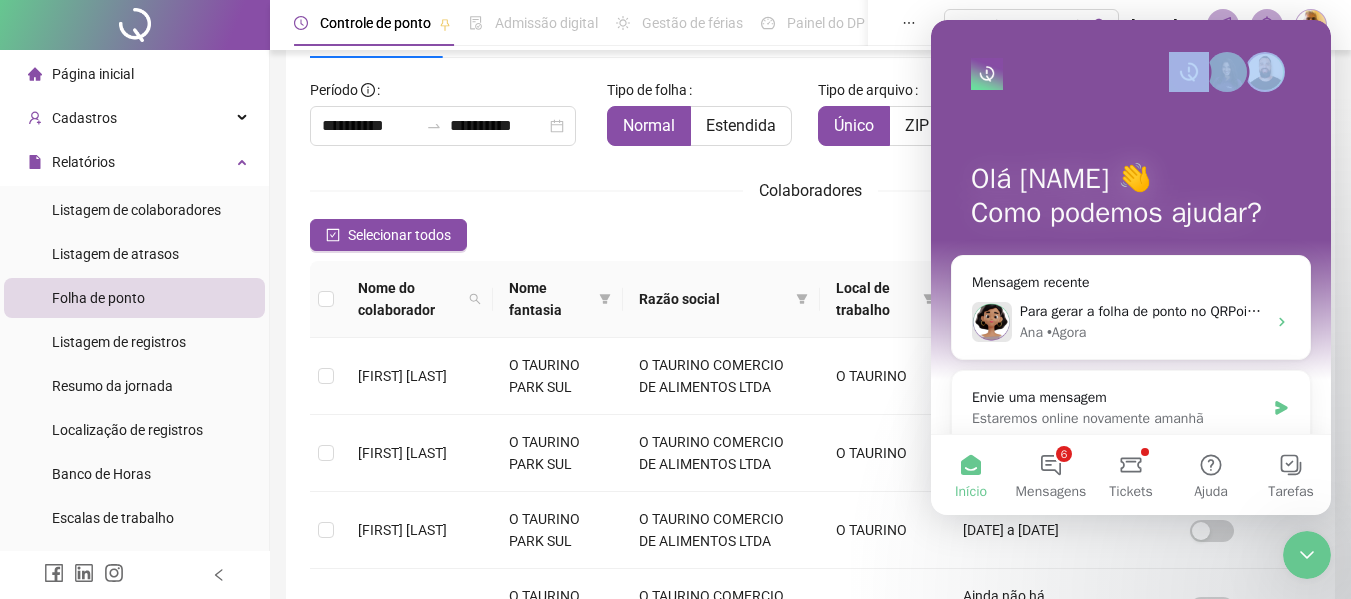 drag, startPoint x: 1132, startPoint y: 64, endPoint x: 968, endPoint y: 93, distance: 166.54428 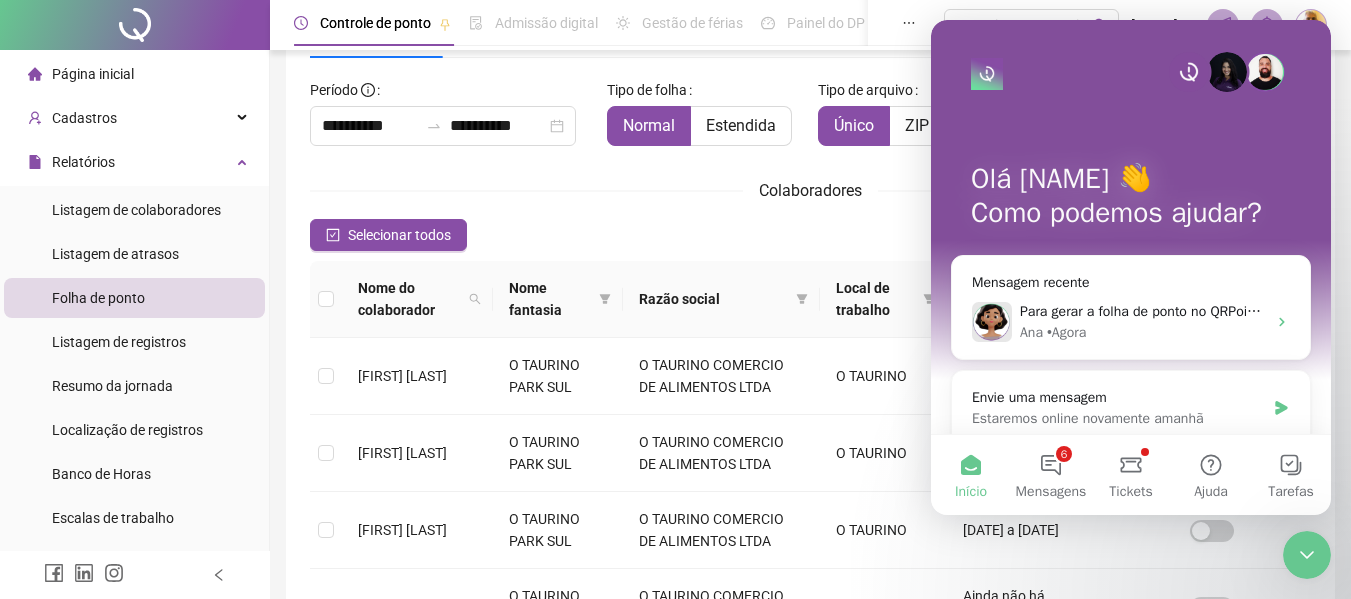 drag, startPoint x: 1254, startPoint y: 139, endPoint x: 1233, endPoint y: 140, distance: 21.023796 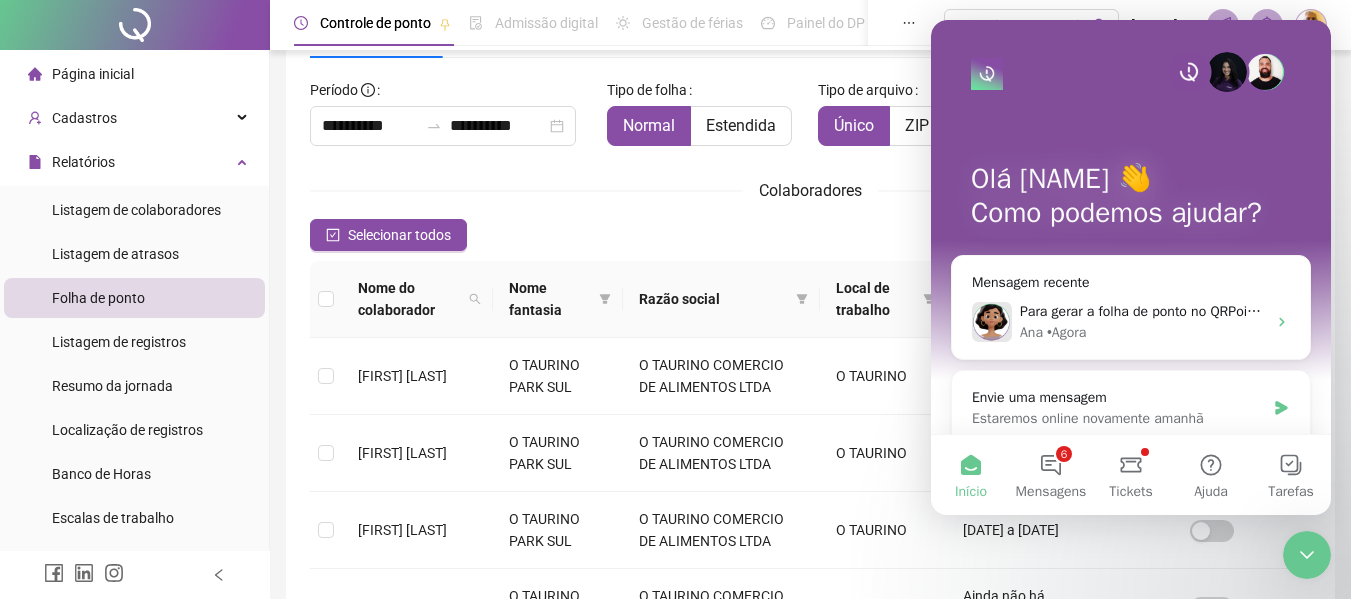 click at bounding box center (987, 74) 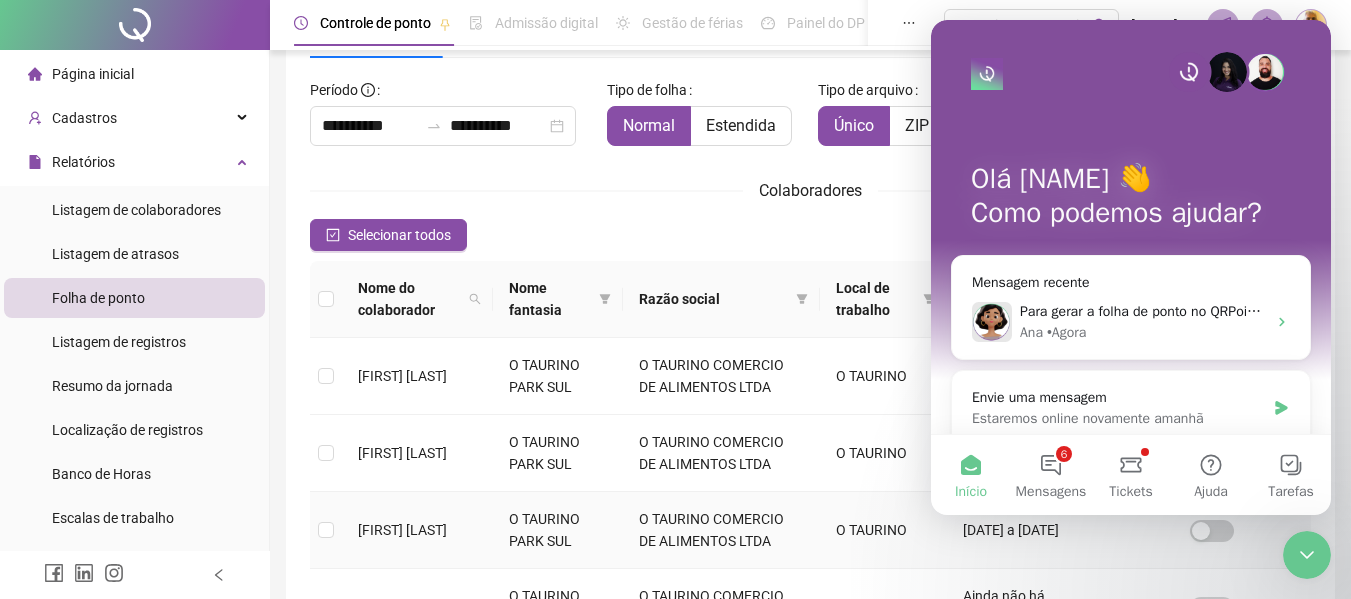 click at bounding box center [1212, 530] 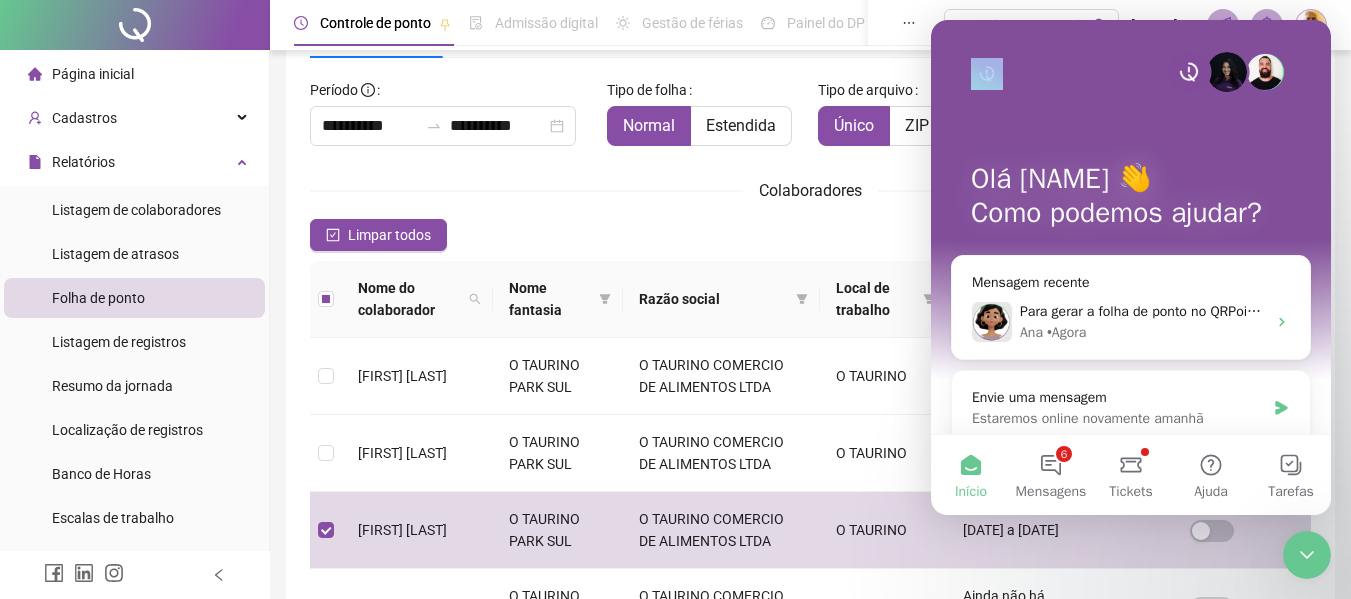 drag, startPoint x: 1080, startPoint y: 31, endPoint x: 1678, endPoint y: 81, distance: 600.0867 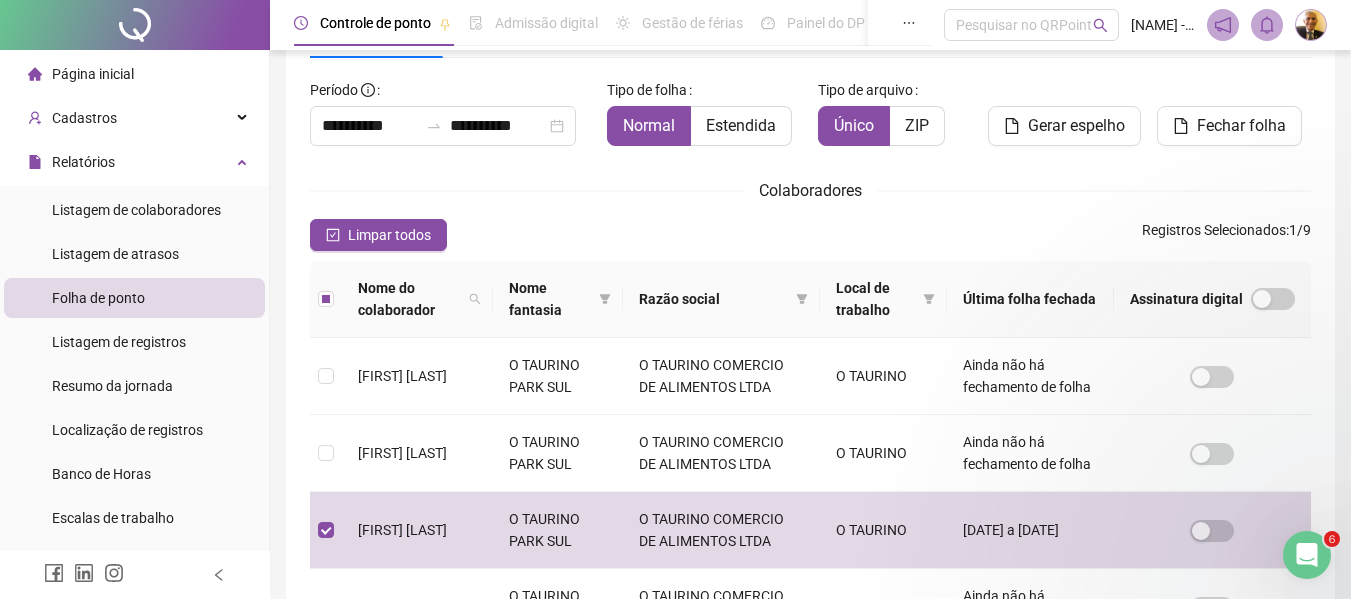 scroll, scrollTop: 0, scrollLeft: 0, axis: both 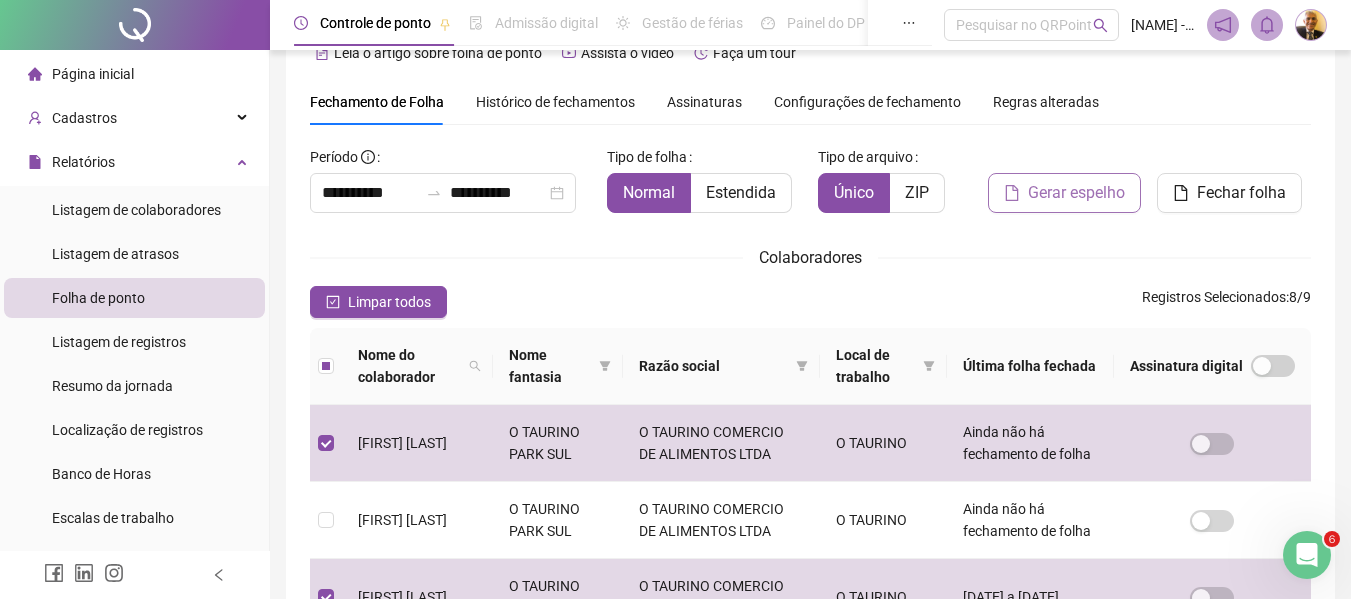 click on "Gerar espelho" at bounding box center [1064, 193] 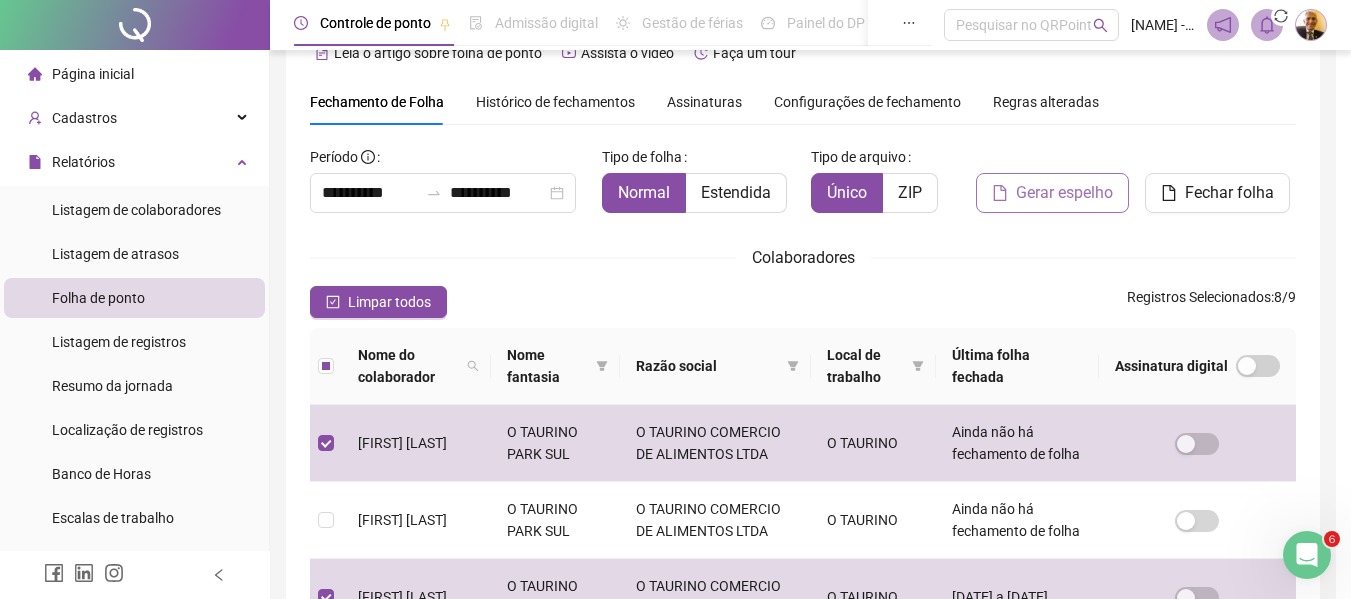 scroll, scrollTop: 110, scrollLeft: 0, axis: vertical 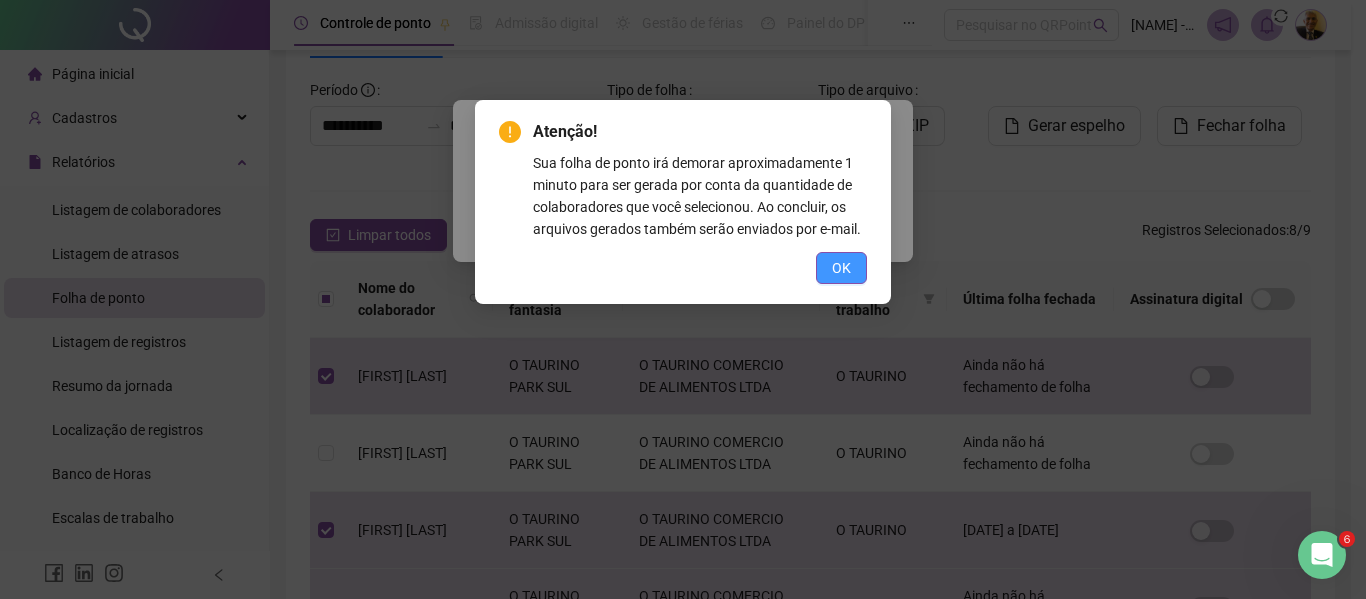 click on "OK" at bounding box center (841, 268) 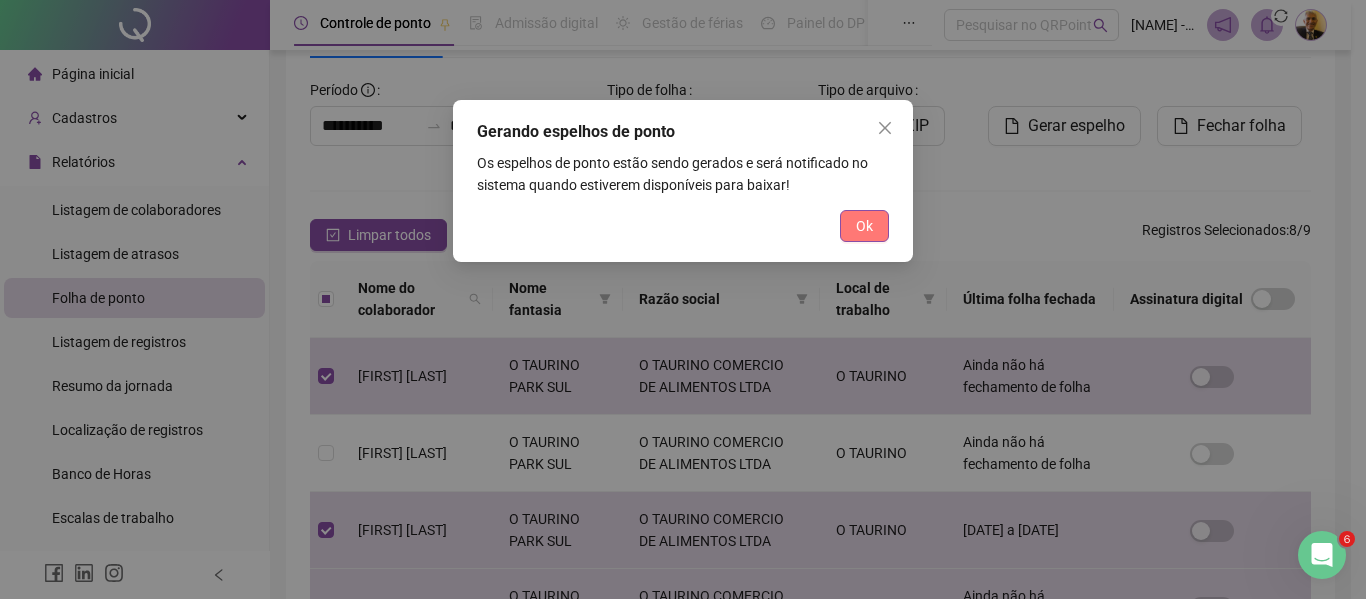 click on "Ok" at bounding box center [864, 226] 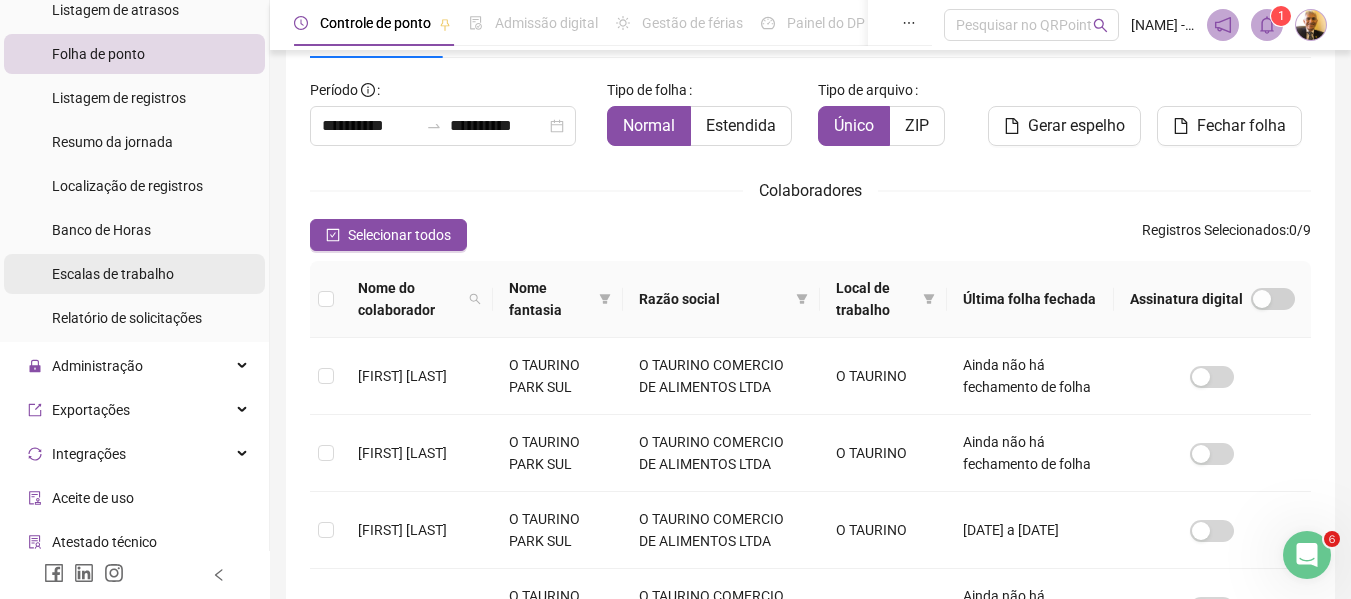 scroll, scrollTop: 367, scrollLeft: 0, axis: vertical 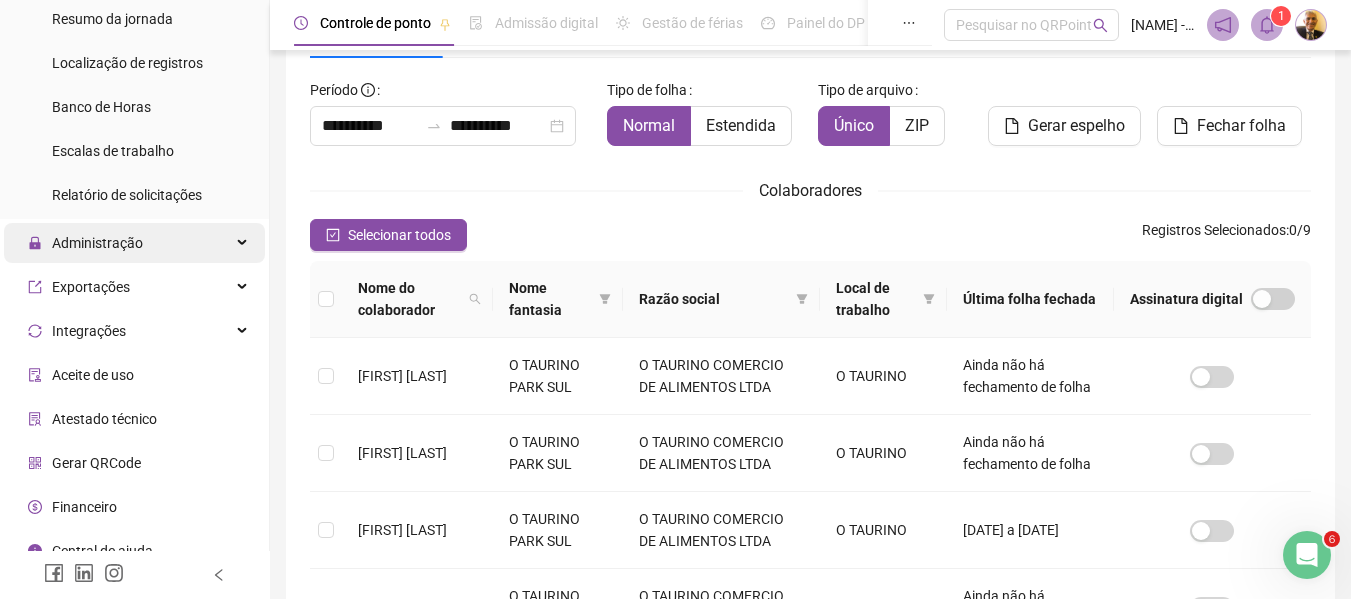 click on "Administração" at bounding box center (97, 243) 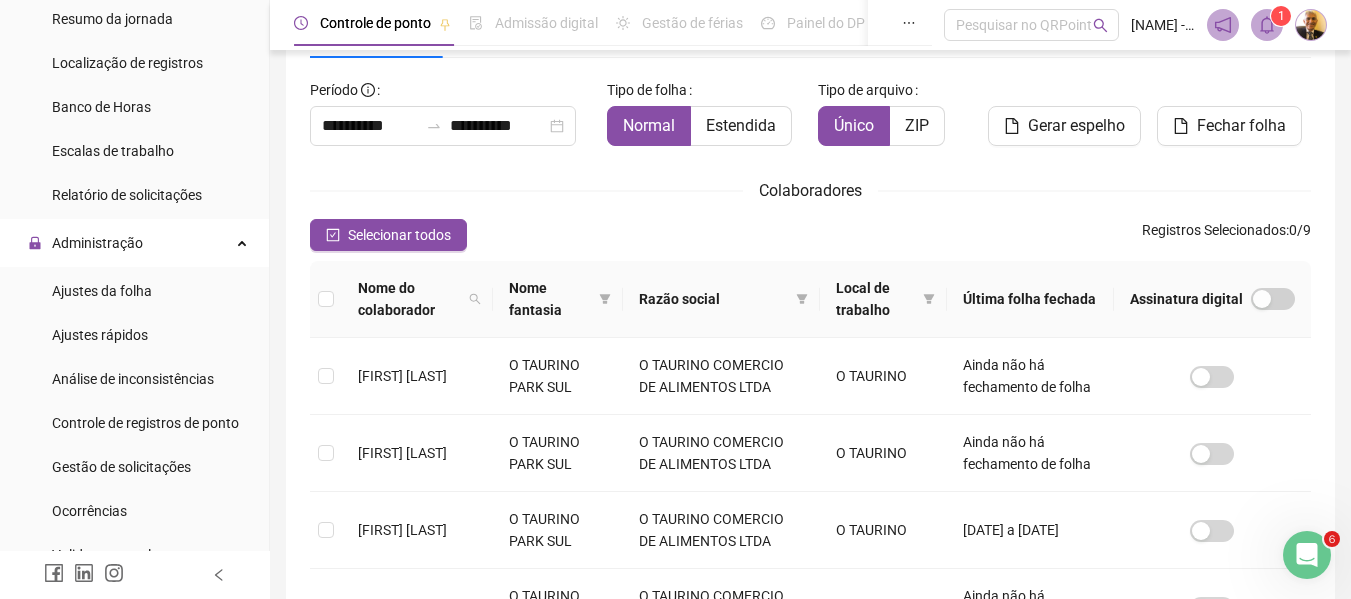 click on "1" at bounding box center (1281, 16) 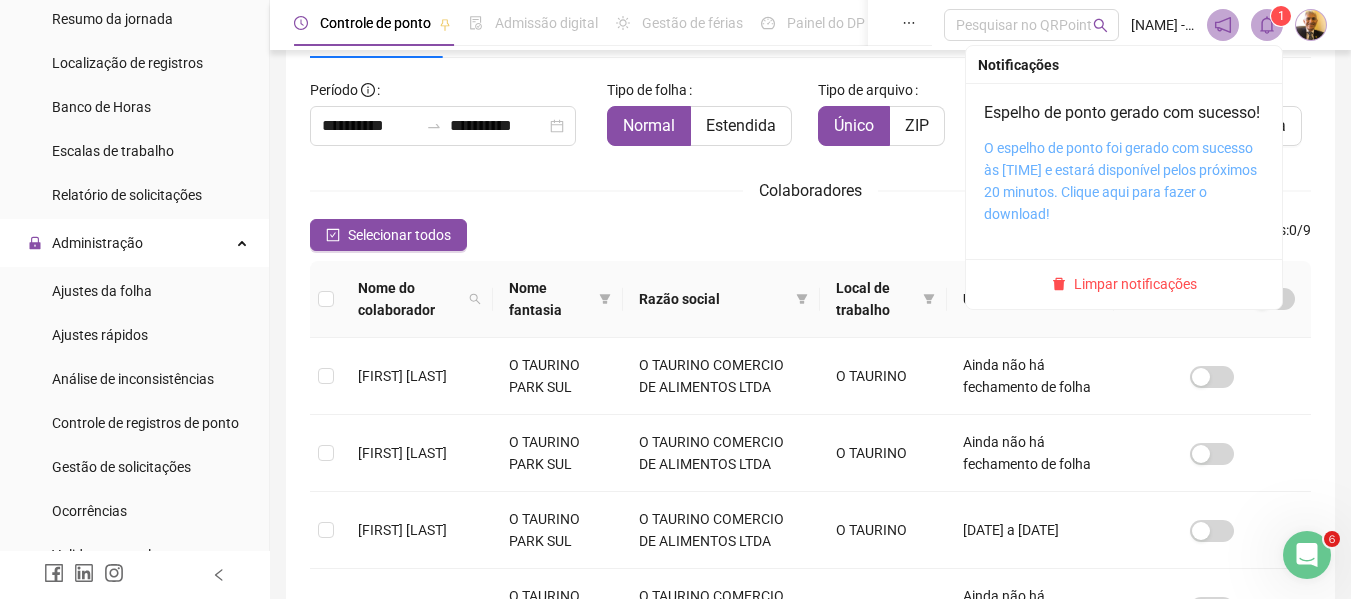 click on "O espelho de ponto foi gerado com sucesso às [TIME] e estará disponível pelos próximos 20 minutos.
Clique aqui para fazer o download!" at bounding box center (1120, 181) 